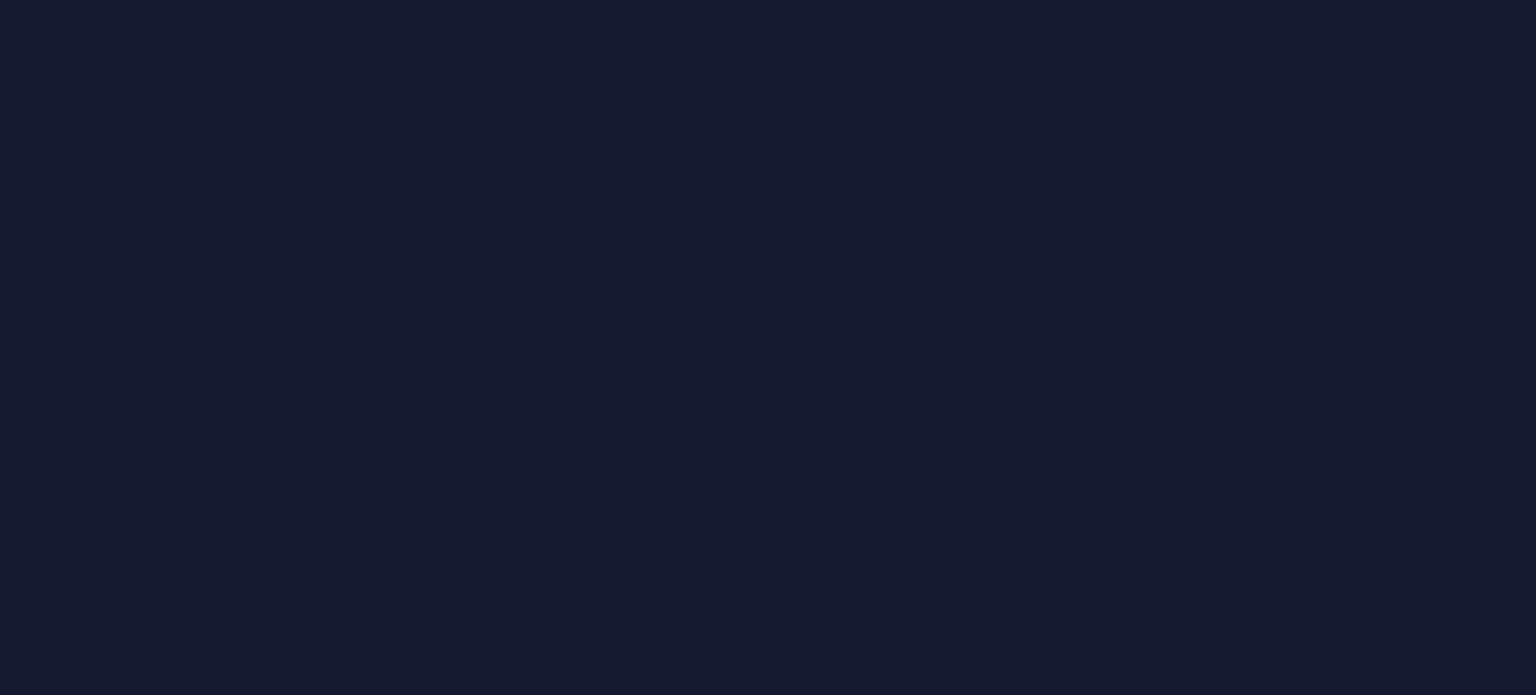 scroll, scrollTop: 0, scrollLeft: 0, axis: both 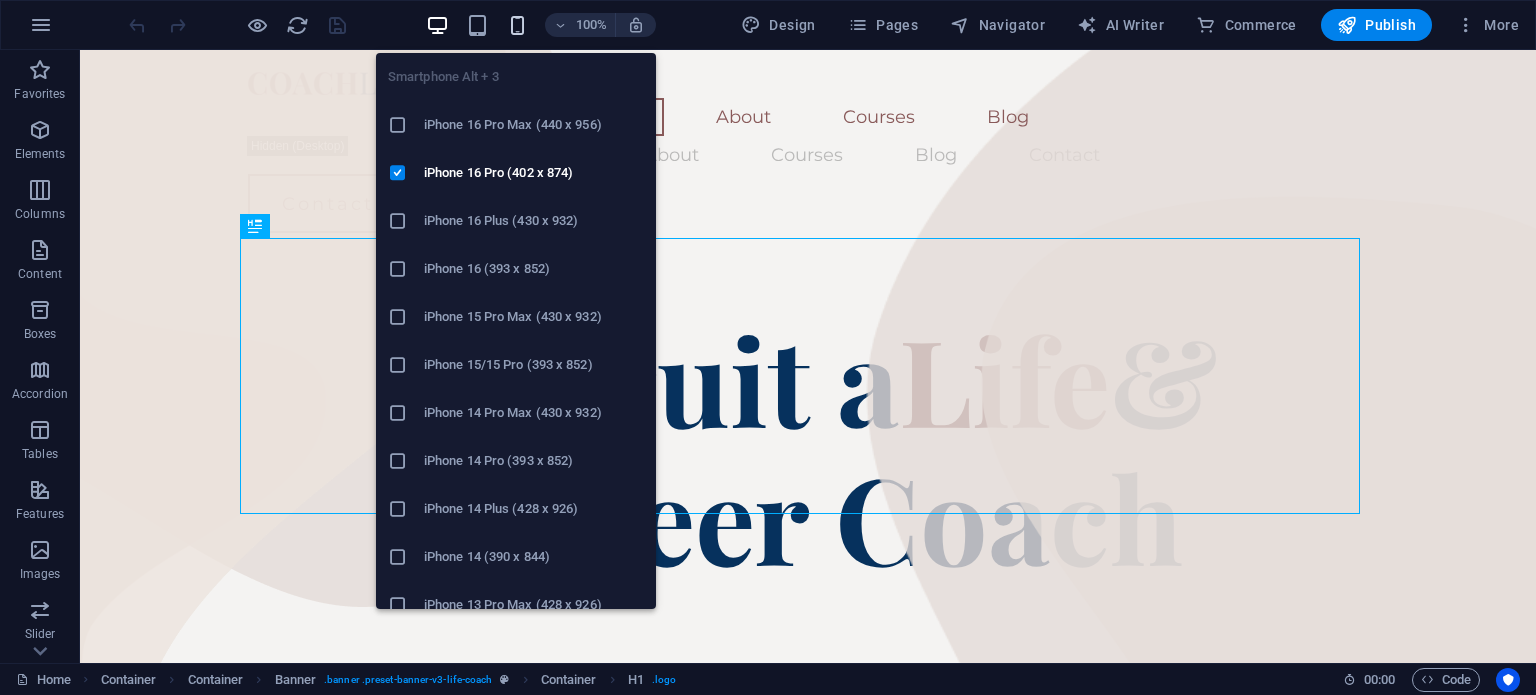 click at bounding box center (517, 25) 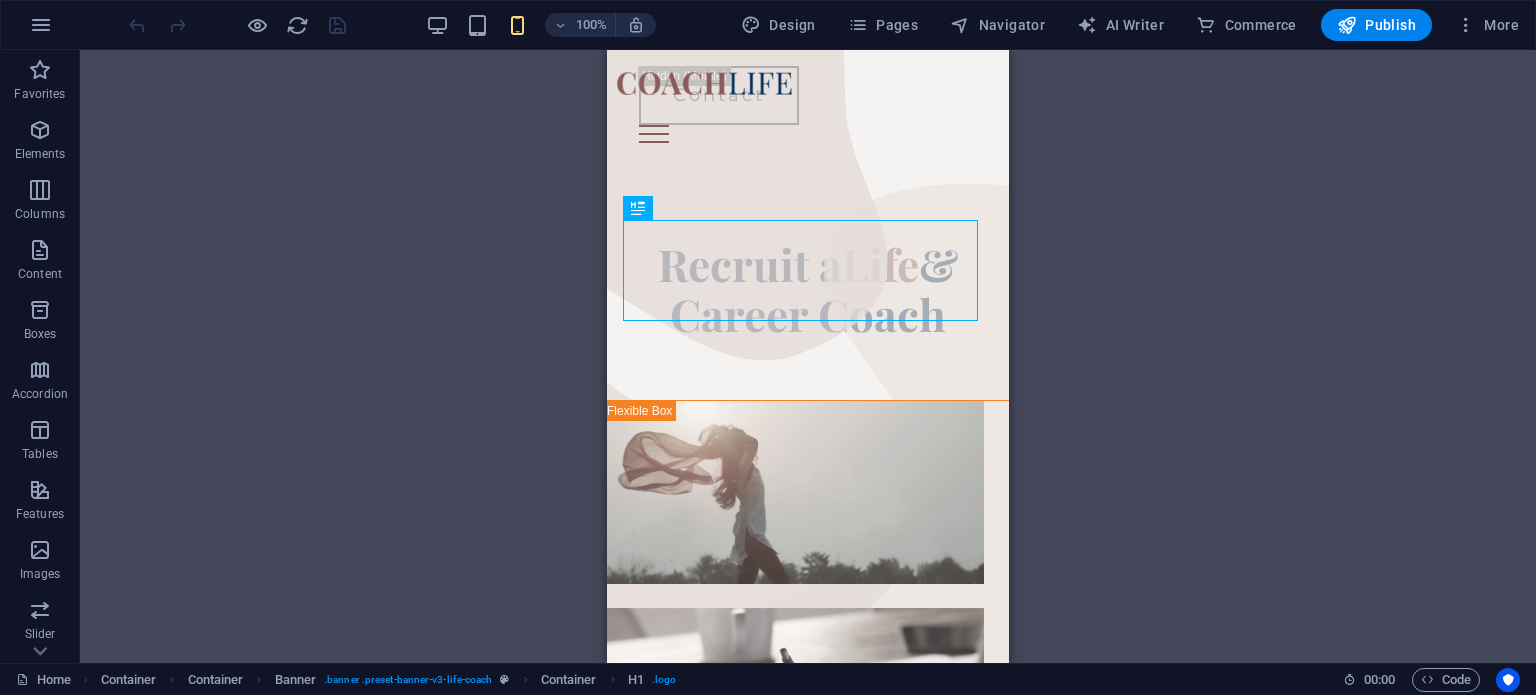 click on "100%" at bounding box center [540, 25] 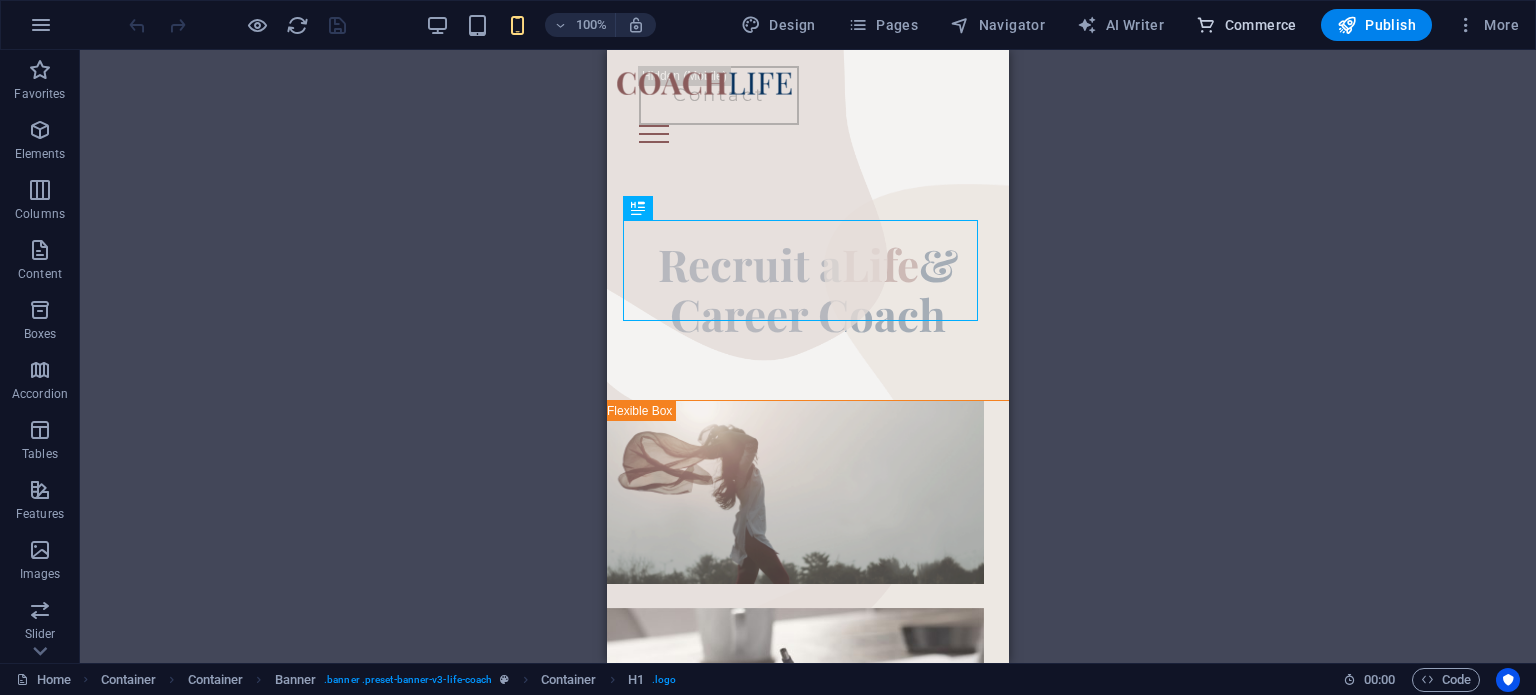 click on "Commerce" at bounding box center [1246, 25] 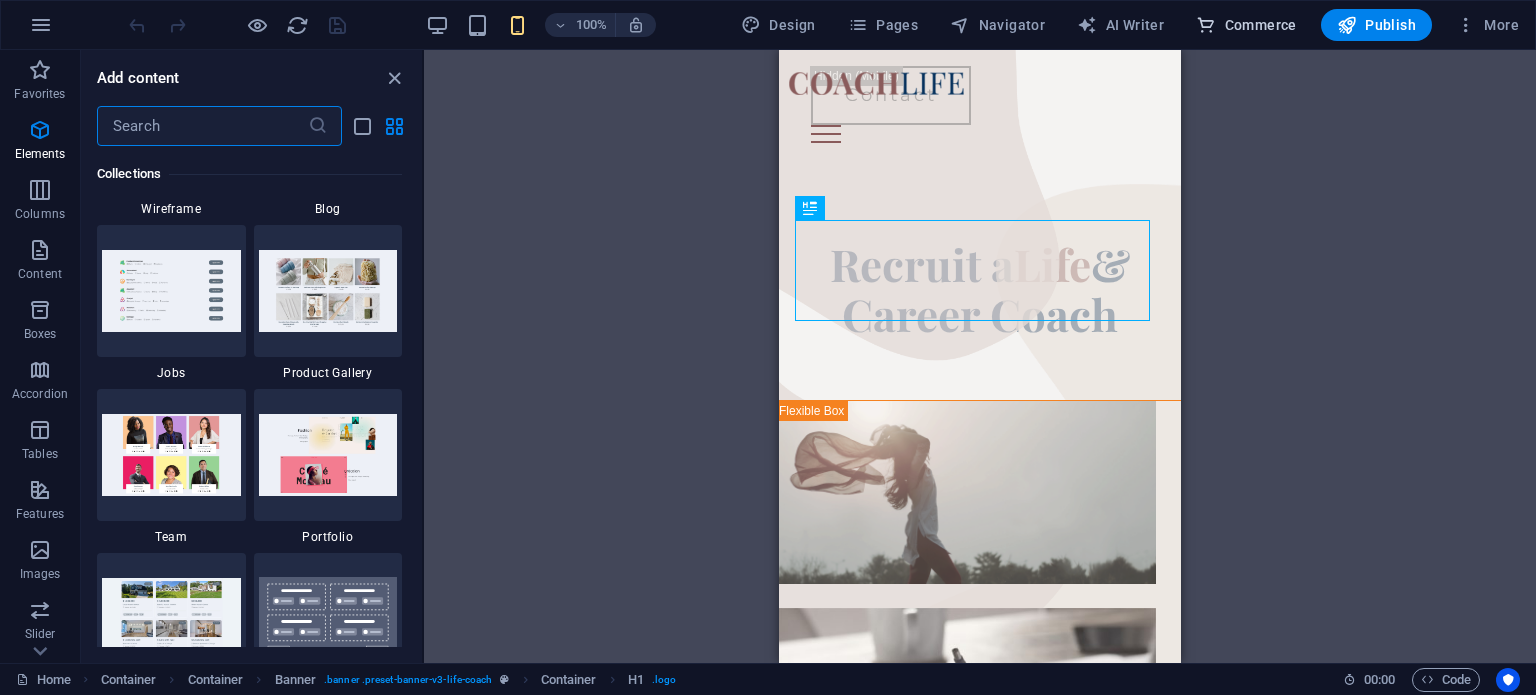 scroll, scrollTop: 19271, scrollLeft: 0, axis: vertical 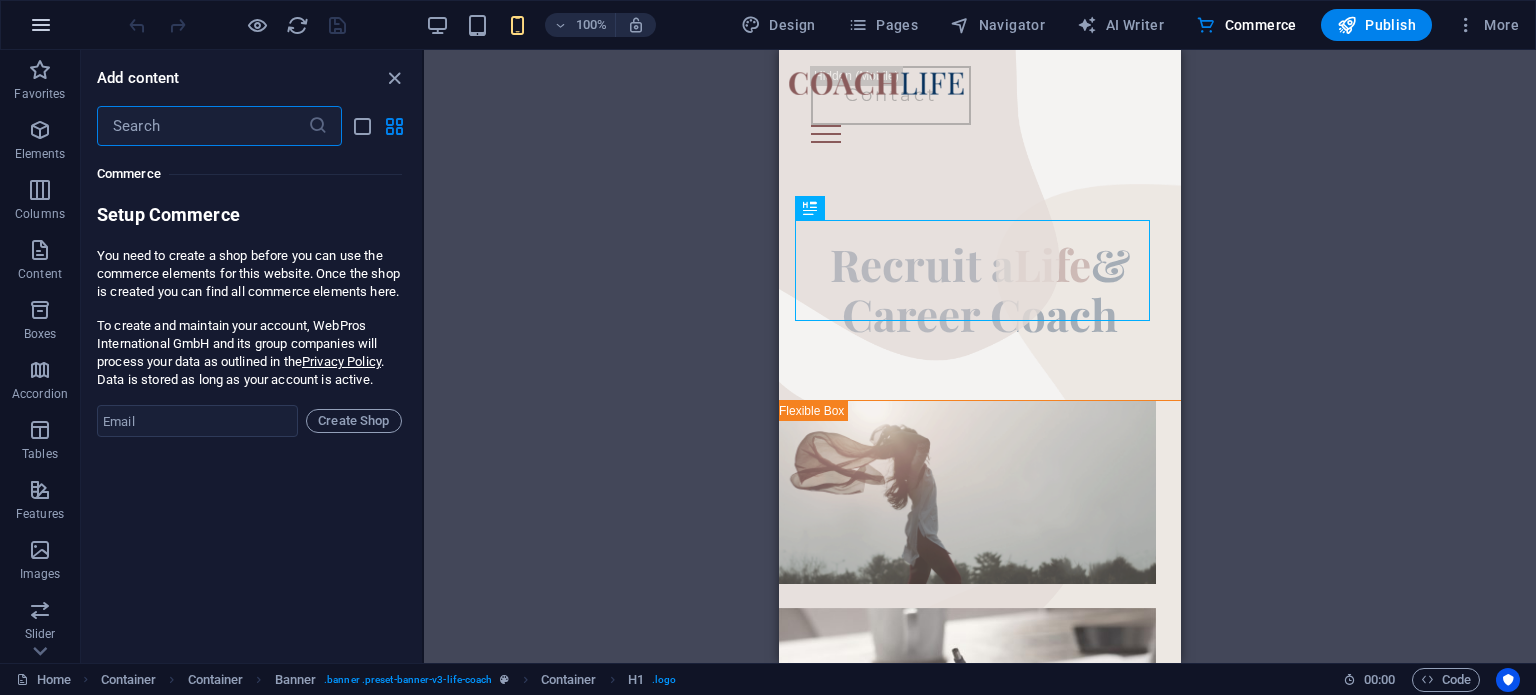 click at bounding box center [41, 25] 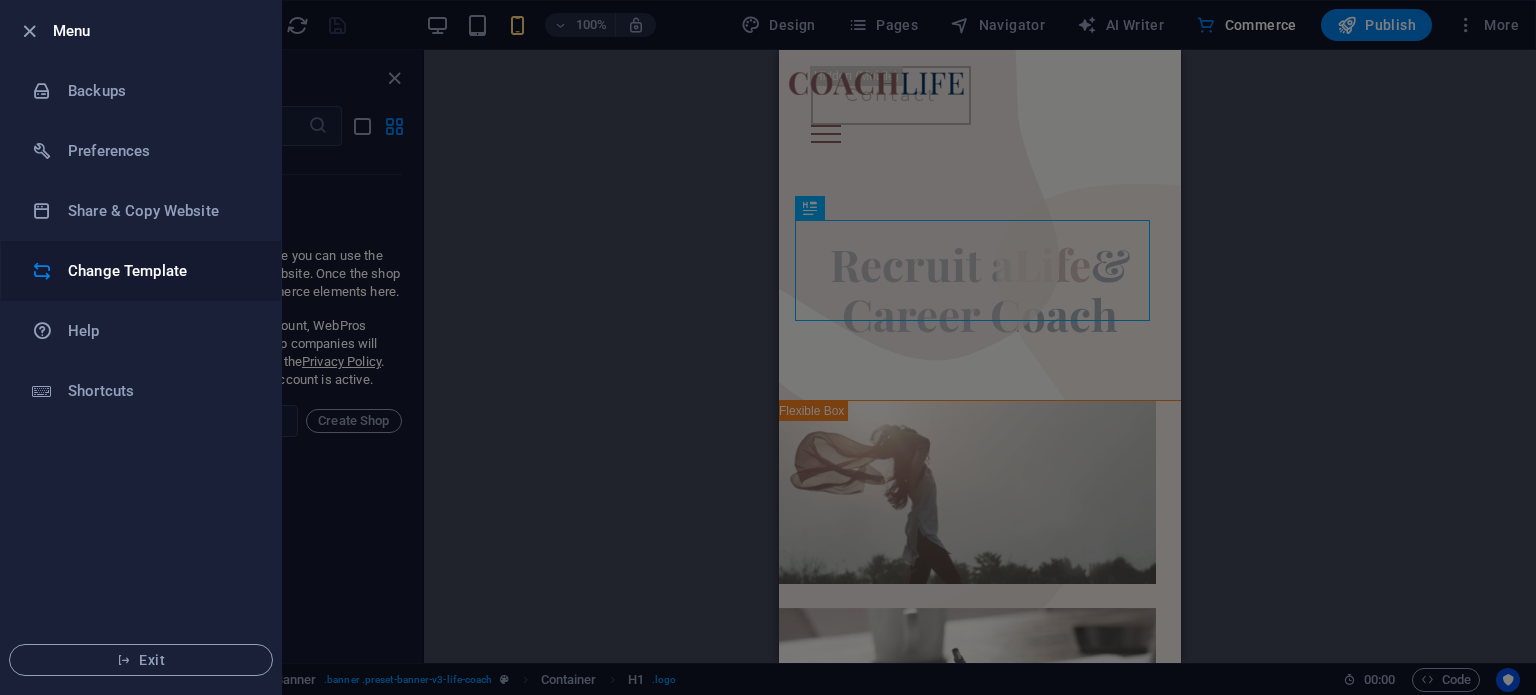 click on "Change Template" at bounding box center [160, 271] 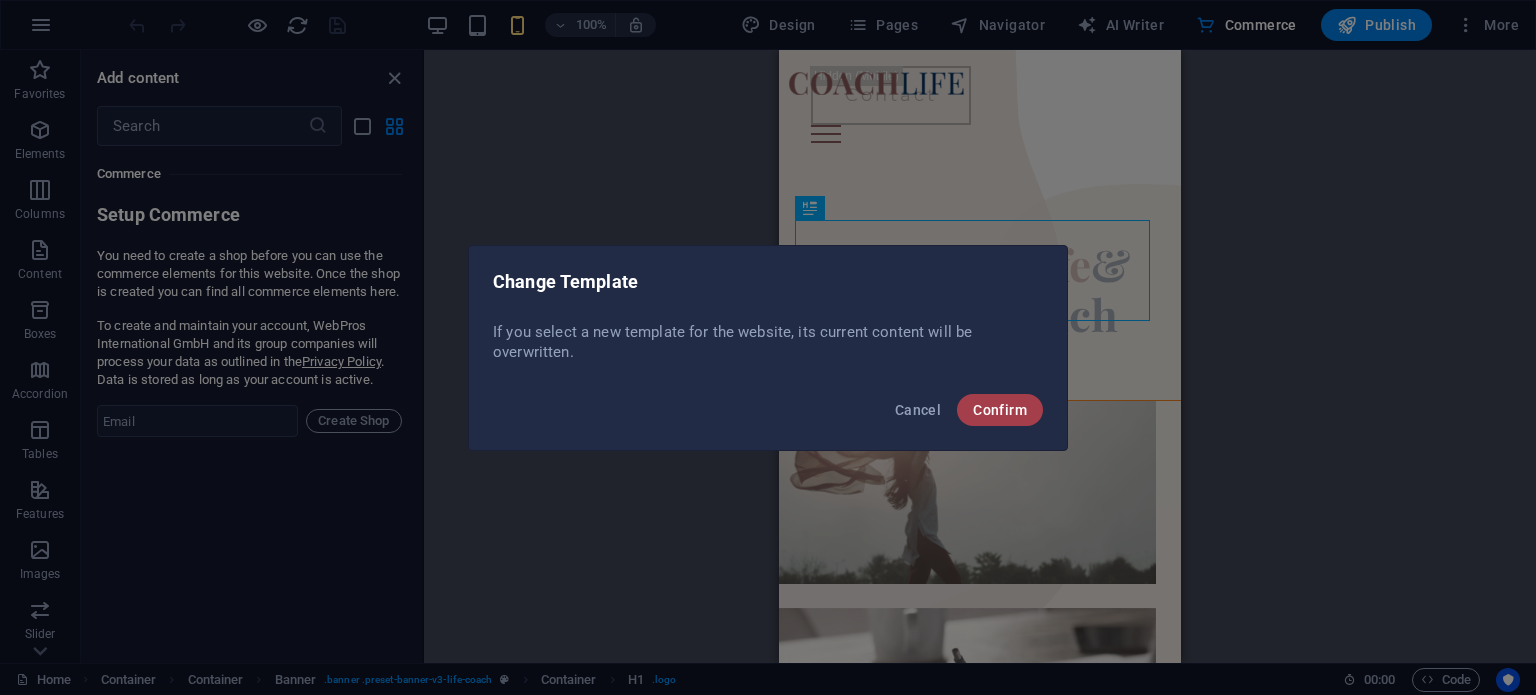 click on "Confirm" at bounding box center (1000, 410) 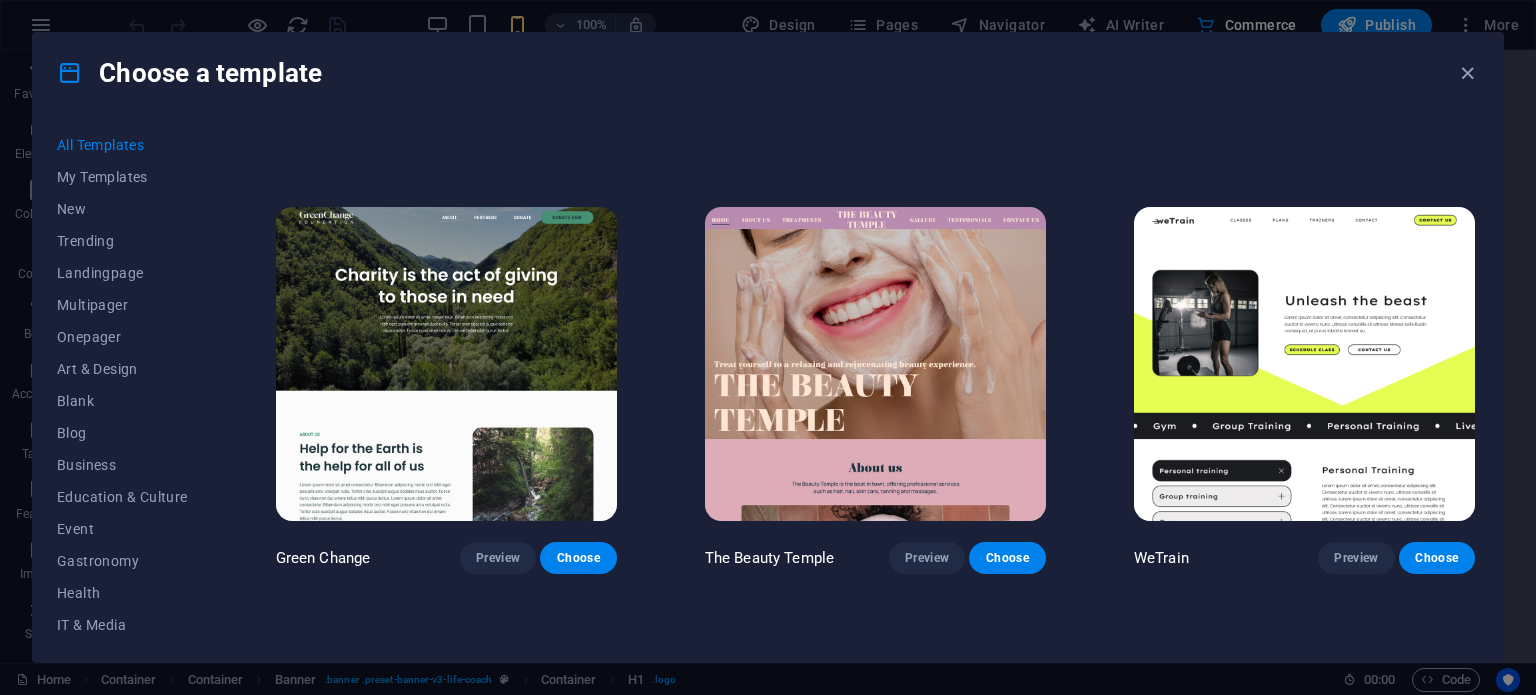 scroll, scrollTop: 1000, scrollLeft: 0, axis: vertical 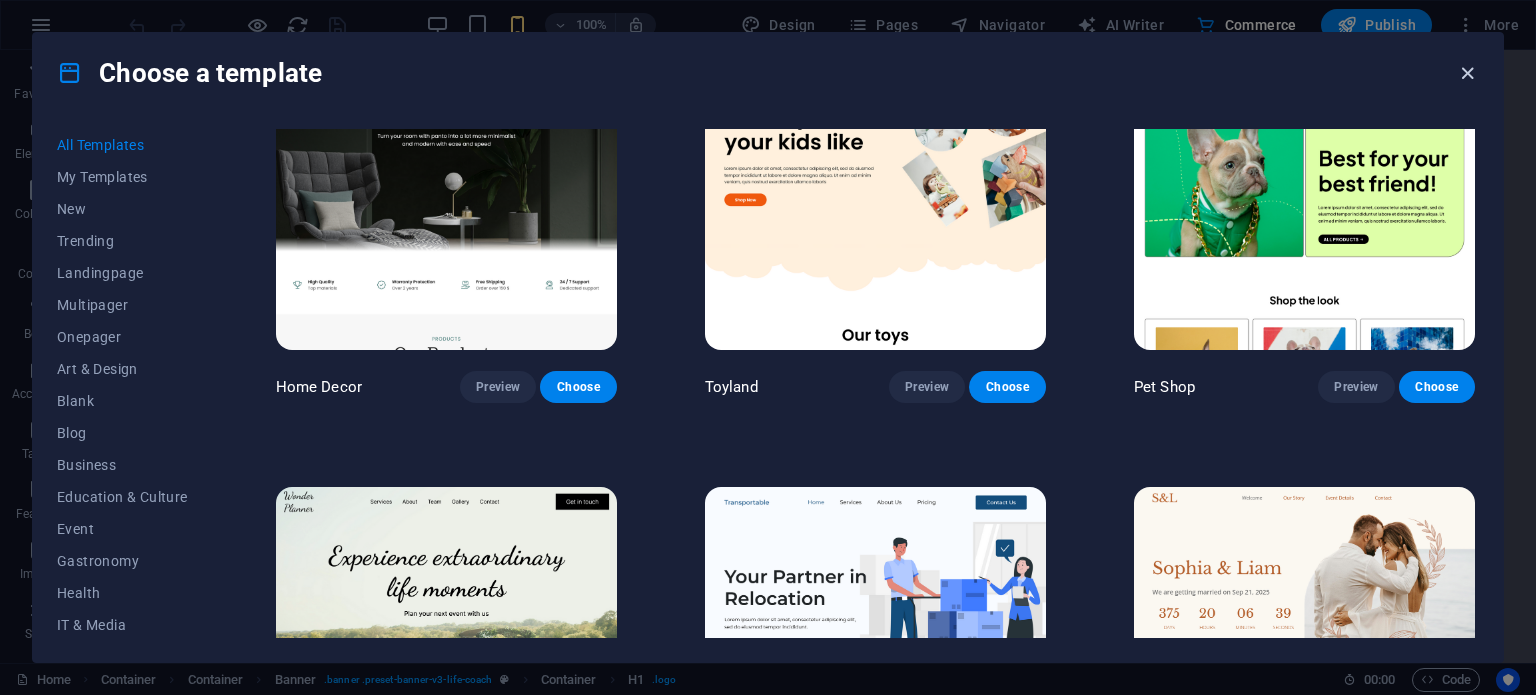 click at bounding box center (1467, 73) 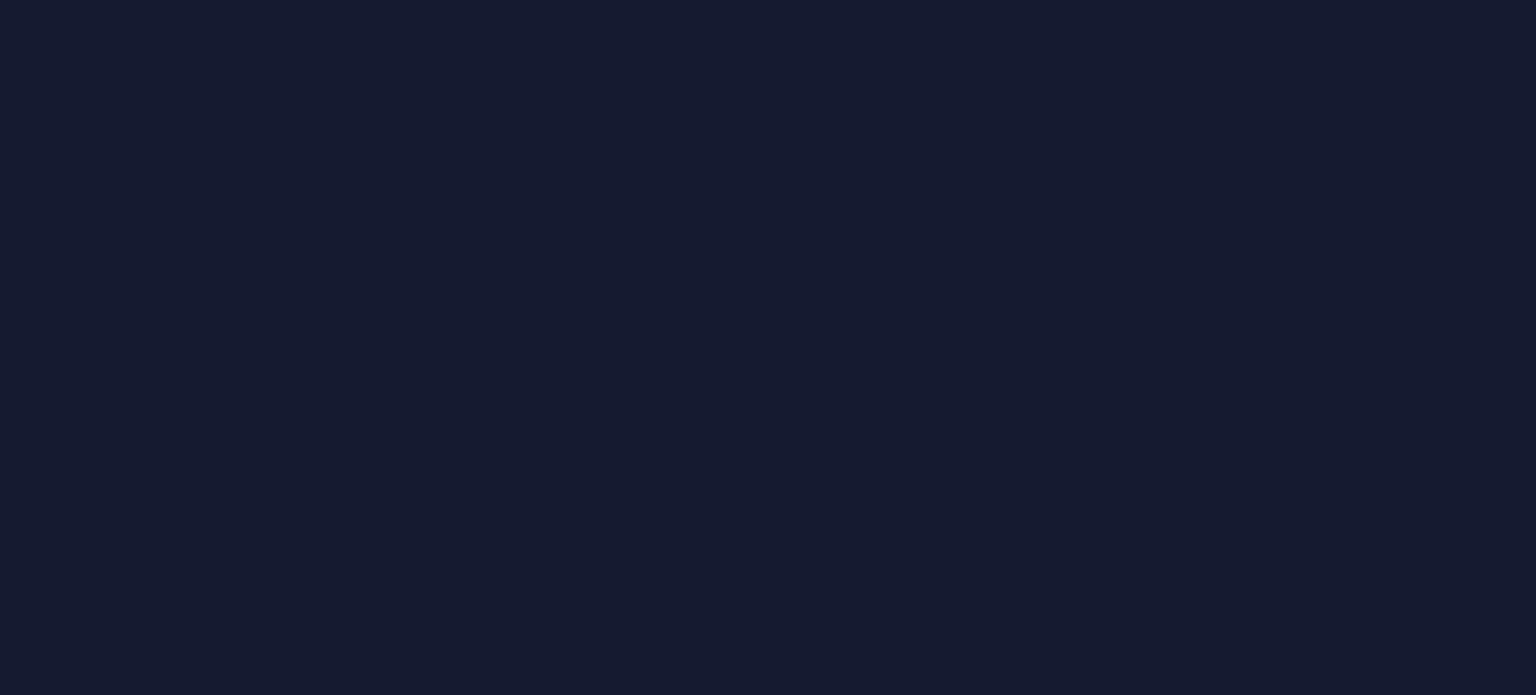 scroll, scrollTop: 0, scrollLeft: 0, axis: both 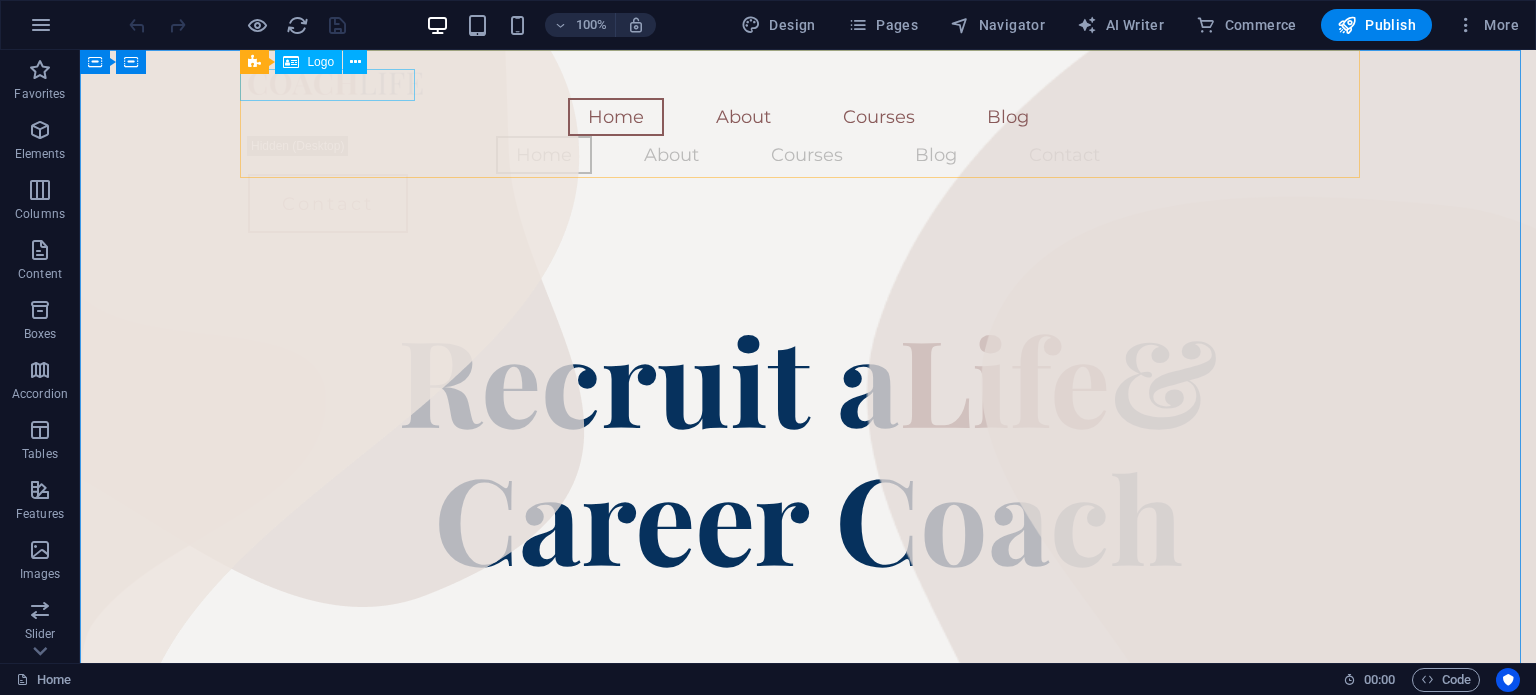 click on "Logo" at bounding box center (320, 62) 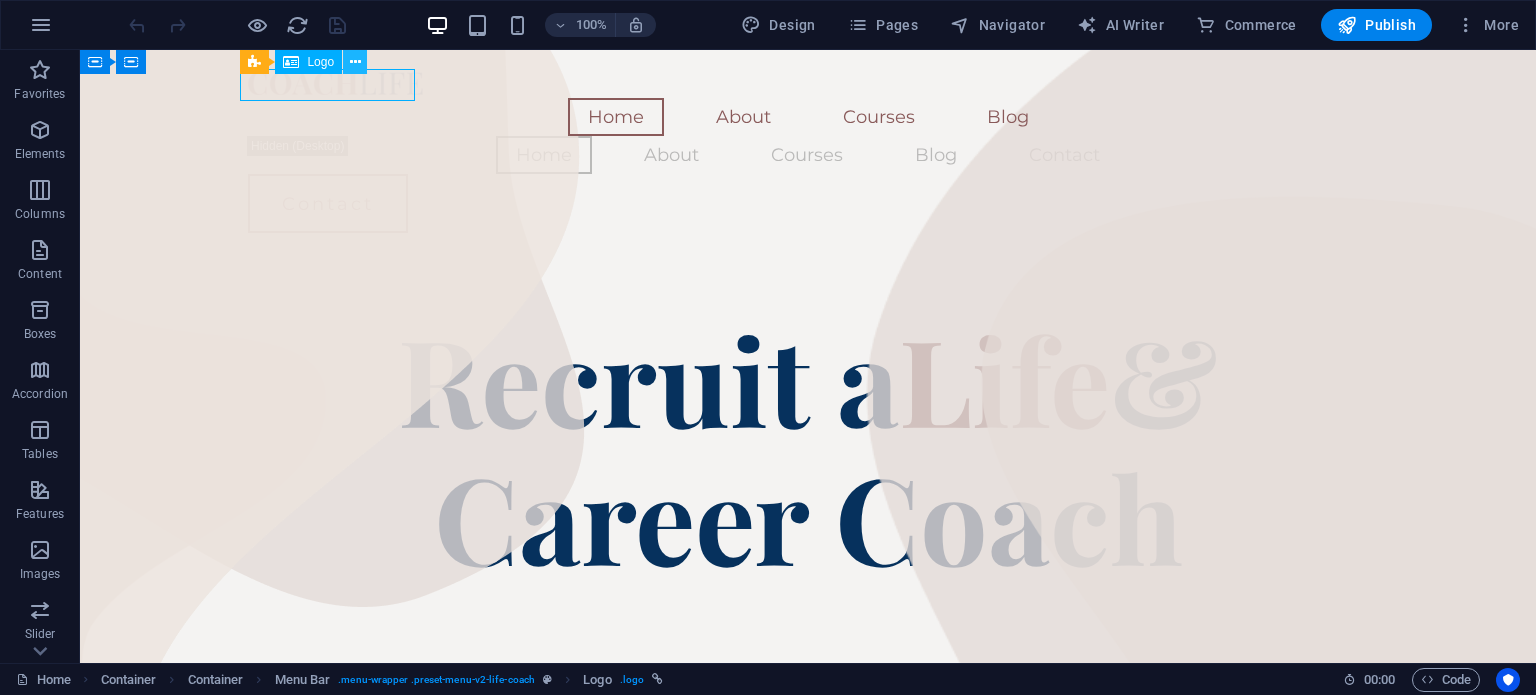 click at bounding box center (355, 62) 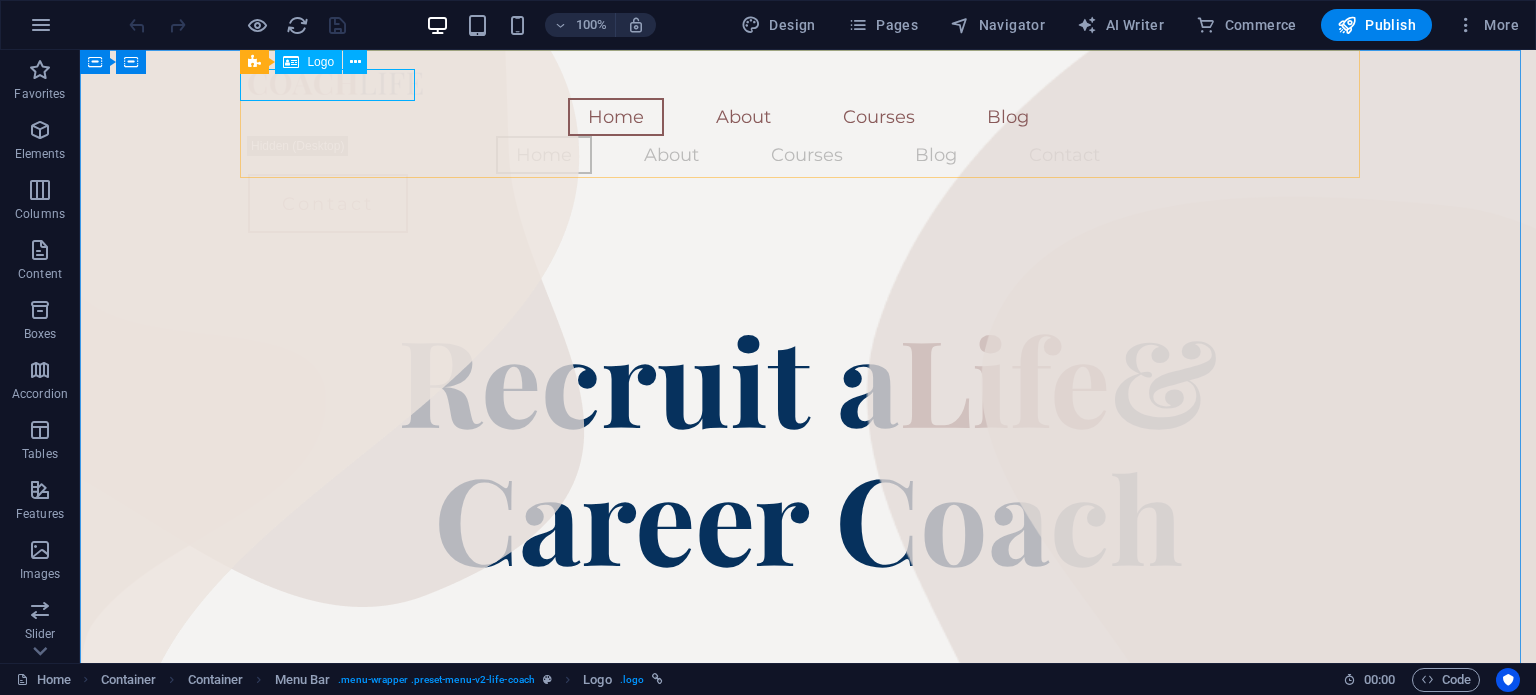 click on "Logo" at bounding box center (320, 62) 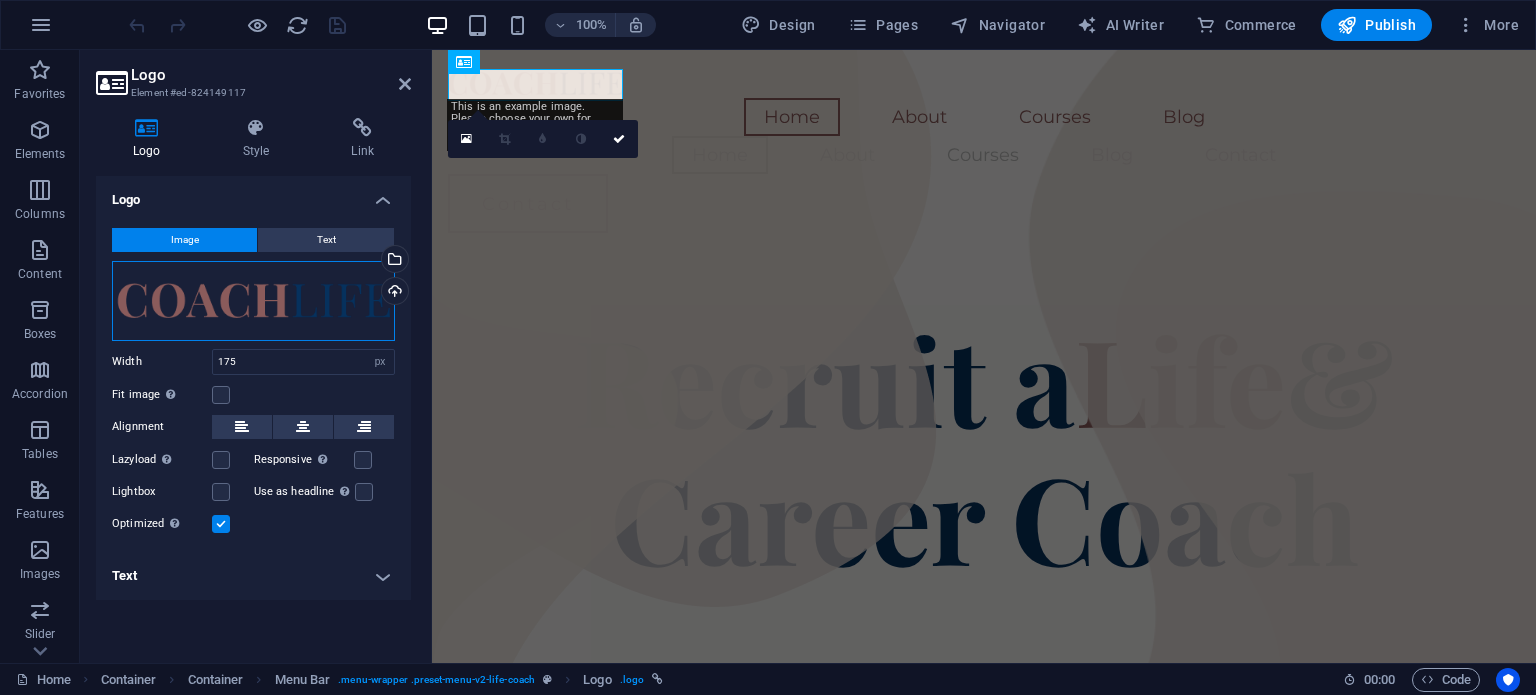click on "Drag files here, click to choose files or select files from Files or our free stock photos & videos" at bounding box center [253, 301] 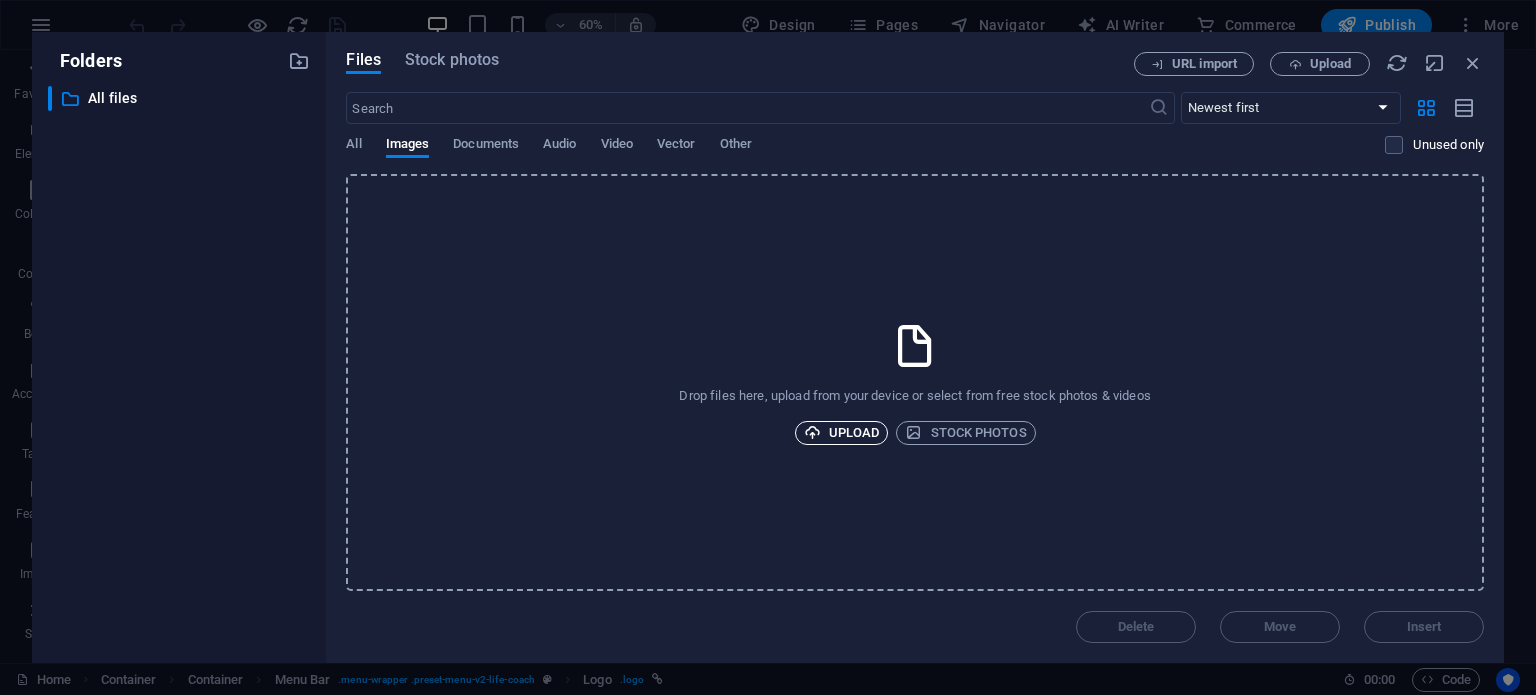click on "Upload" at bounding box center [842, 433] 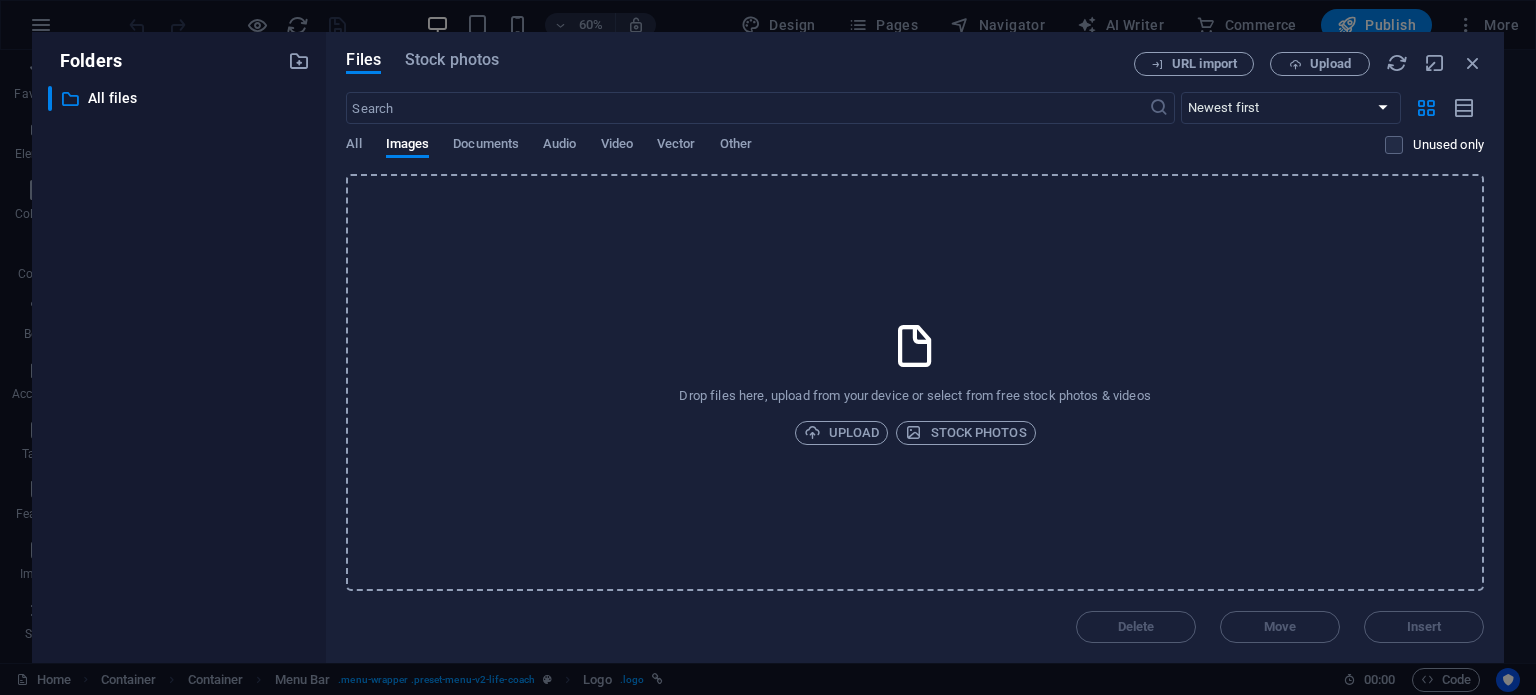 click on "Drop files here, upload from your device or select from free stock photos & videos Upload Stock photos" at bounding box center [915, 382] 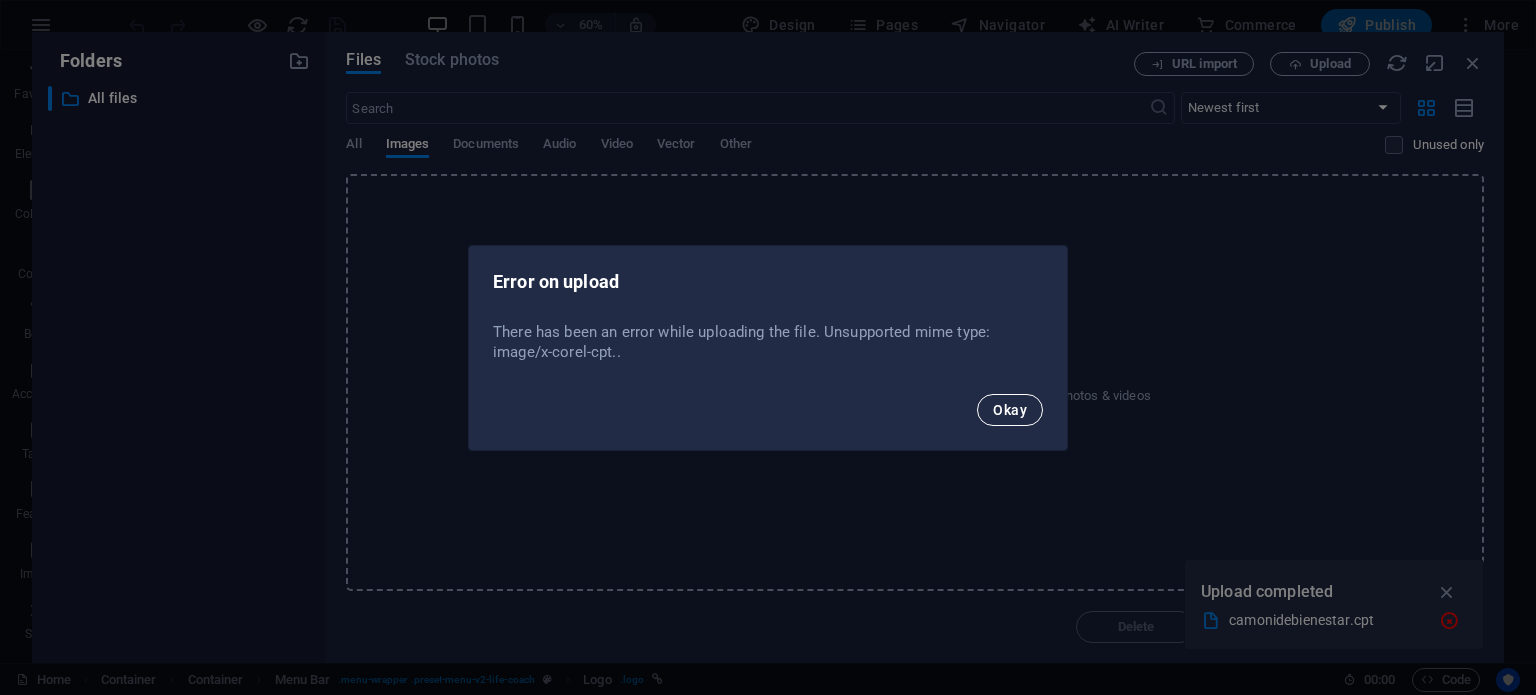 click on "Okay" at bounding box center (1010, 410) 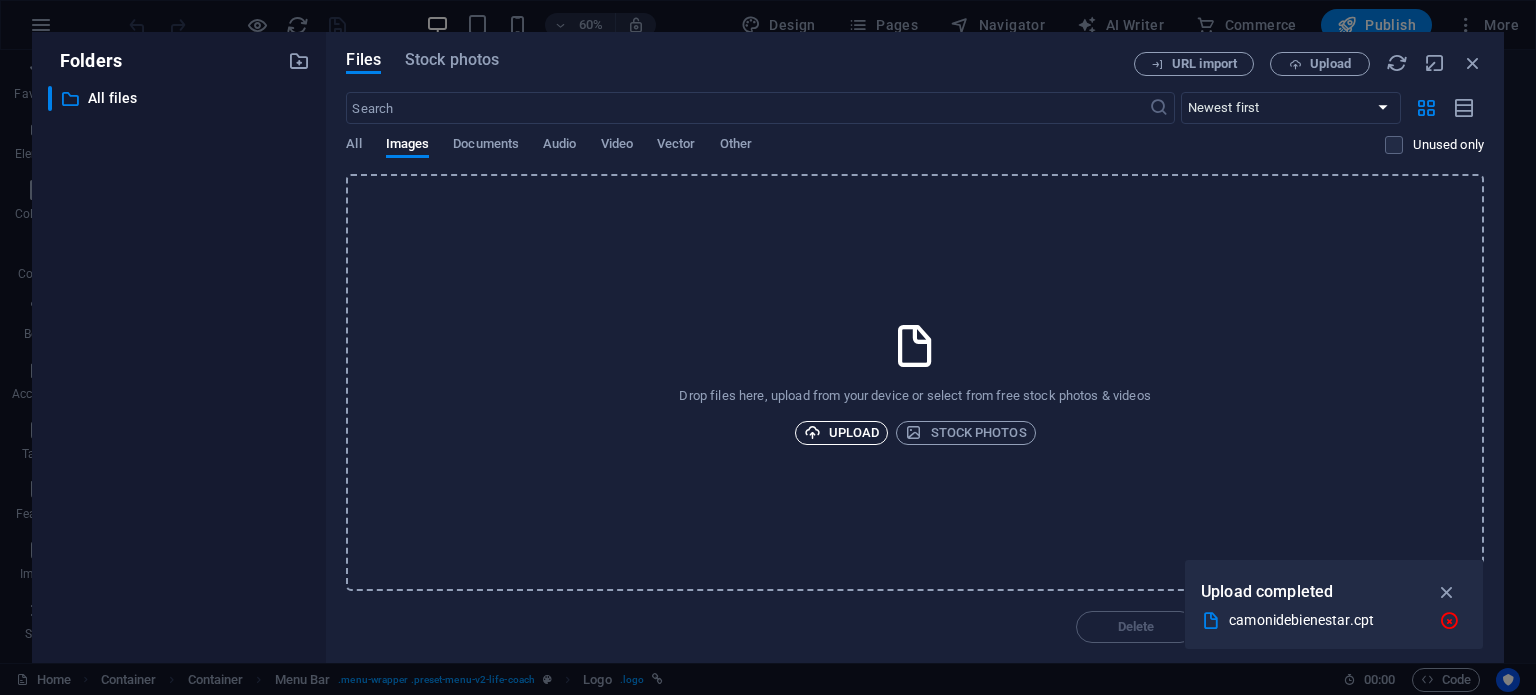 click on "Upload" at bounding box center (842, 433) 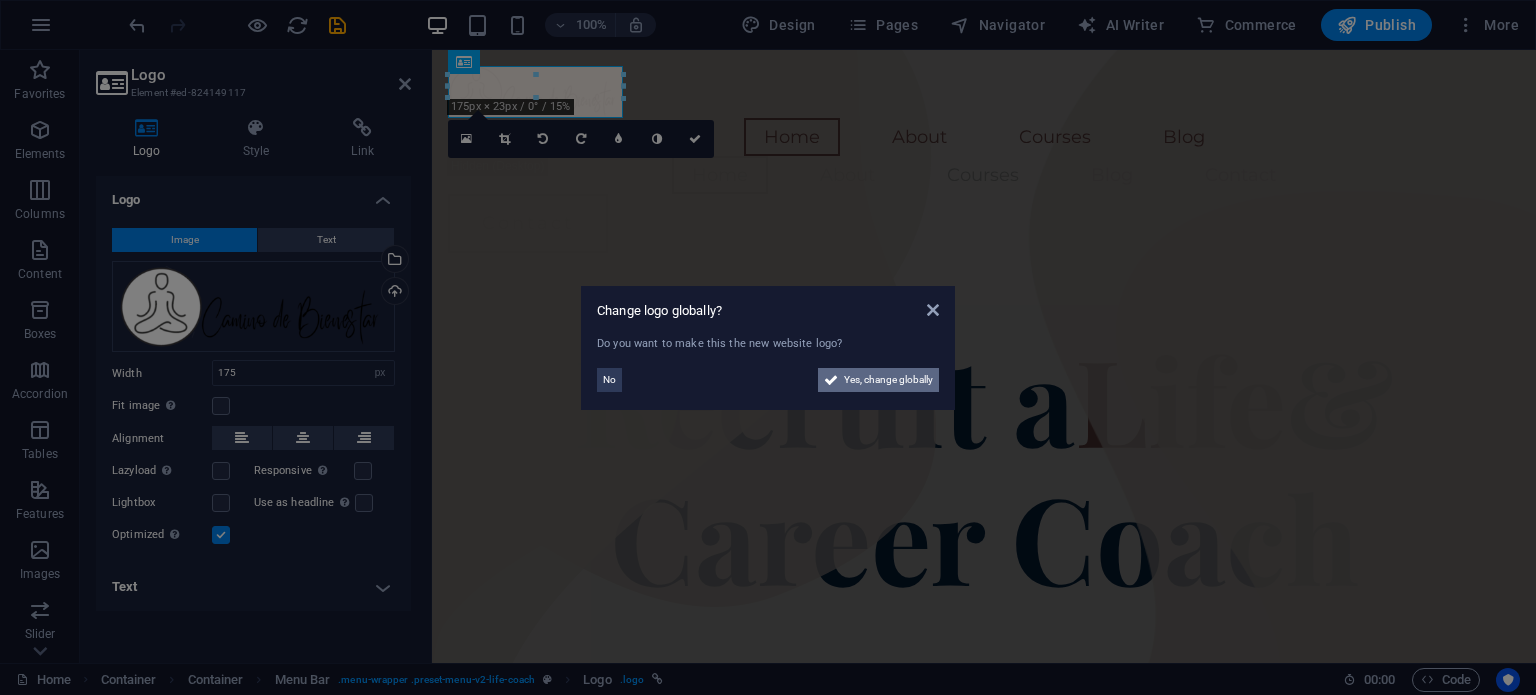 click on "Yes, change globally" at bounding box center [888, 380] 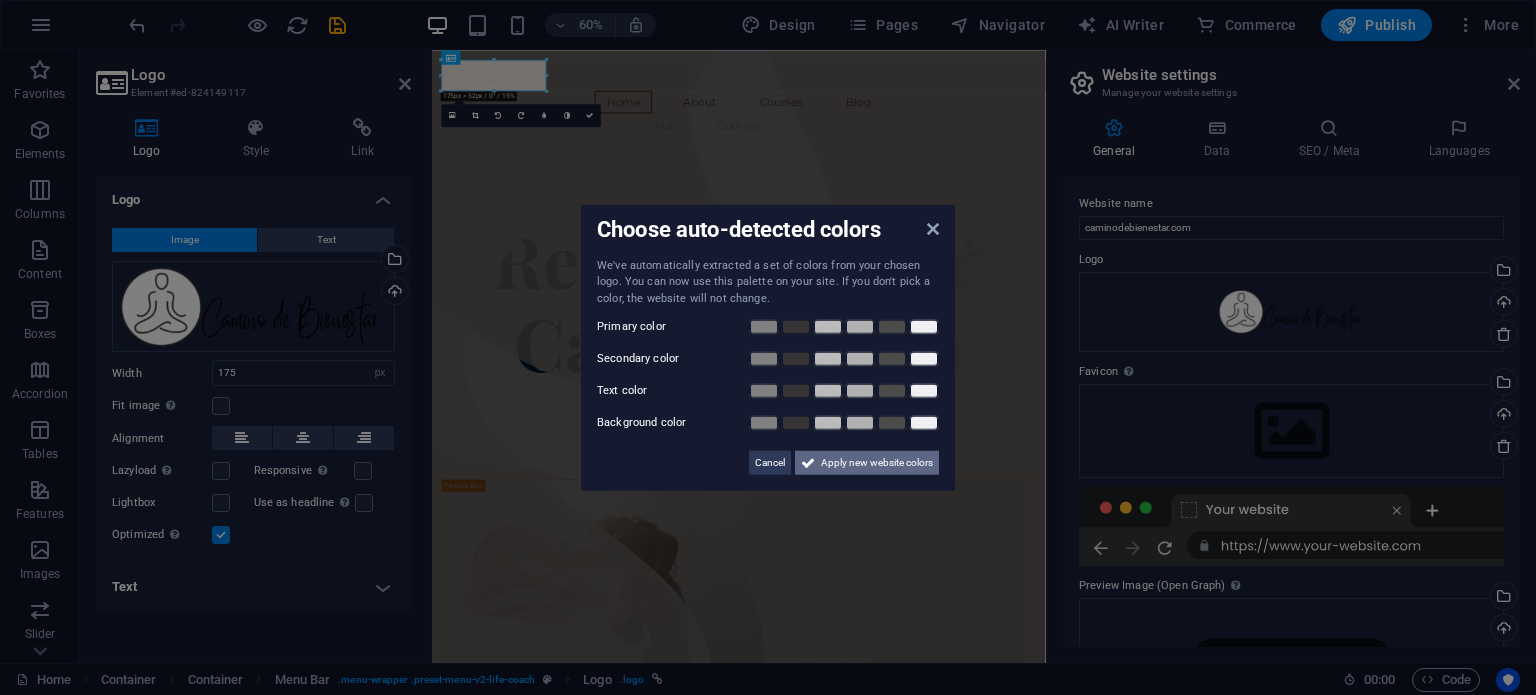 click on "Apply new website colors" at bounding box center (877, 463) 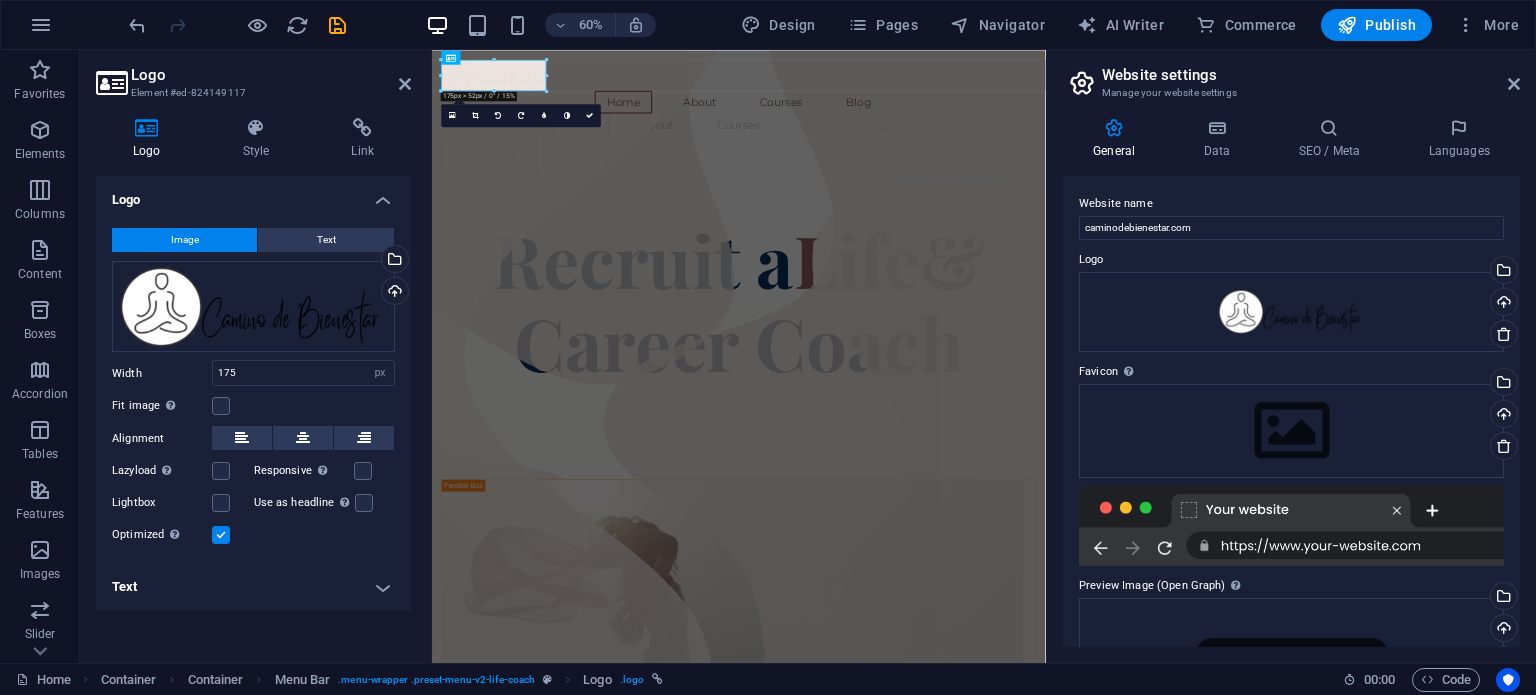 click on "Website name" at bounding box center [1291, 204] 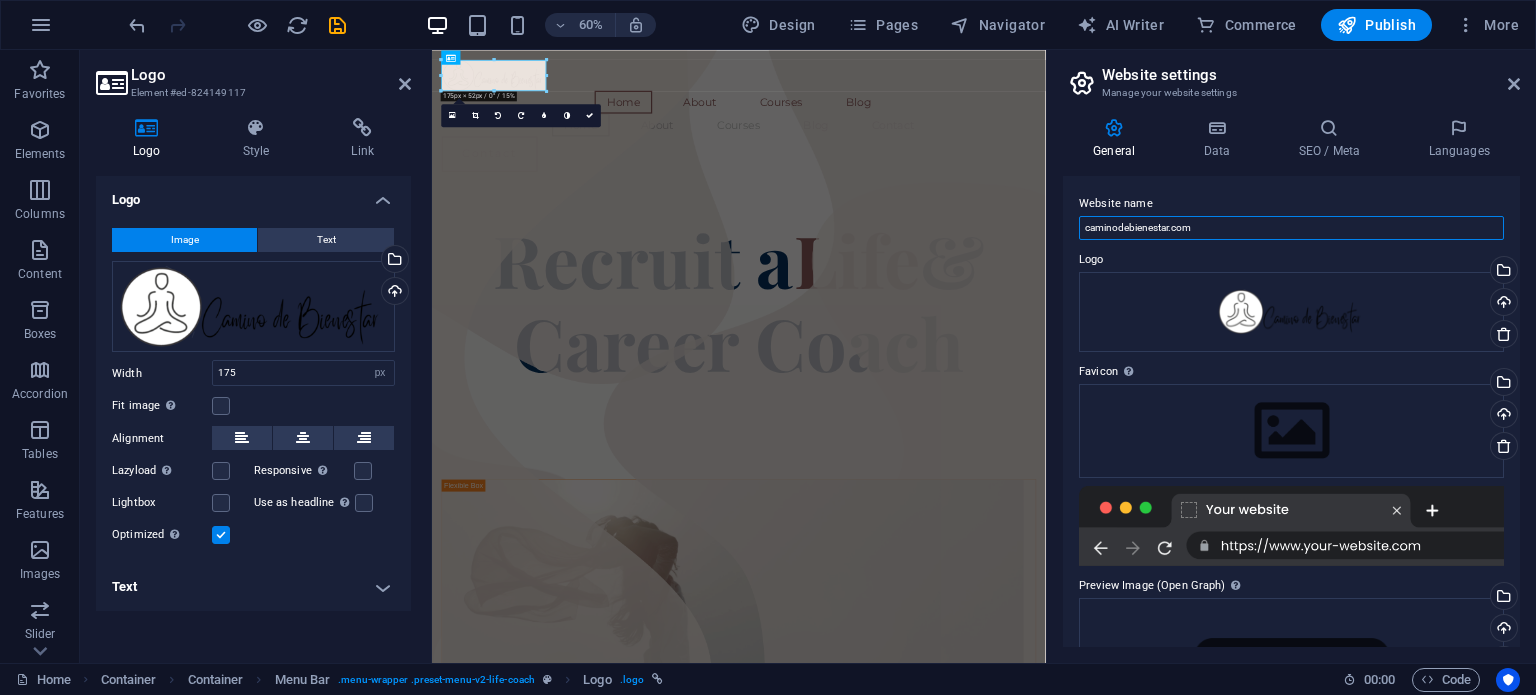 click on "caminodebienestar.com" at bounding box center [1291, 228] 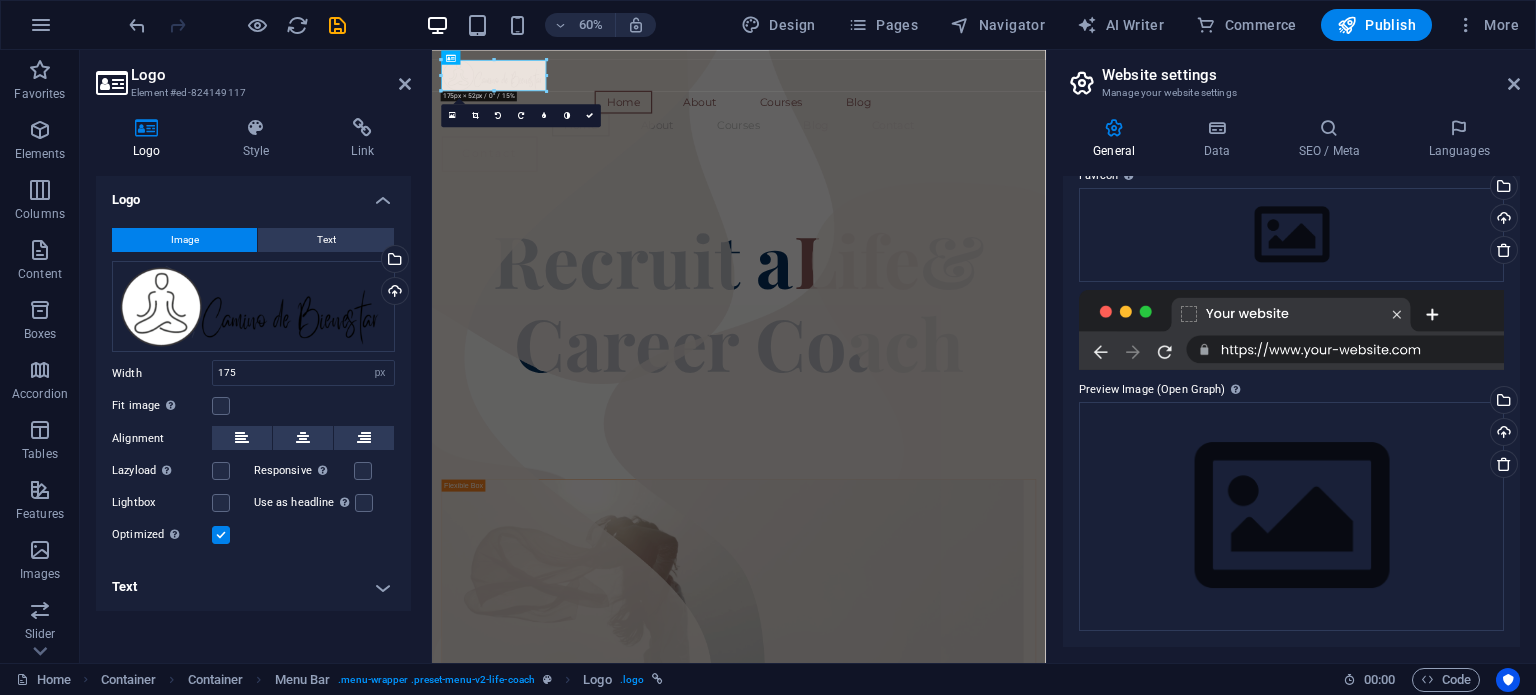 click at bounding box center (1291, 330) 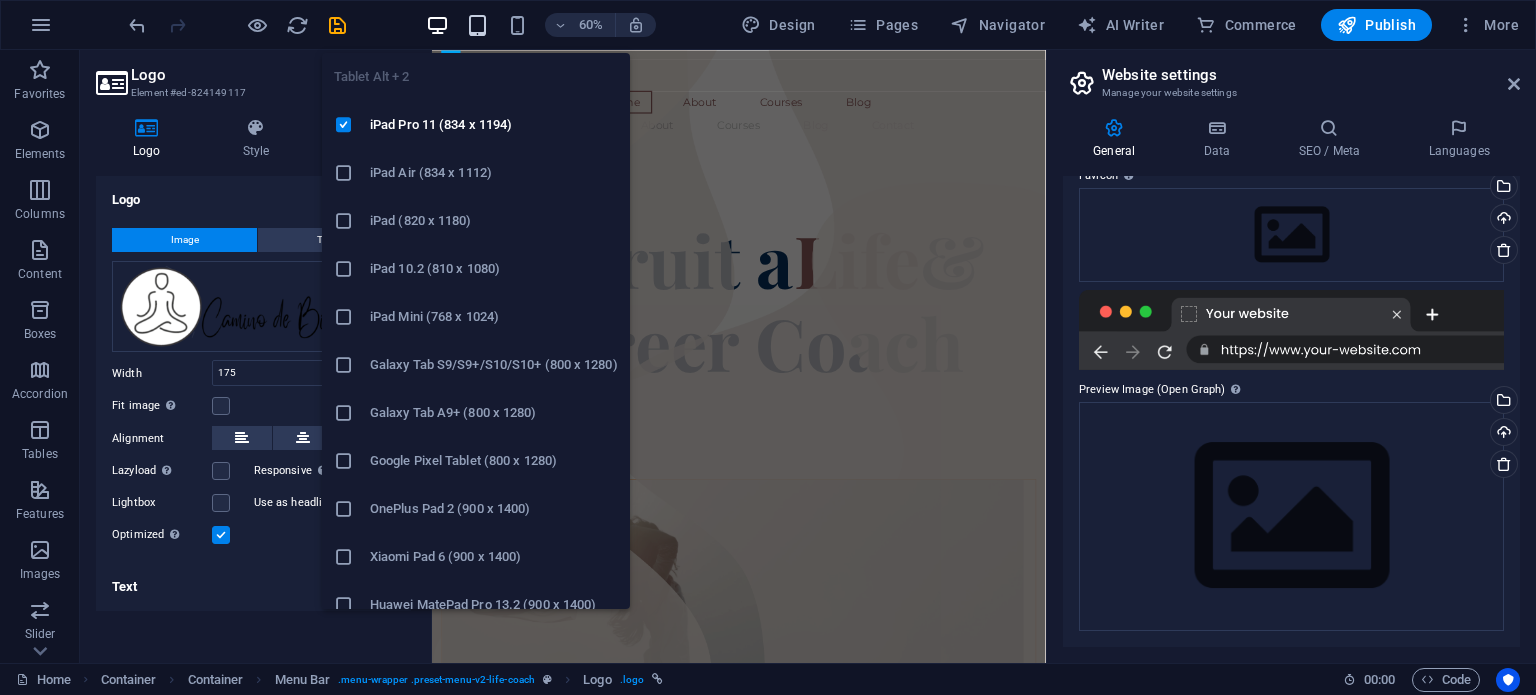 click at bounding box center [477, 25] 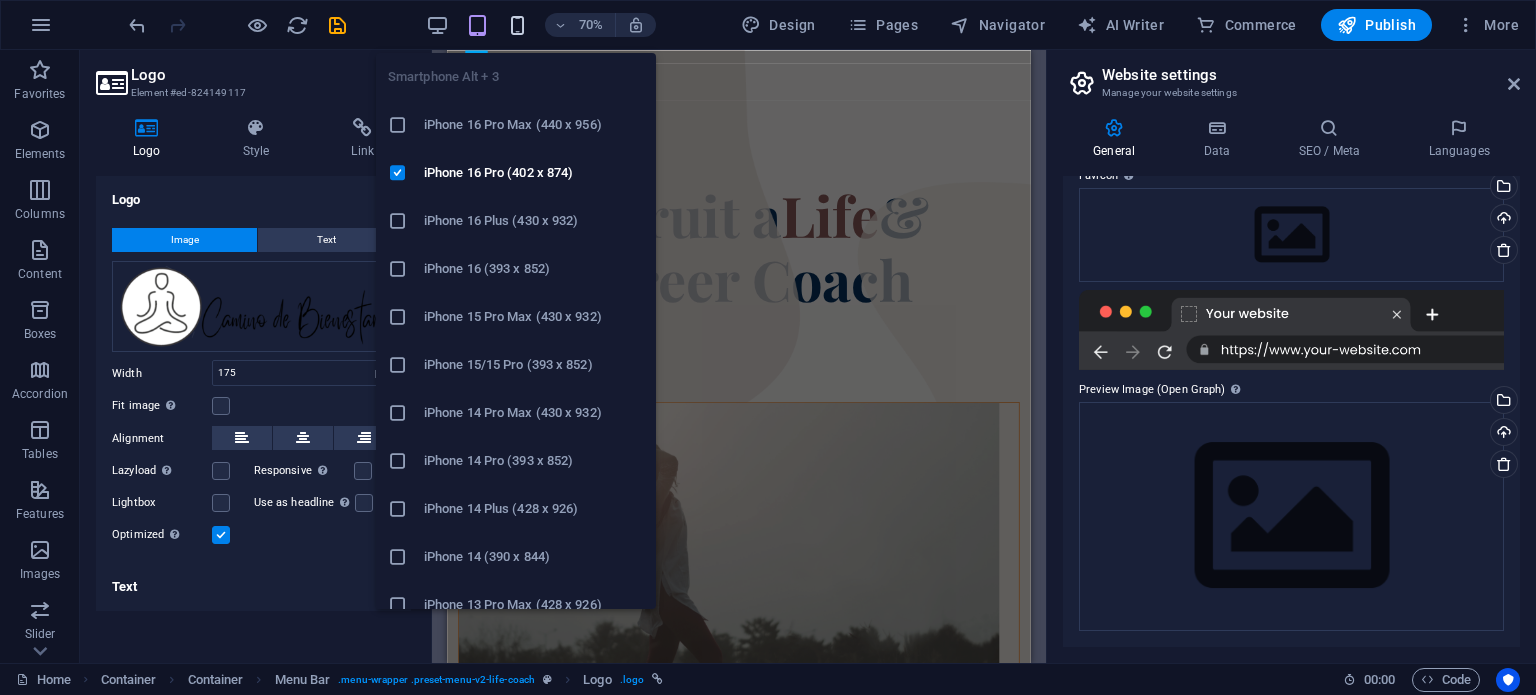 click at bounding box center (517, 25) 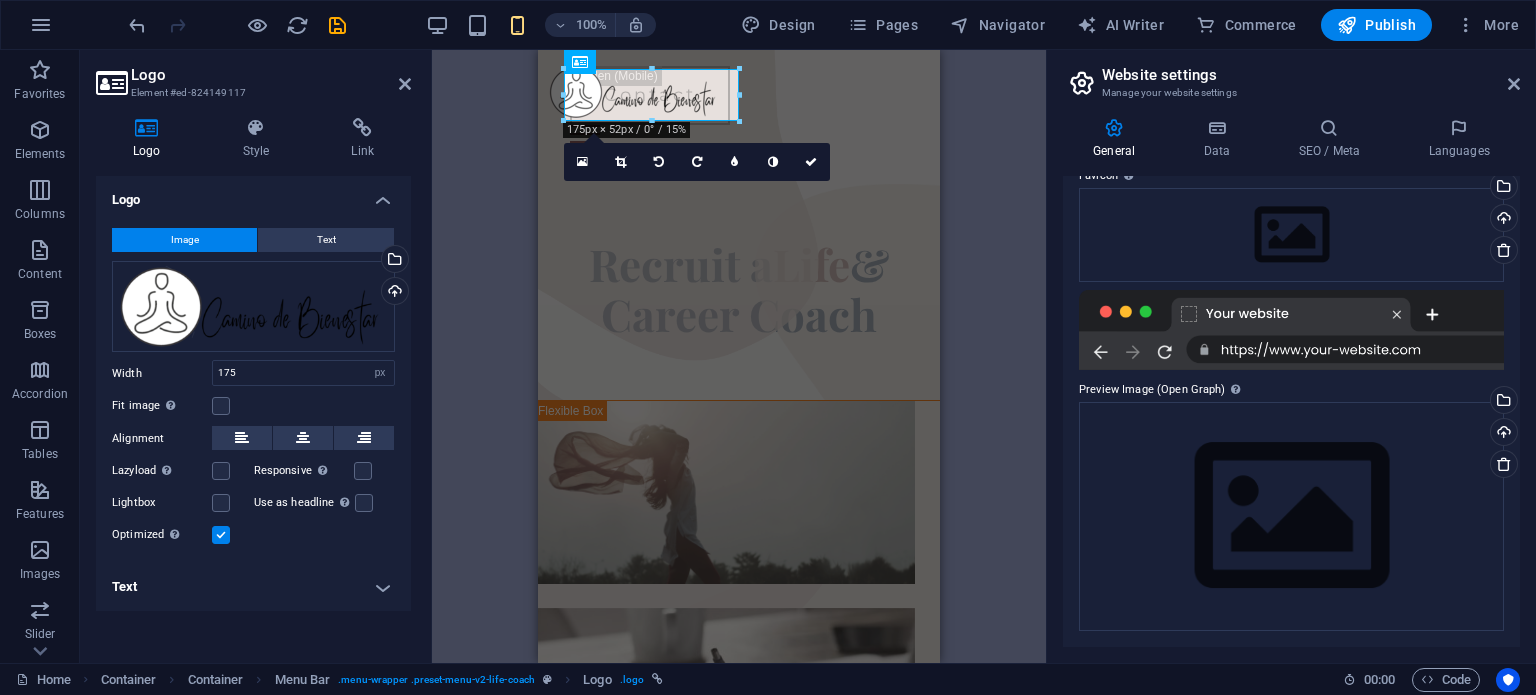 click on "H1   Container   Container   Container   Banner   Banner   Container   Banner   Container   Spacer   Spacer   Container   Unequal Columns   H2   Spacer   Text   Spacer   Container   H2   Spacer   Container   Image   3 columns   Container   Container   Container   Menu Bar   Menu   Menu   Container   Container   Logo 180 170 160 150 140 130 120 110 100 90 80 70 60 50 40 30 20 10 0 -10 -20 -30 -40 -50 -60 -70 -80 -90 -100 -110 -120 -130 -140 -150 -160 -170 175px × 52px / 0° / 15% 16:10 16:9 4:3 1:1 1:2 0   Button   Image   Container   Unequal Columns   Container   Container   Image   Container   Container" at bounding box center (739, 356) 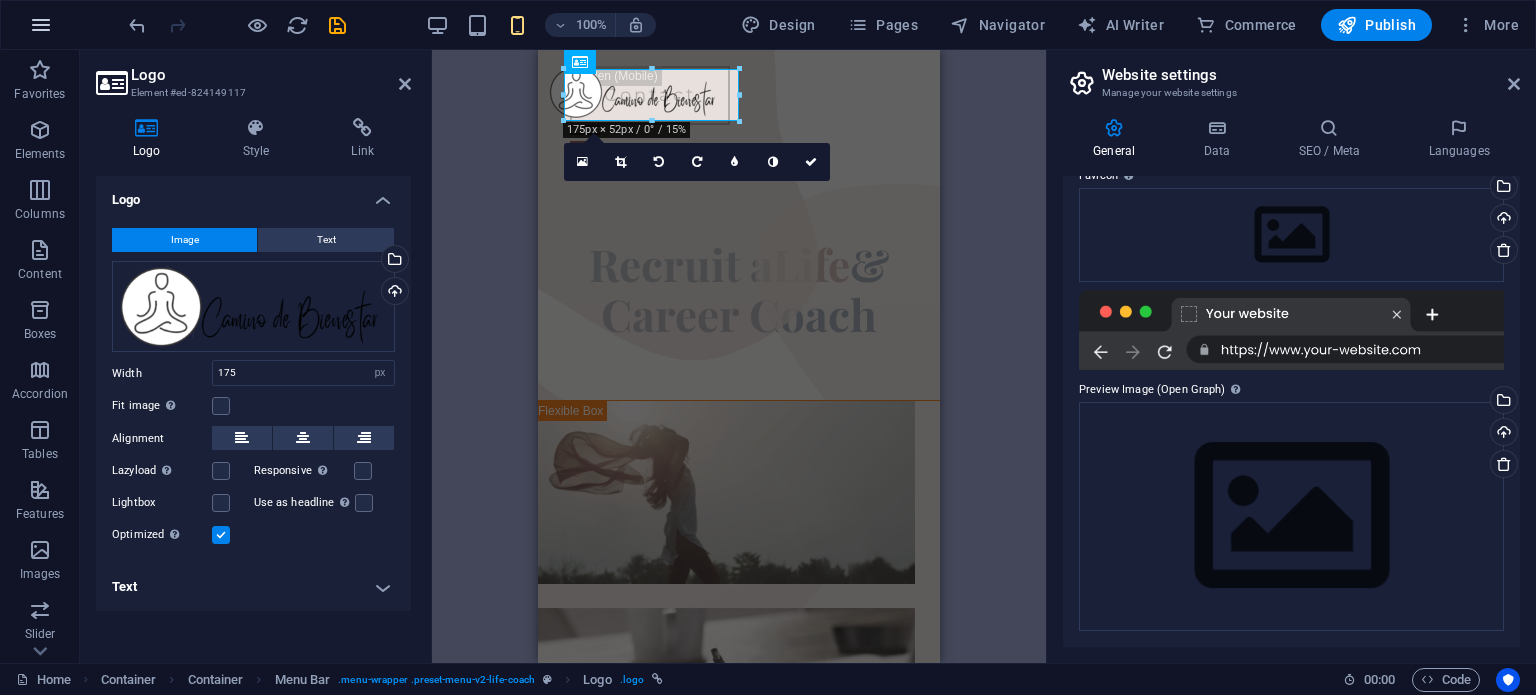 click at bounding box center (41, 25) 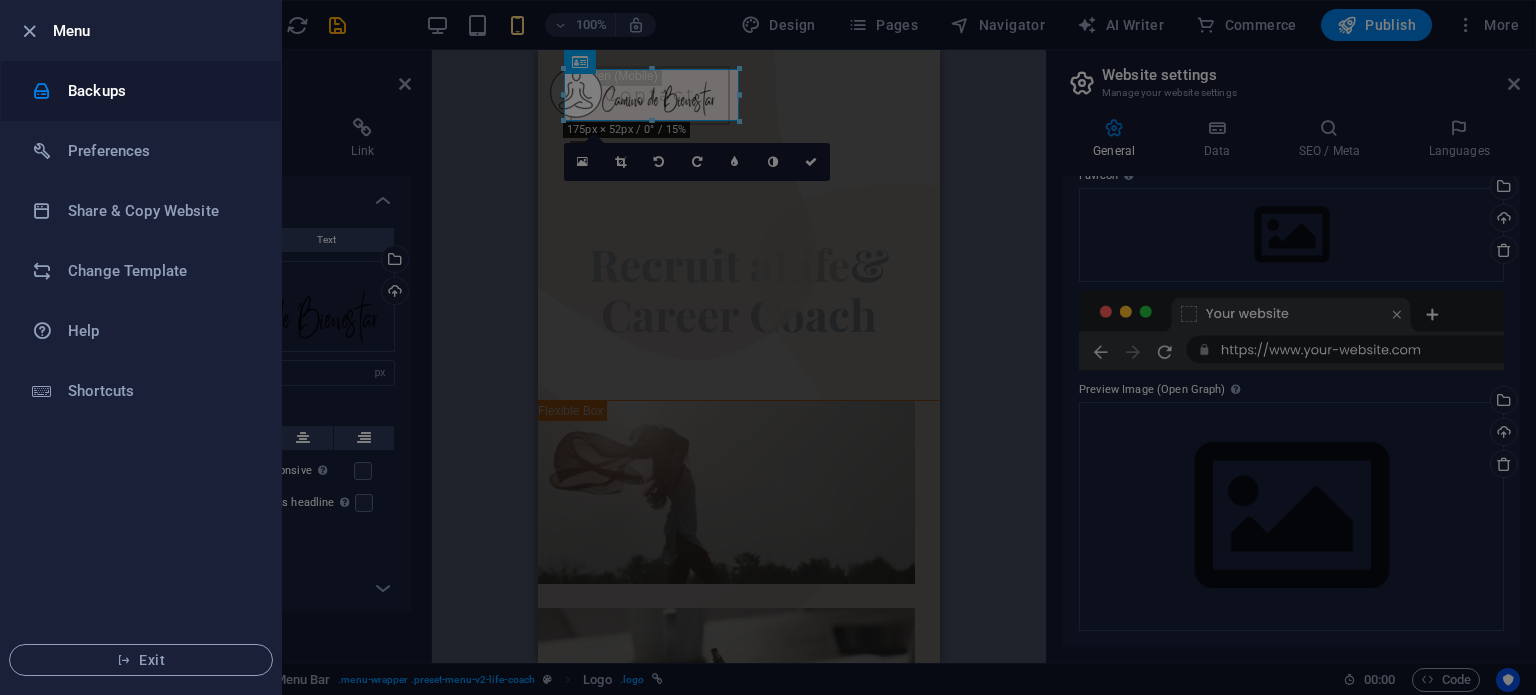 click on "Backups" at bounding box center [160, 91] 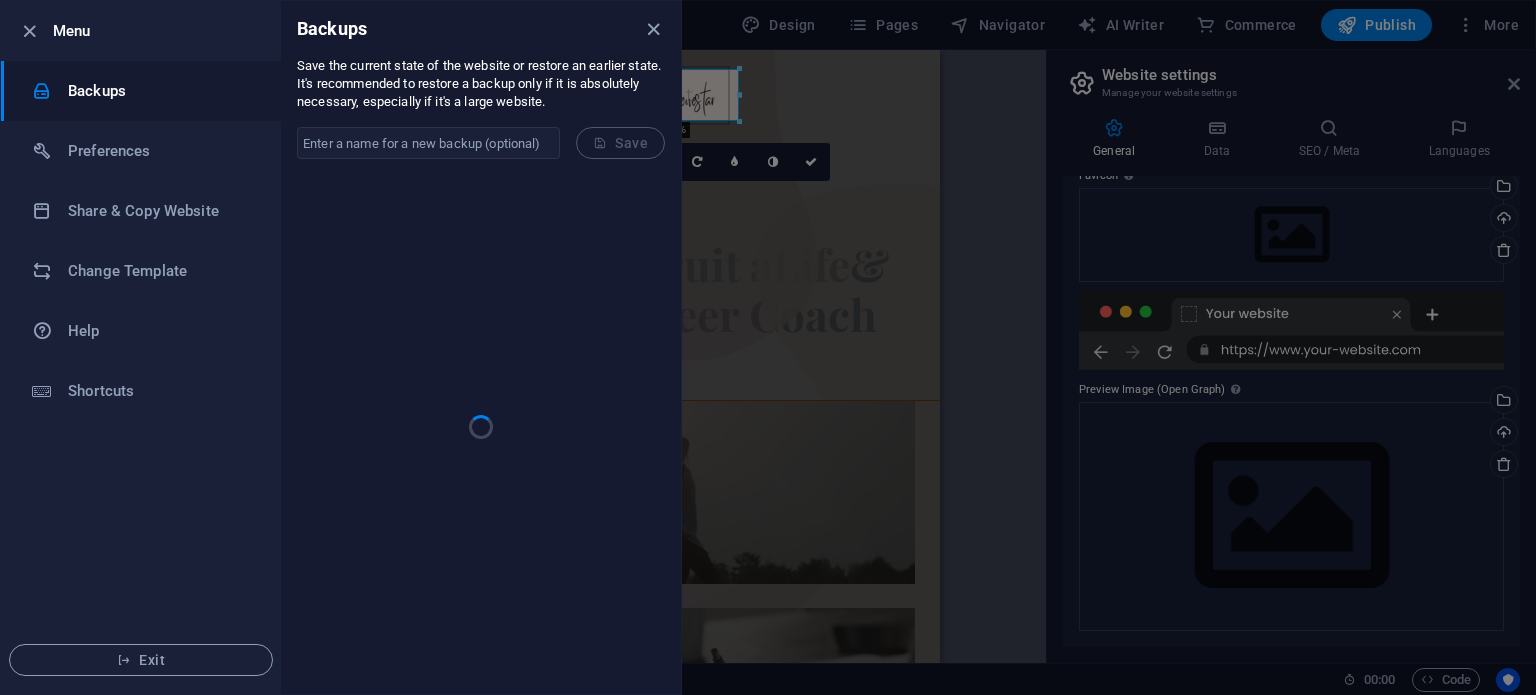 click on "Menu" at bounding box center [159, 31] 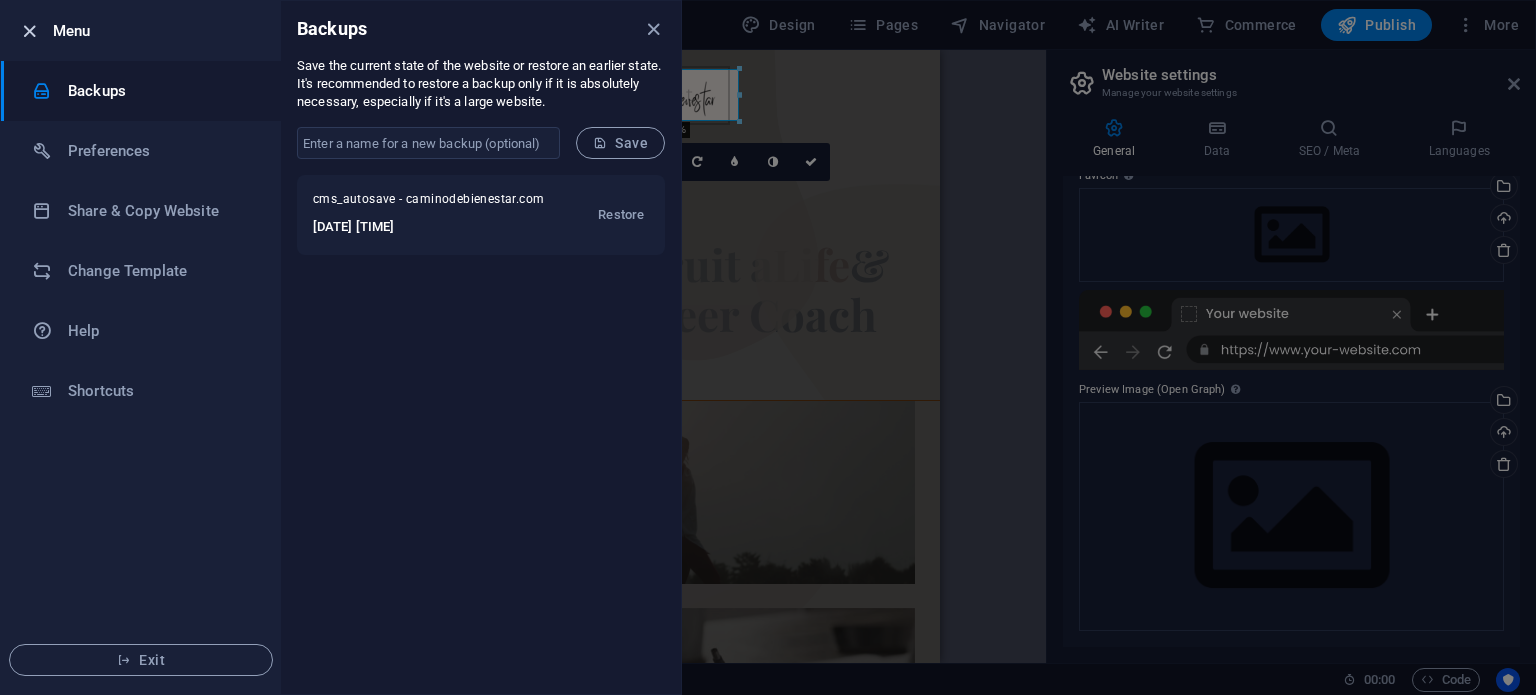 click at bounding box center [29, 31] 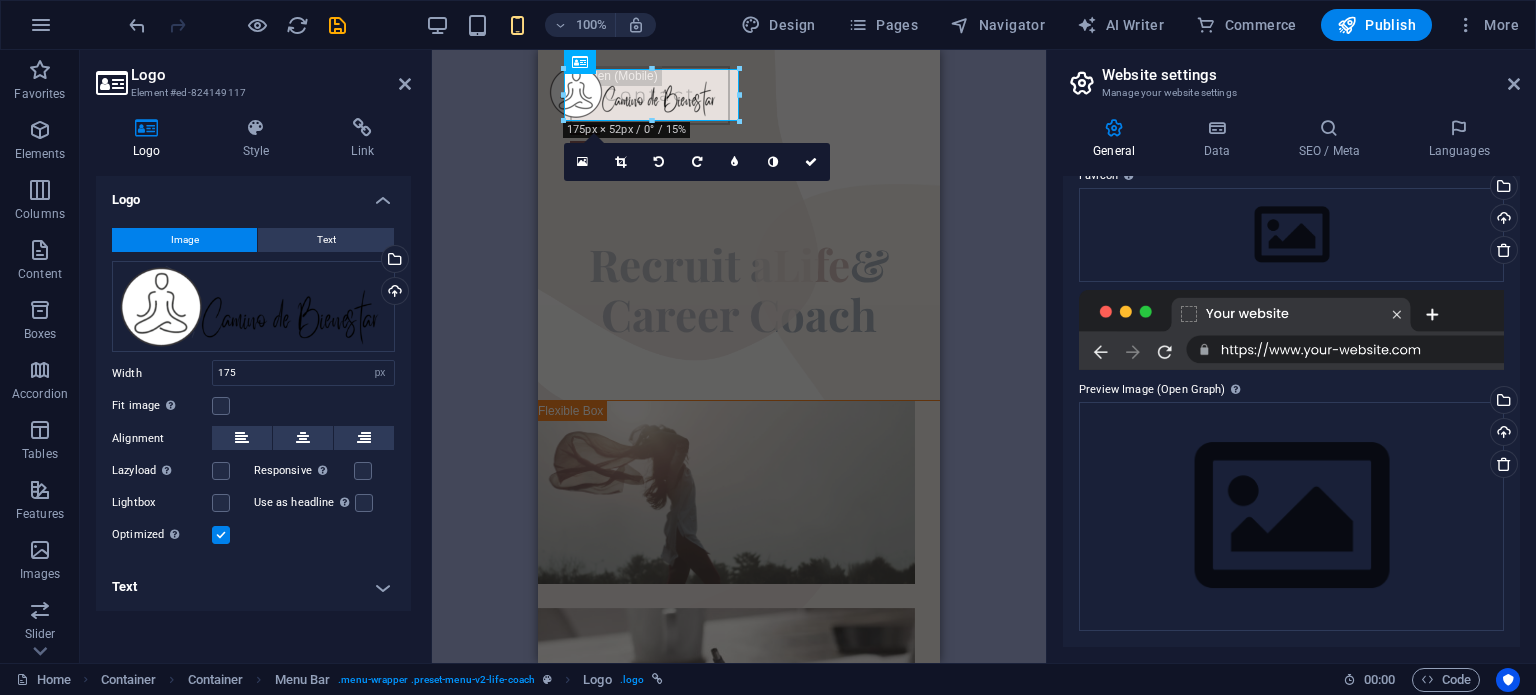 click on "Logo Image Text Drag files here, click to choose files or select files from Files or our free stock photos & videos Select files from the file manager, stock photos, or upload file(s) Upload Width 175 Default auto px rem % em vh vw Fit image Automatically fit image to a fixed width and height Height Default auto px Alignment Lazyload Loading images after the page loads improves page speed. Responsive Automatically load retina image and smartphone optimized sizes. Lightbox Use as headline The image will be wrapped in an H1 headline tag. Useful for giving alternative text the weight of an H1 headline, e.g. for the logo. Leave unchecked if uncertain. Optimized Images are compressed to improve page speed. Position Direction Custom X offset 50 px rem % vh vw Y offset 50 px rem % vh vw Edit design Text Float No float Image left Image right Determine how text should behave around the image. Text Alternative text Image caption Paragraph Format Normal Heading 1 Heading 2 Heading 3 Heading 4 Heading 5 Heading 6 Code 8" at bounding box center (253, 411) 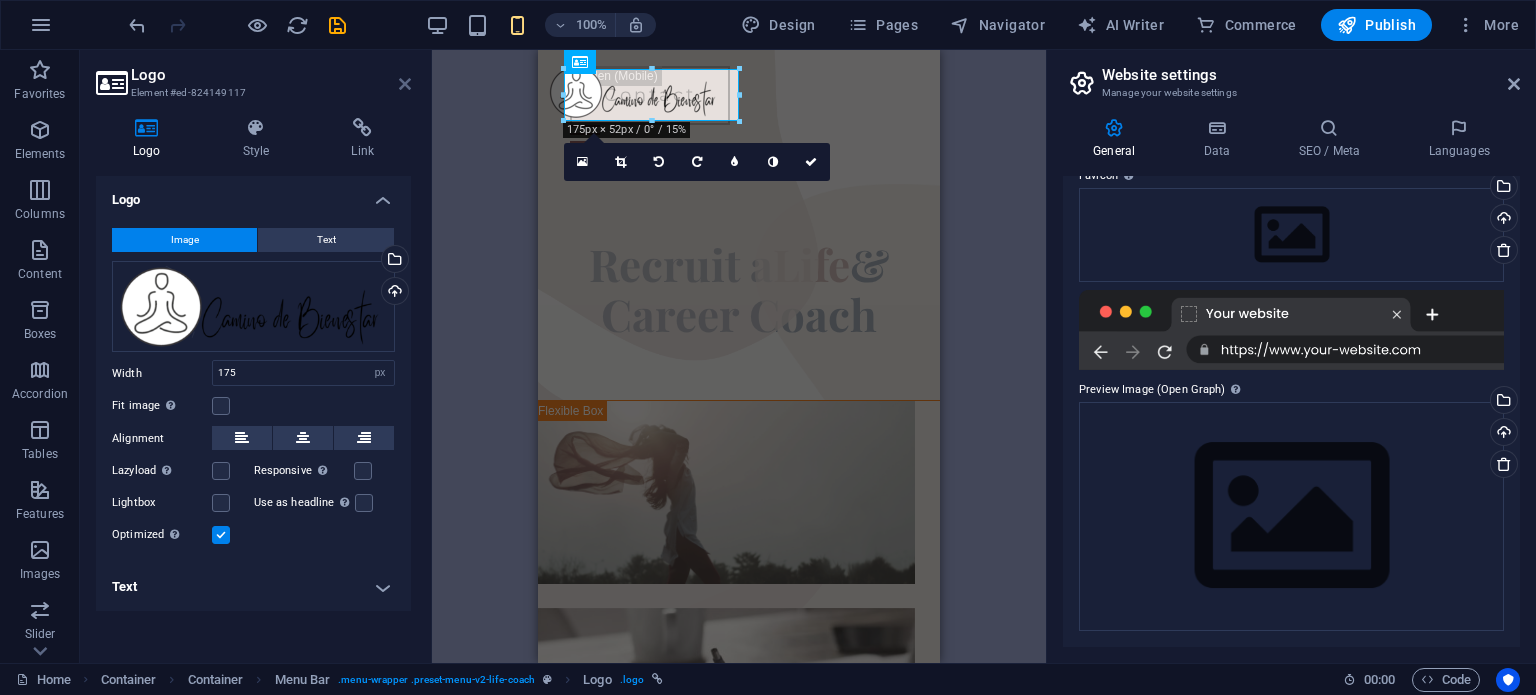 click at bounding box center (405, 84) 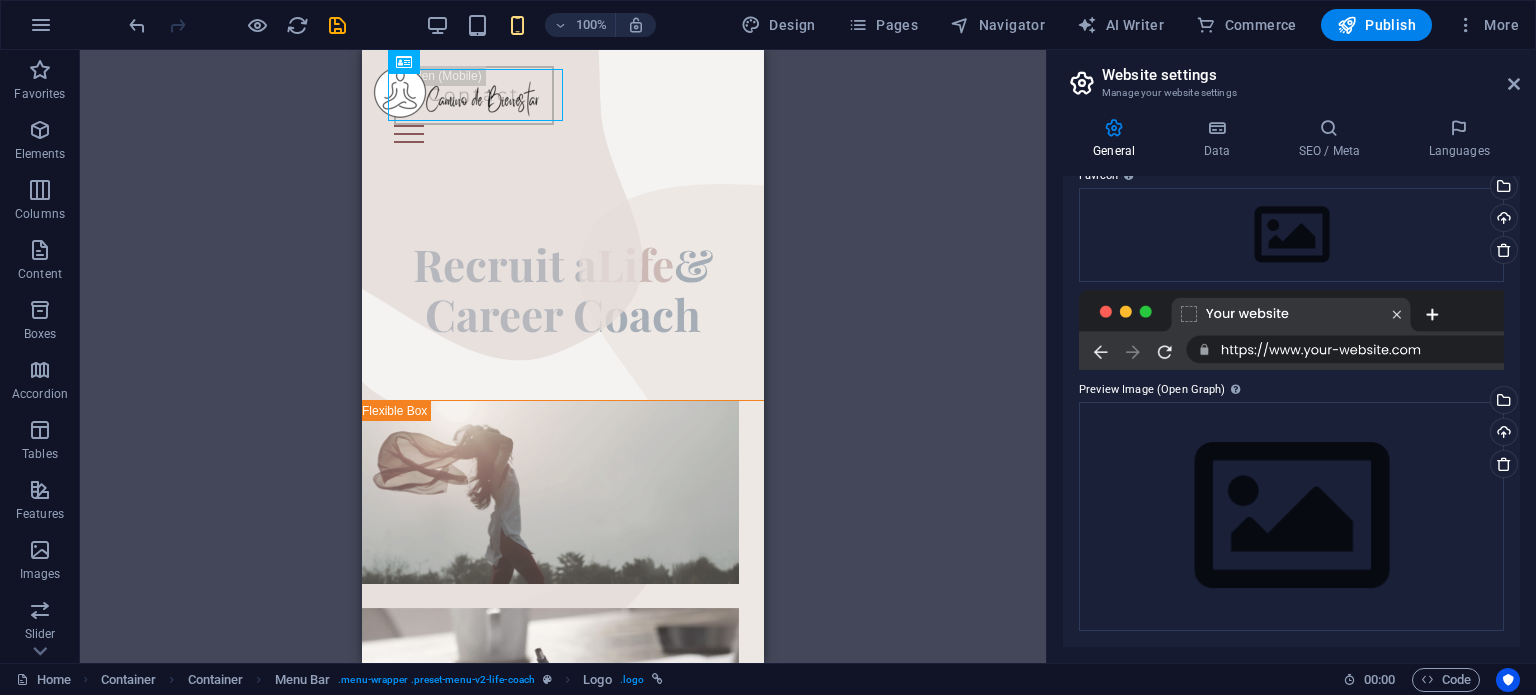click on "H1   Container   Container   Container   Banner   Banner   Container   Banner   Container   Spacer   Spacer   Container   Unequal Columns   Unequal Columns   Container   H2   Spacer   Text   Spacer   Container   H2   Spacer   Container   Image   3 columns   Container   Container   Container   Menu Bar   Menu   Menu   Container   Container   Logo   Button   Image   Container   Unequal Columns   Container   Container   Image   Container   Container" at bounding box center [563, 356] 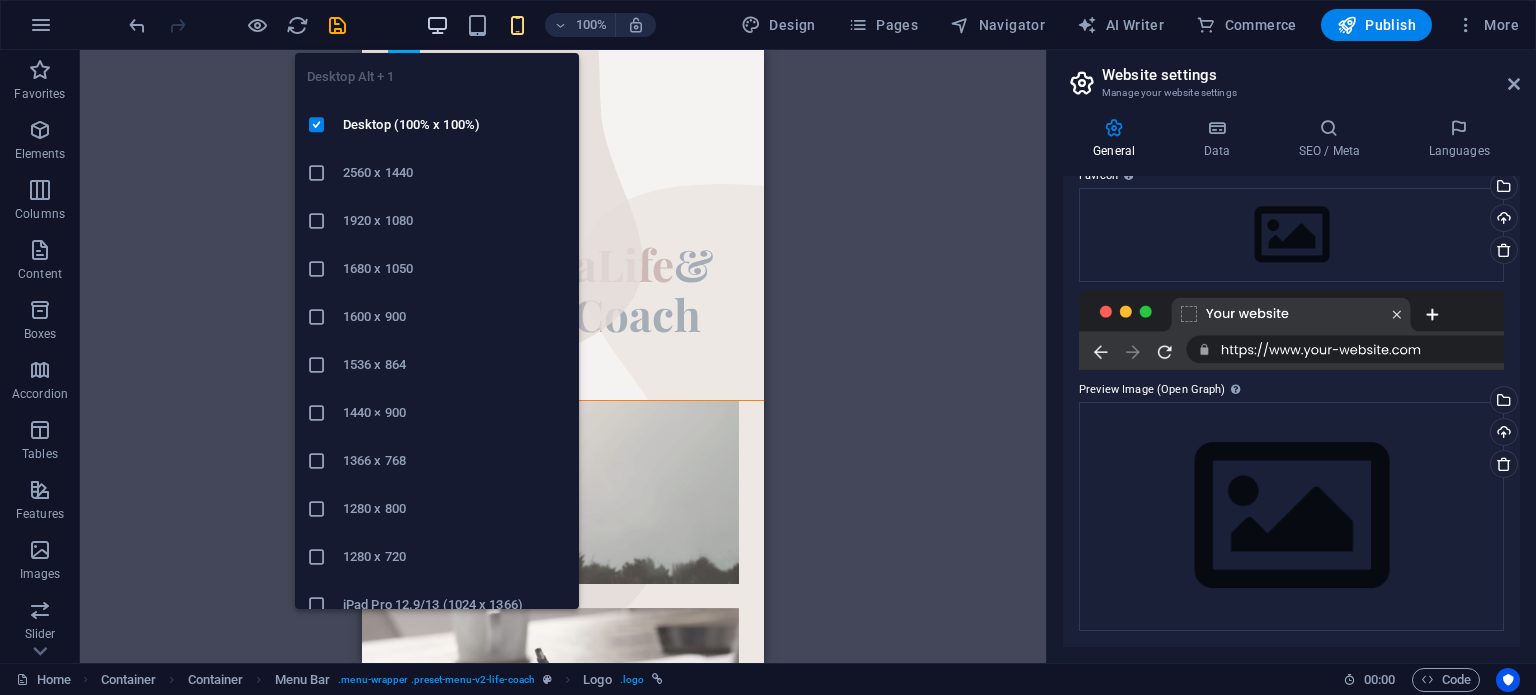 click at bounding box center (437, 25) 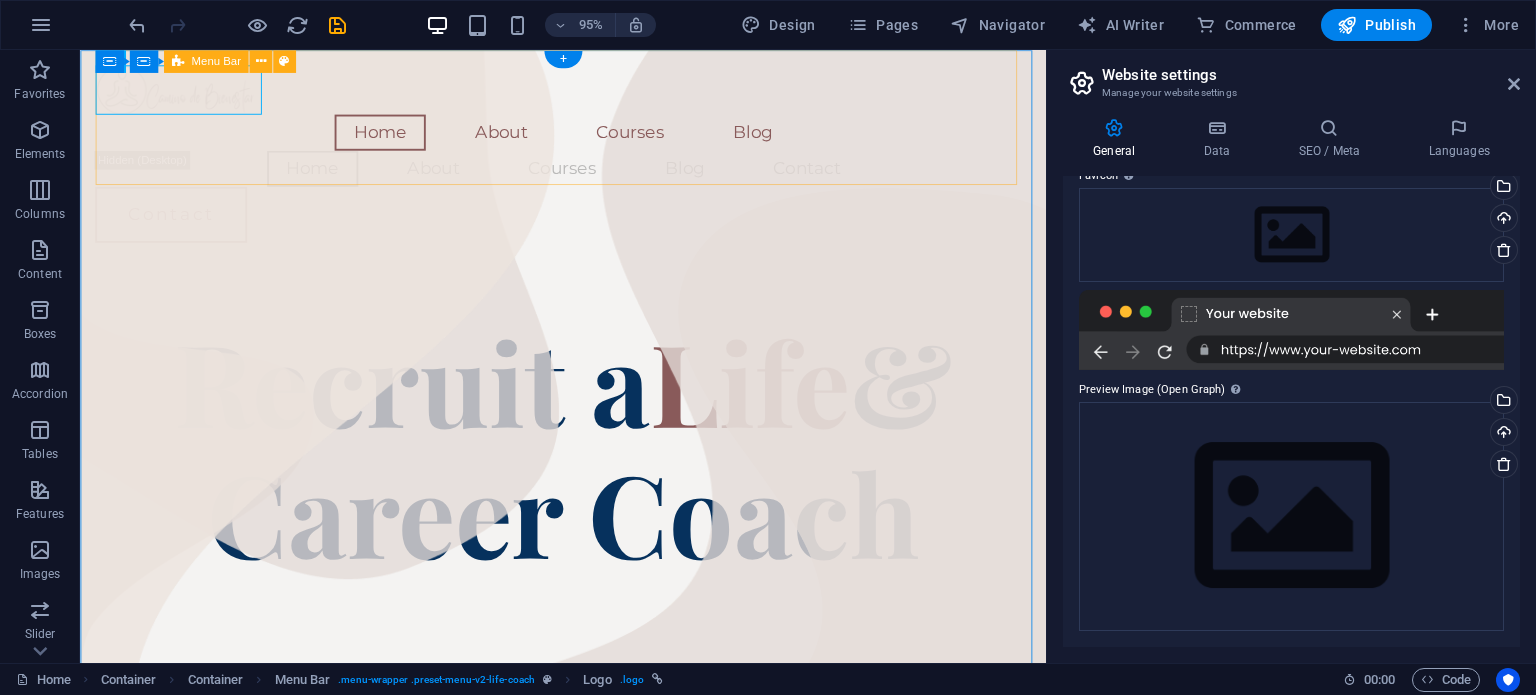 click on "Home About Courses Blog Home About Courses Blog Contact Contact" at bounding box center (588, 159) 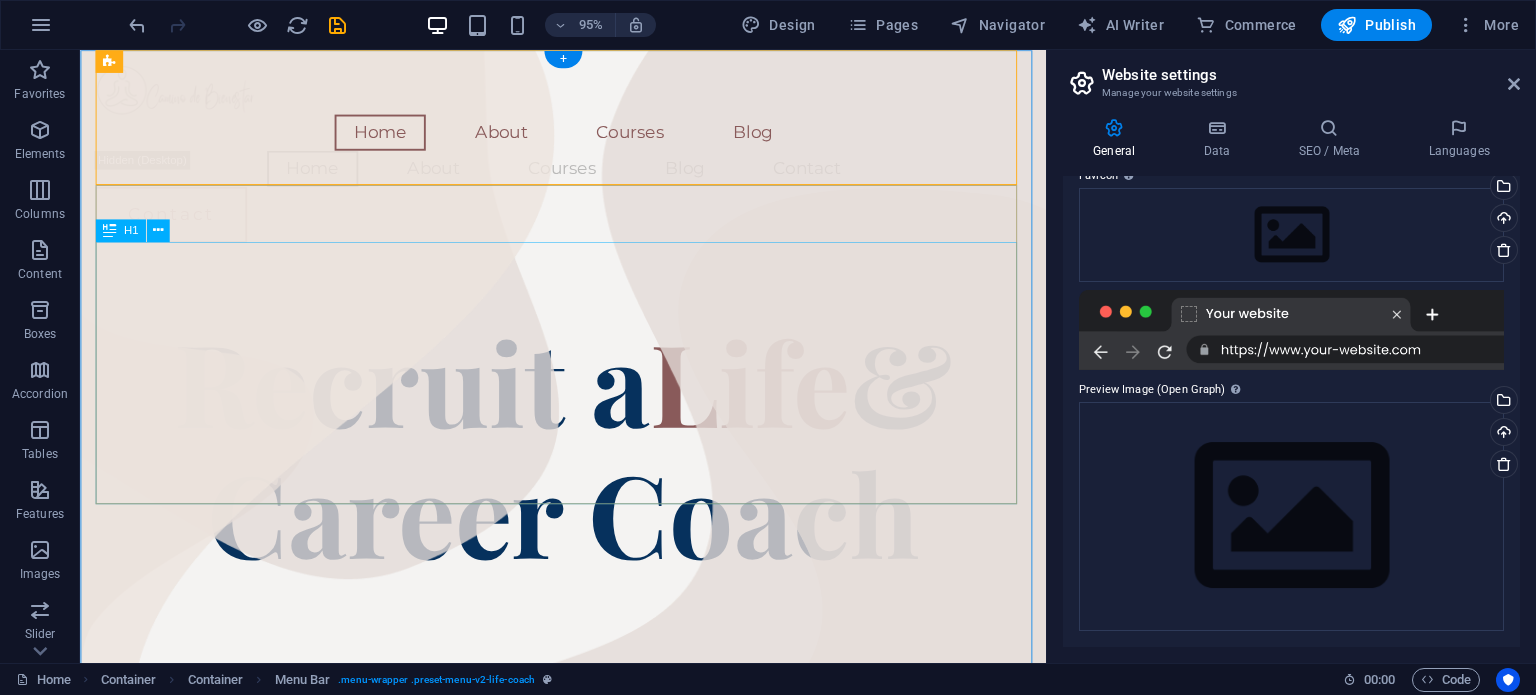 click on "Recruit a  Life  & Career Coach" at bounding box center [588, 467] 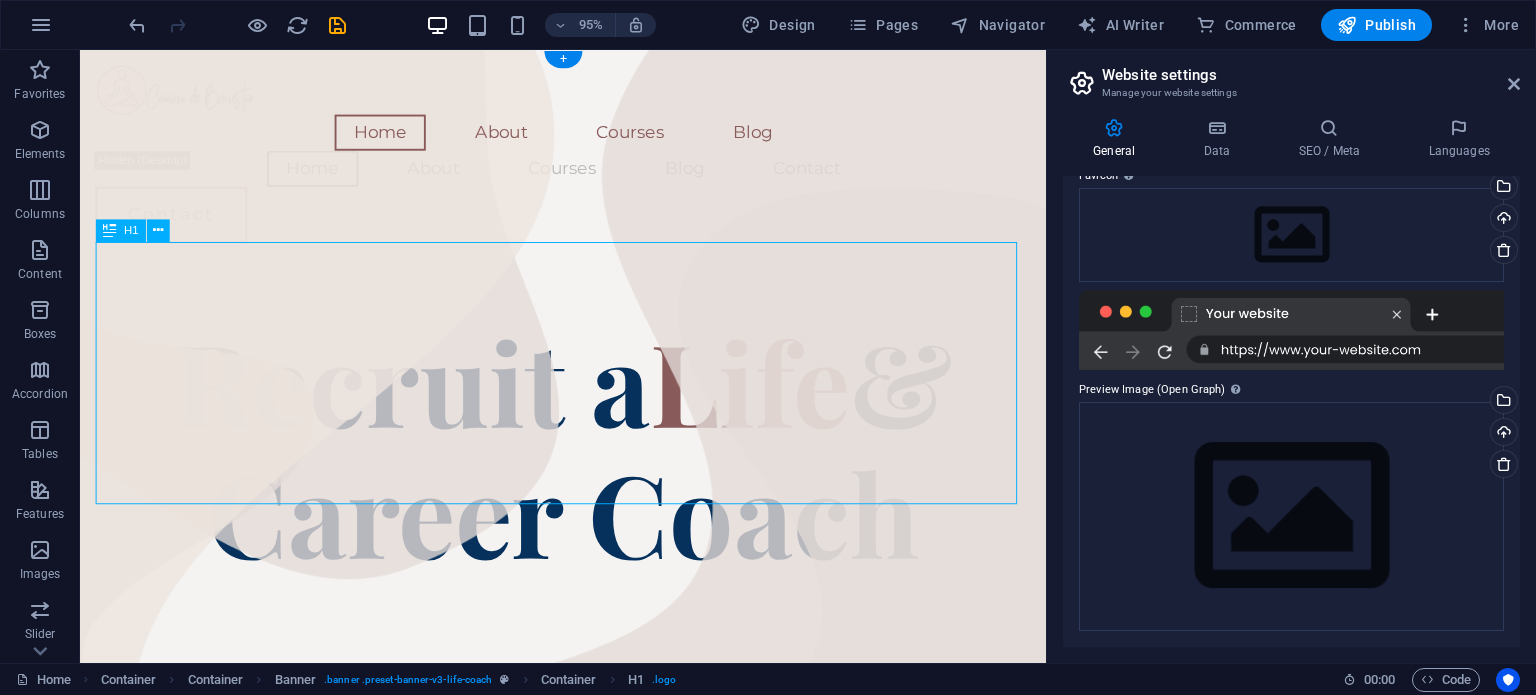 click on "Recruit a  Life  & Career Coach" at bounding box center (588, 467) 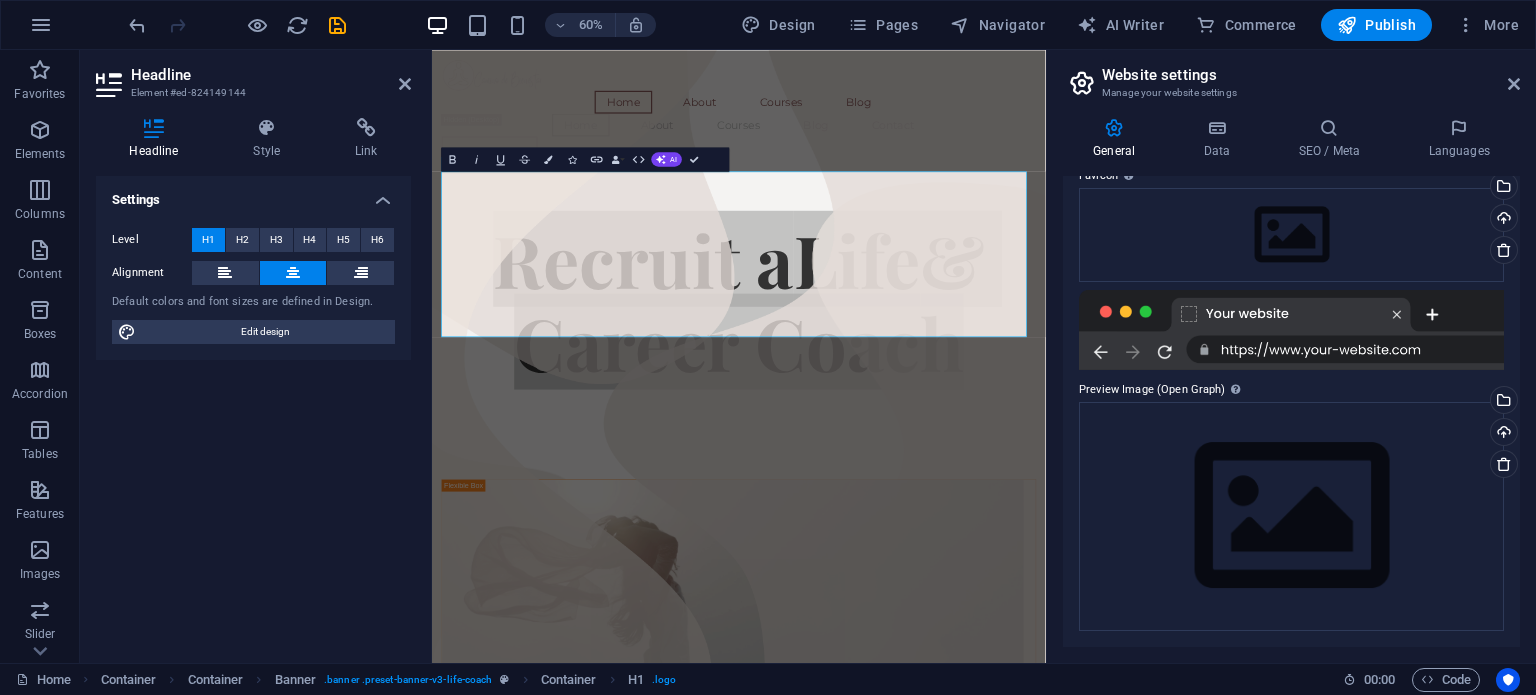 click on "Website name caminodebienestar.com Logo Drag files here, click to choose files or select files from Files or our free stock photos & videos Select files from the file manager, stock photos, or upload file(s) Upload Favicon Set the favicon of your website here. A favicon is a small icon shown in the browser tab next to your website title. It helps visitors identify your website. Drag files here, click to choose files or select files from Files or our free stock photos & videos Select files from the file manager, stock photos, or upload file(s) Upload Preview Image (Open Graph) This image will be shown when the website is shared on social networks Drag files here, click to choose files or select files from Files or our free stock photos & videos Select files from the file manager, stock photos, or upload file(s) Upload" at bounding box center [1291, 411] 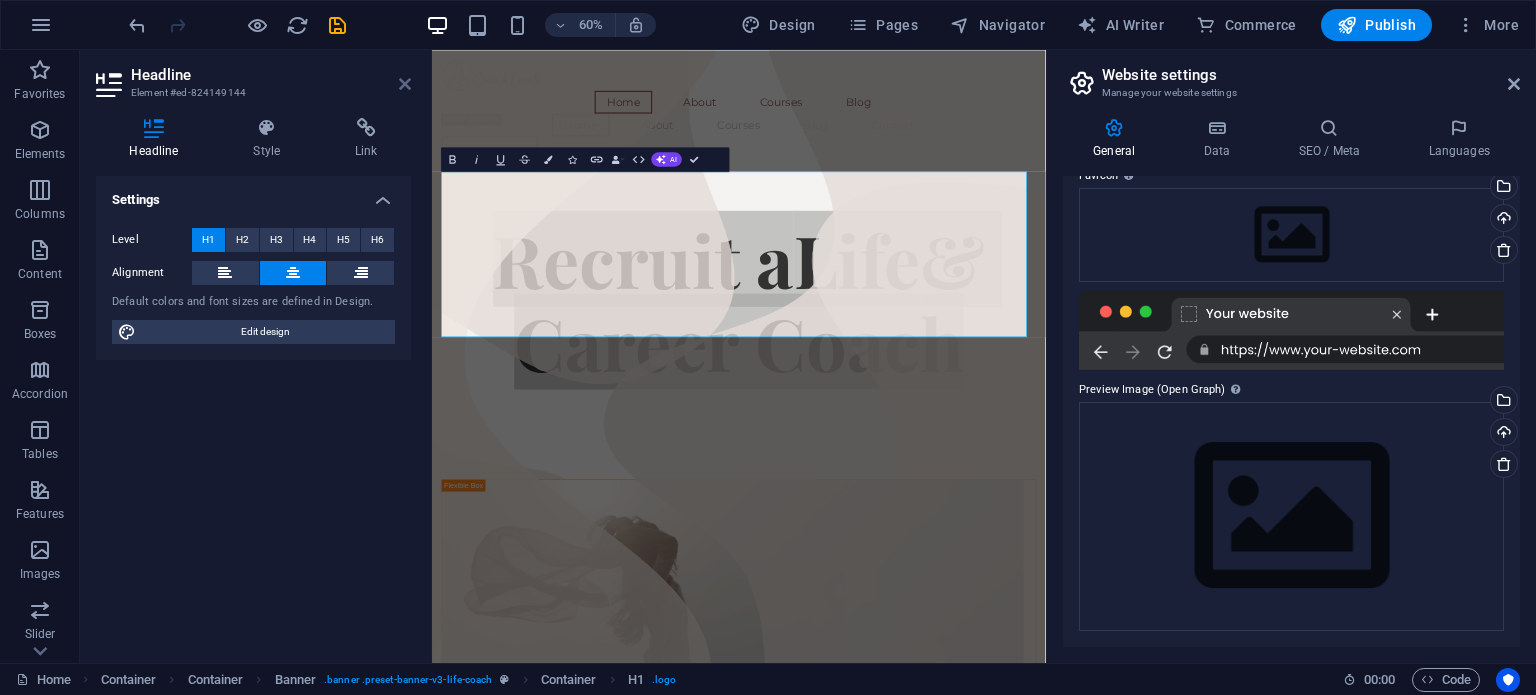 click at bounding box center (405, 84) 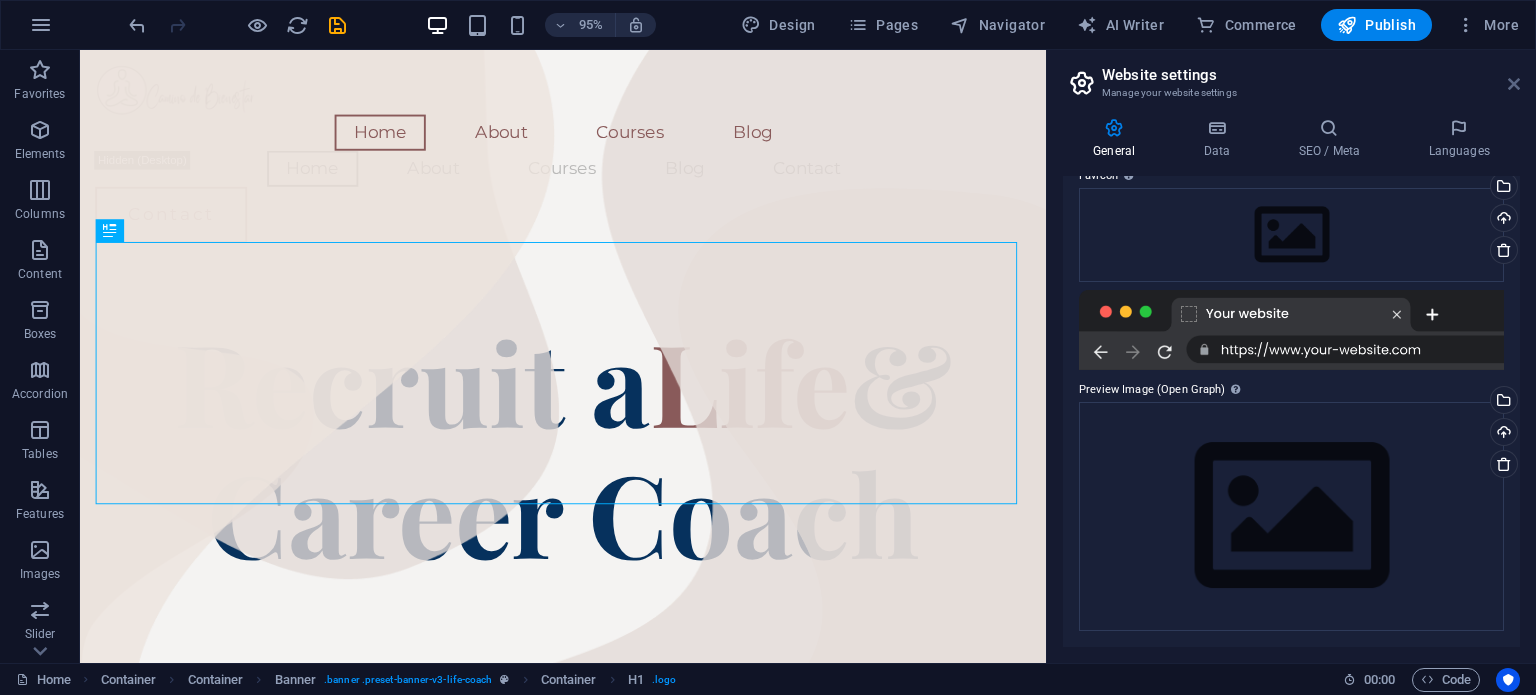 click at bounding box center [1514, 84] 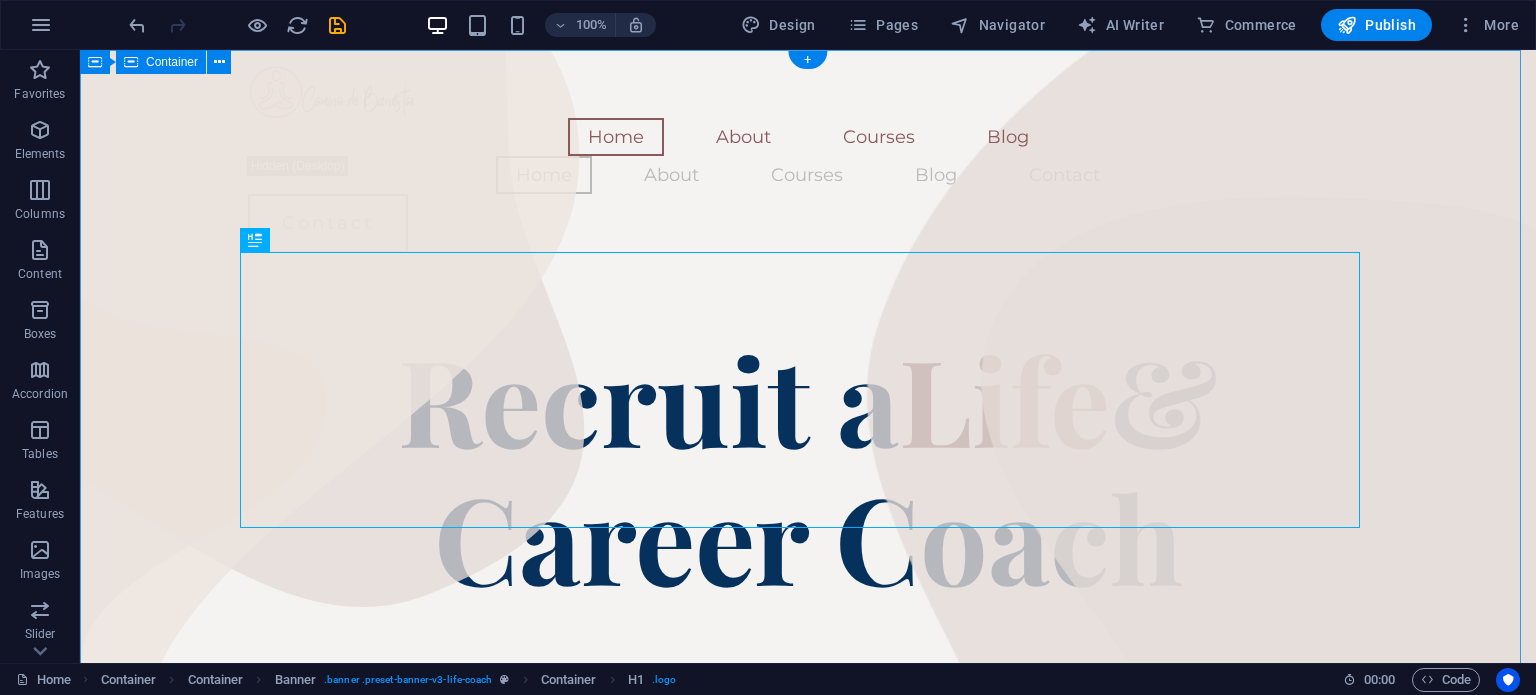 click on "Home About Courses Blog Home About Courses Blog Contact Contact Recruit a  Life  & Career Coach Coach Headline There are many variations of passages of Lorem Ipsum available, but the majority have suffered alteration in some form, by injected humour, or randomised words which don't look even slightly believable." at bounding box center [808, 2128] 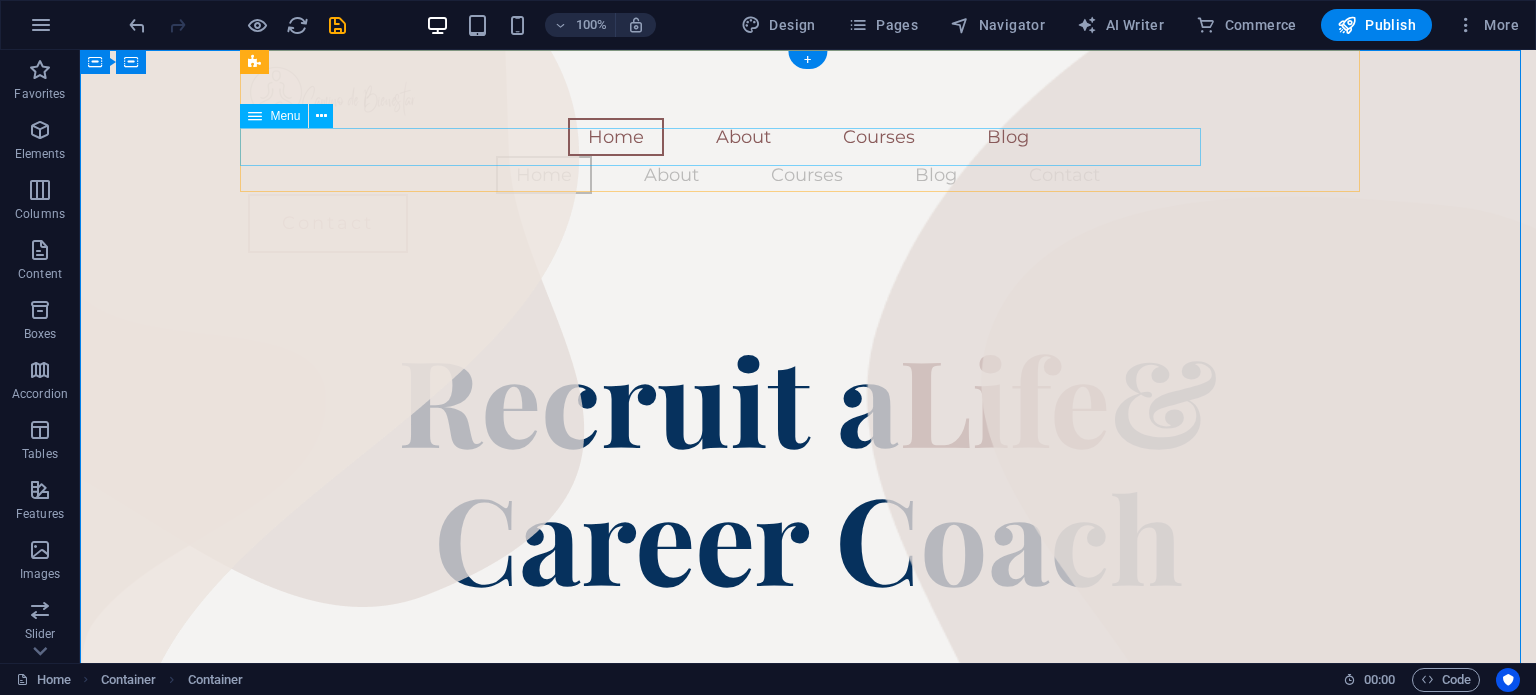 click on "Home About Courses Blog Contact" at bounding box center (808, 175) 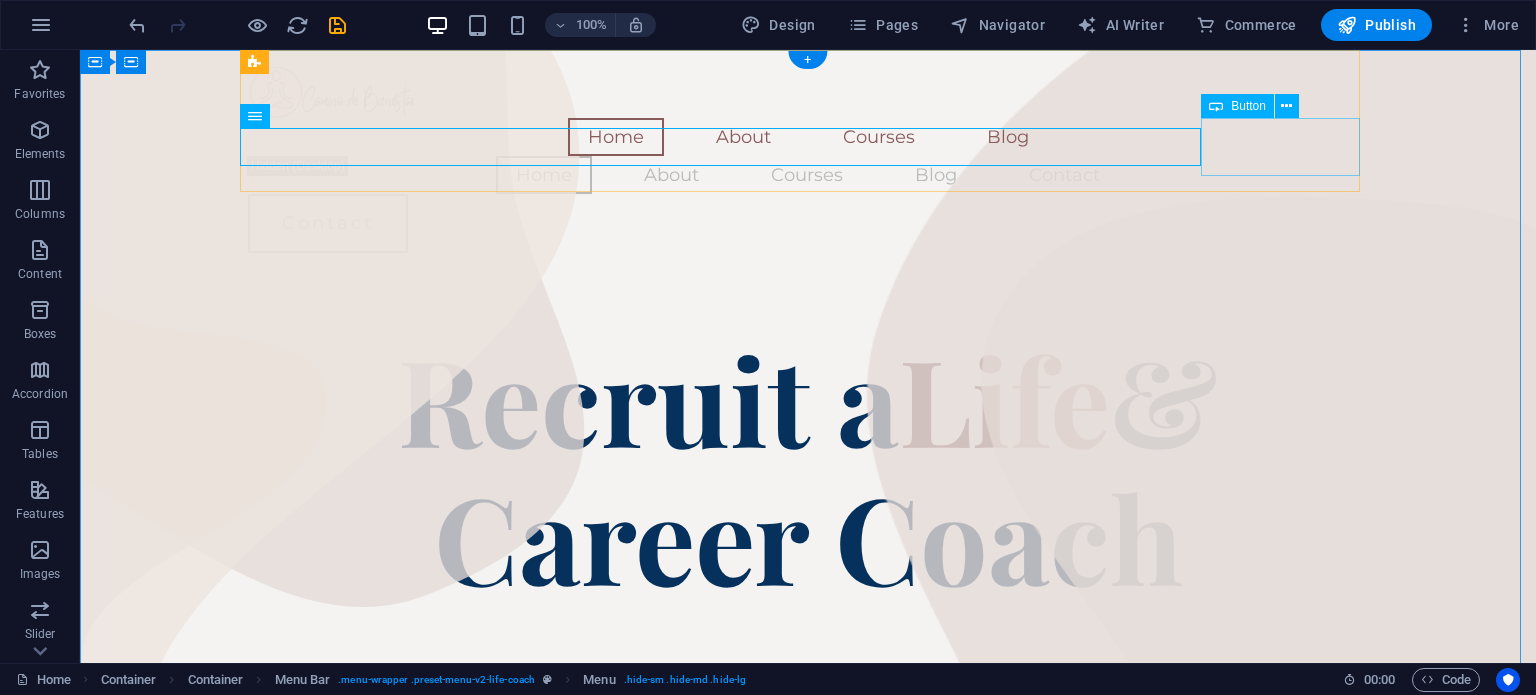 click on "Contact" at bounding box center (808, 223) 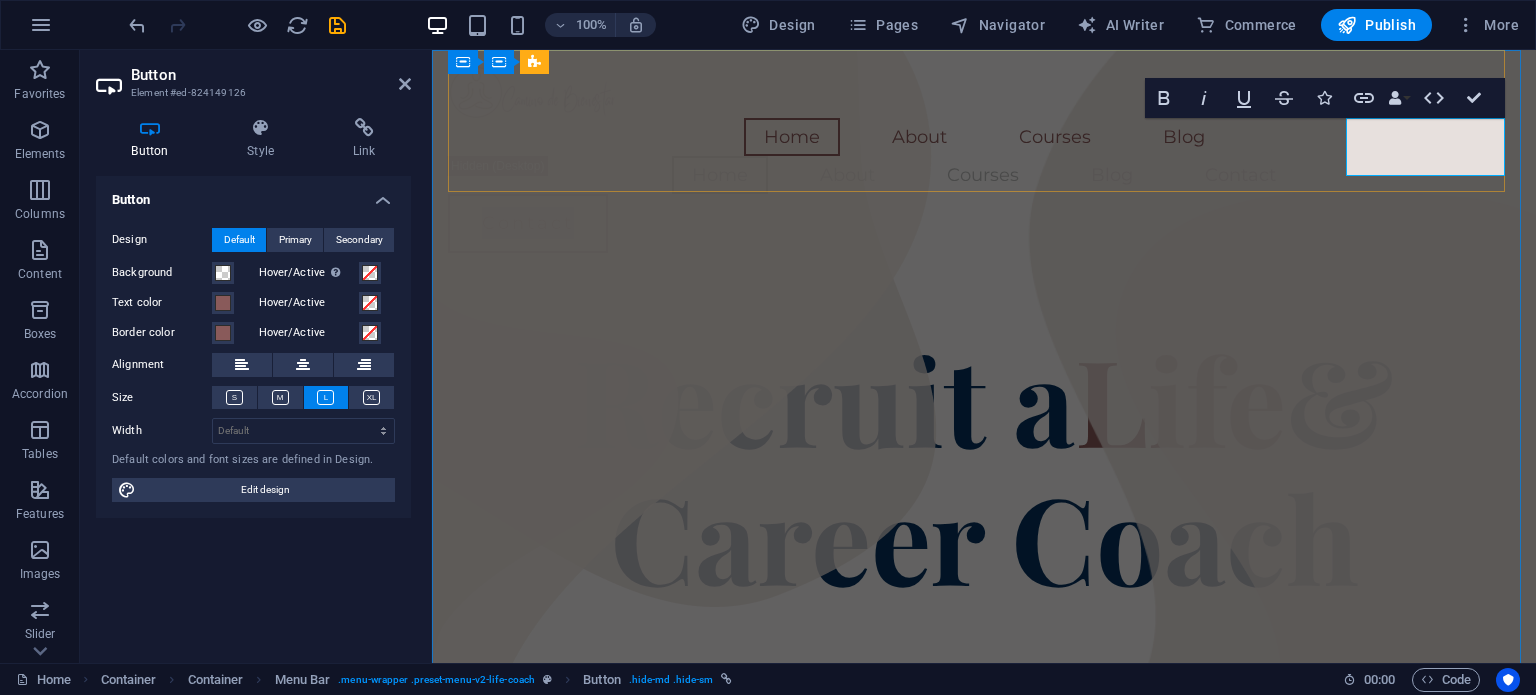 click on "Contact" at bounding box center [528, 223] 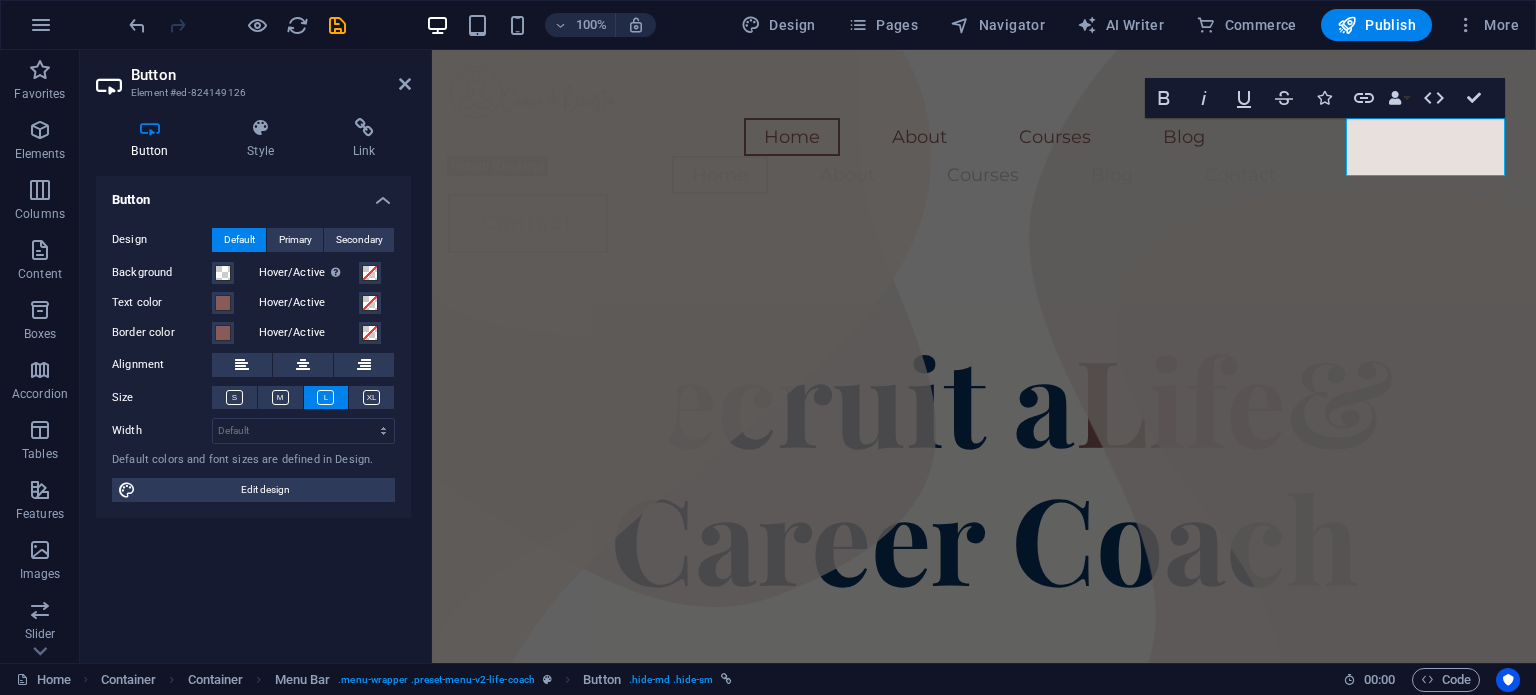 type 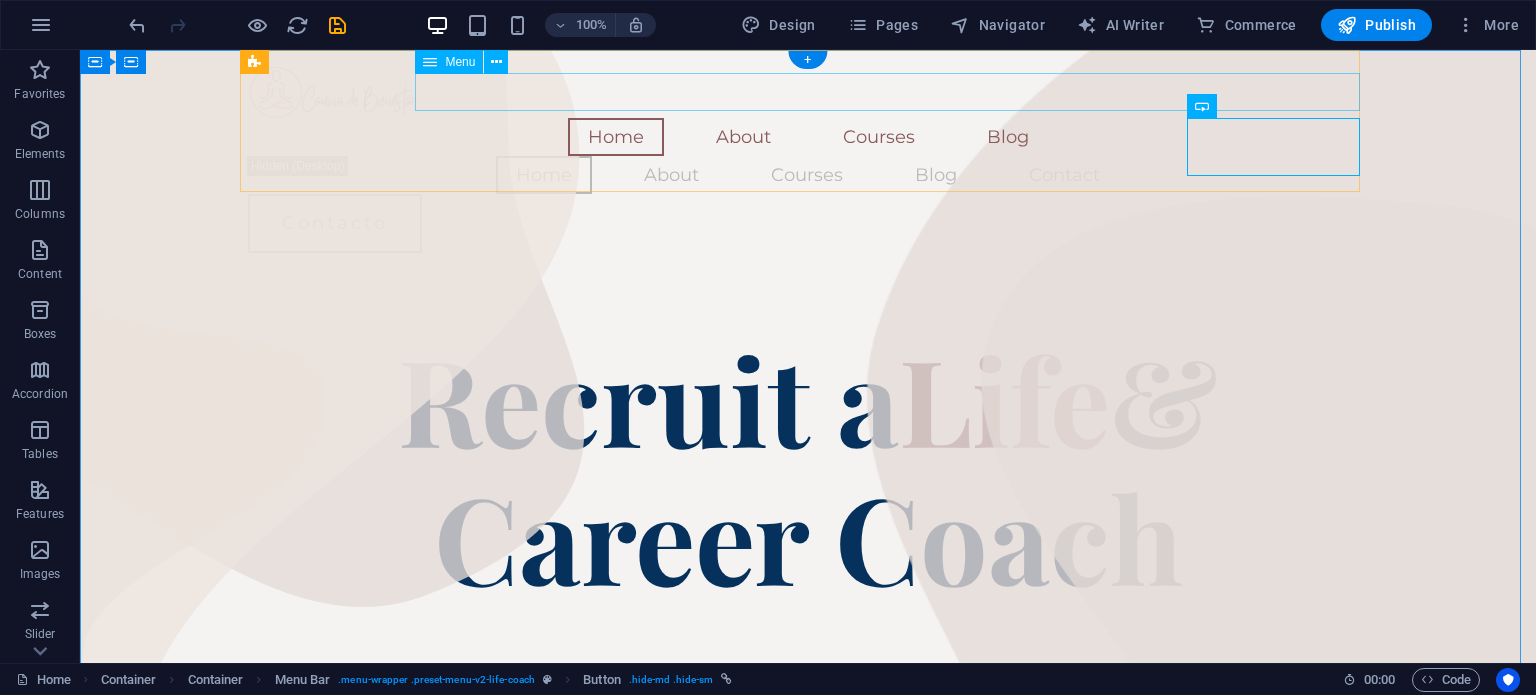 click on "Home About Courses Blog" at bounding box center [808, 137] 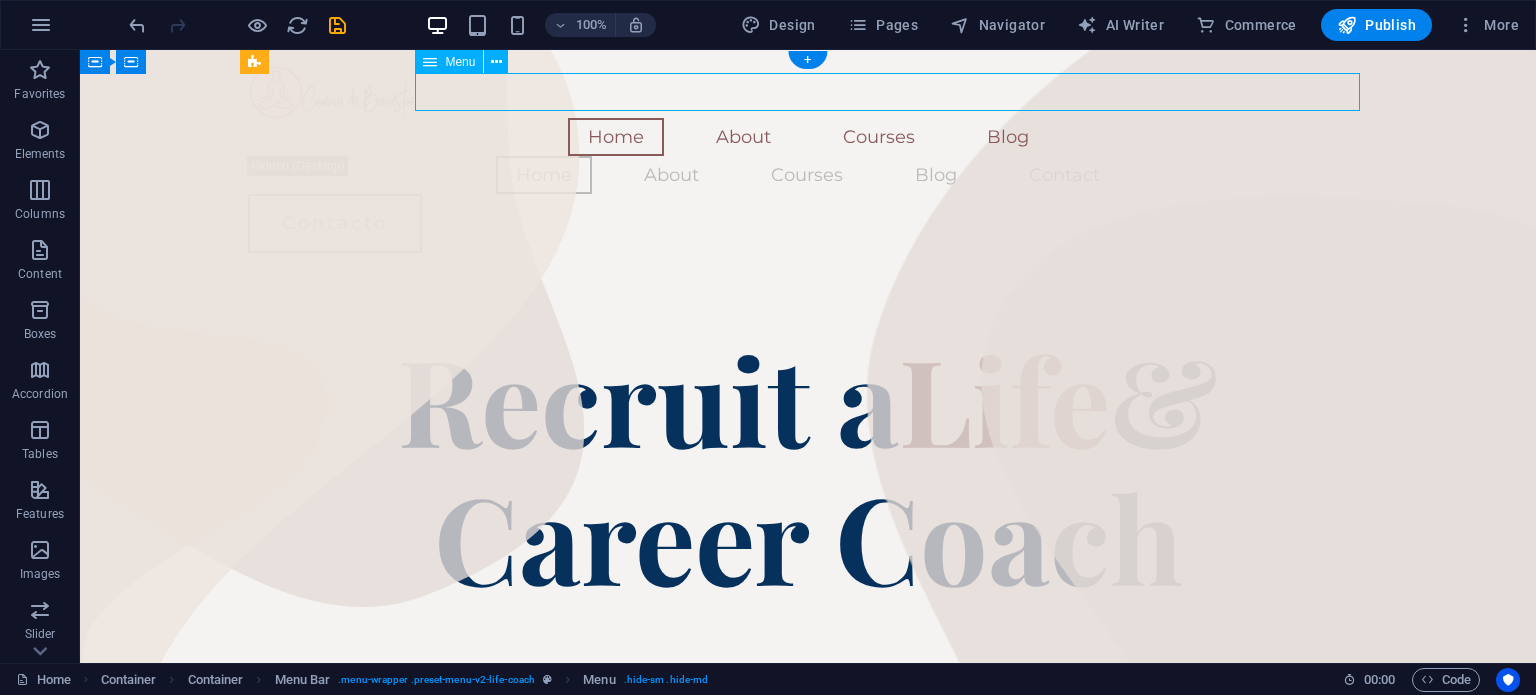click on "Home About Courses Blog" at bounding box center (808, 137) 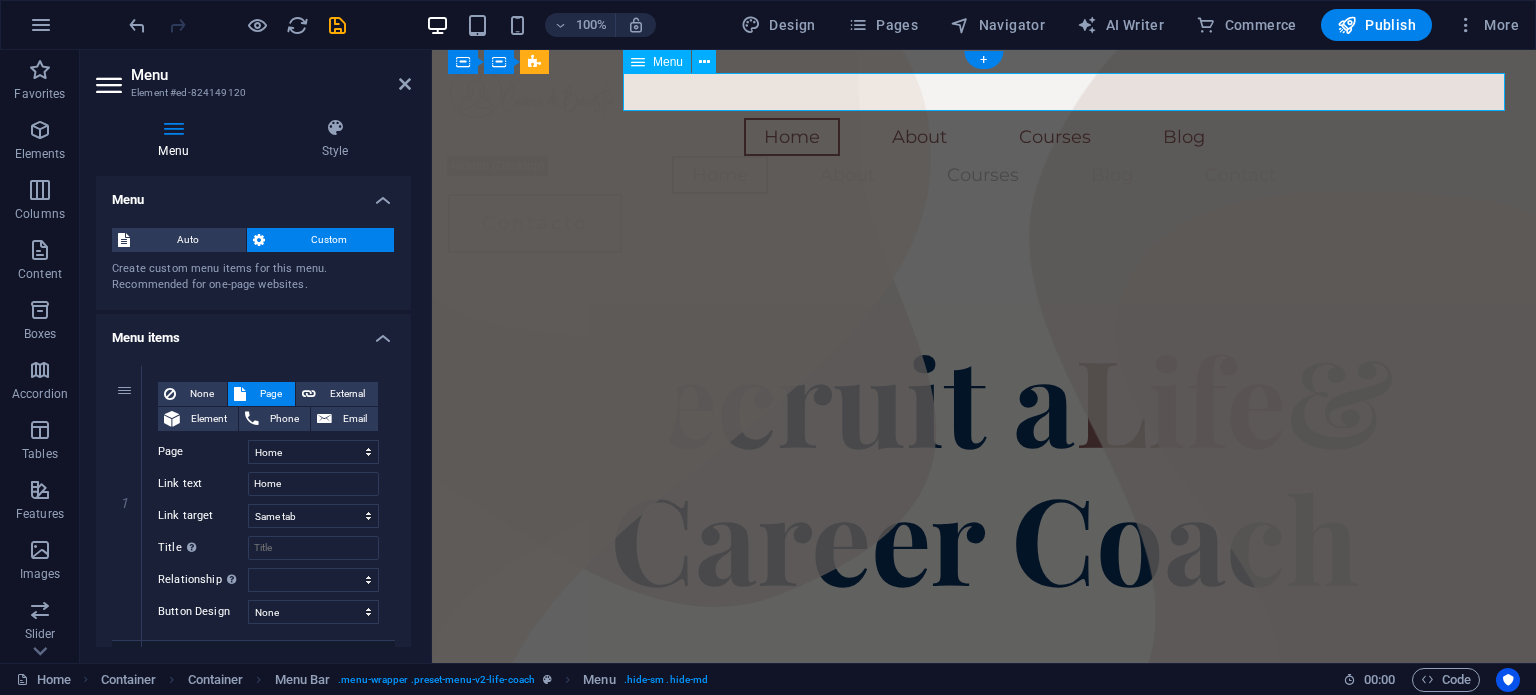 click on "Home About Courses Blog" at bounding box center [984, 137] 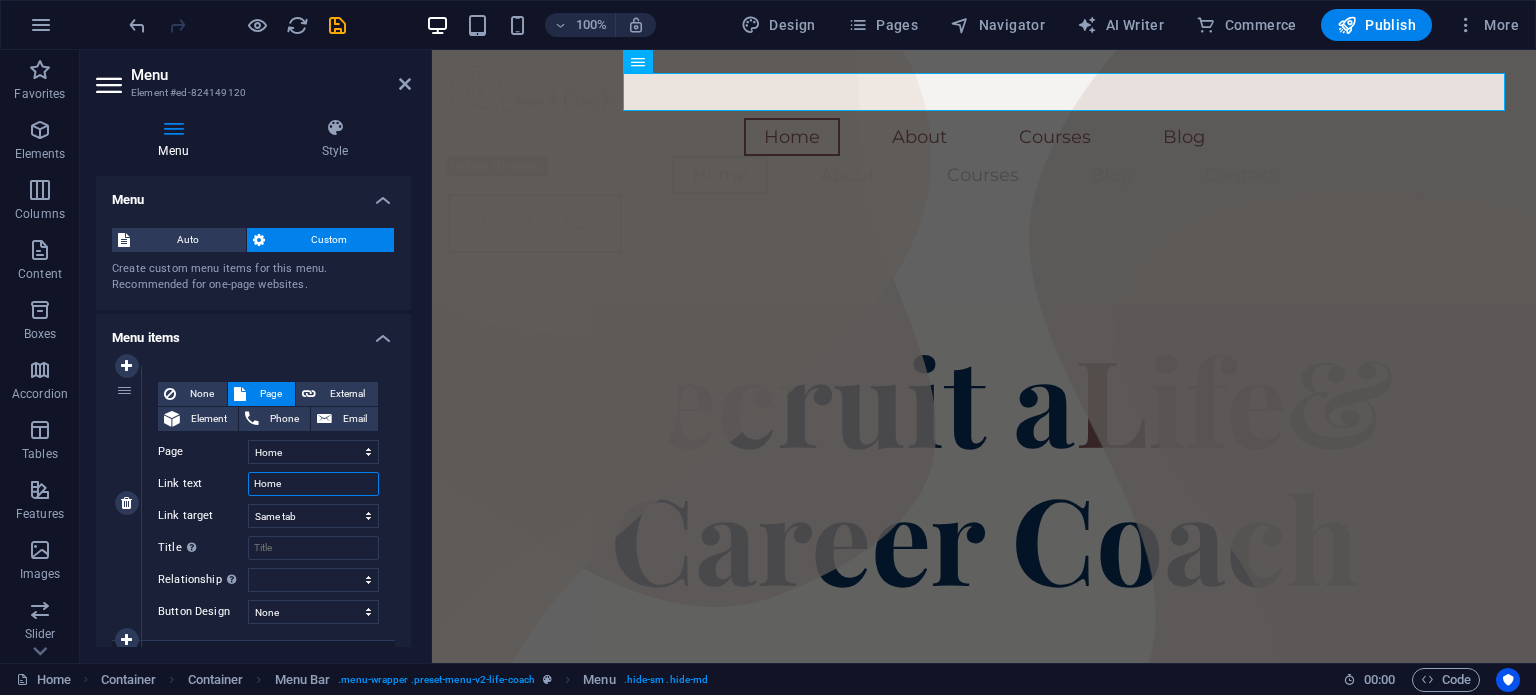 click on "Home" at bounding box center (313, 484) 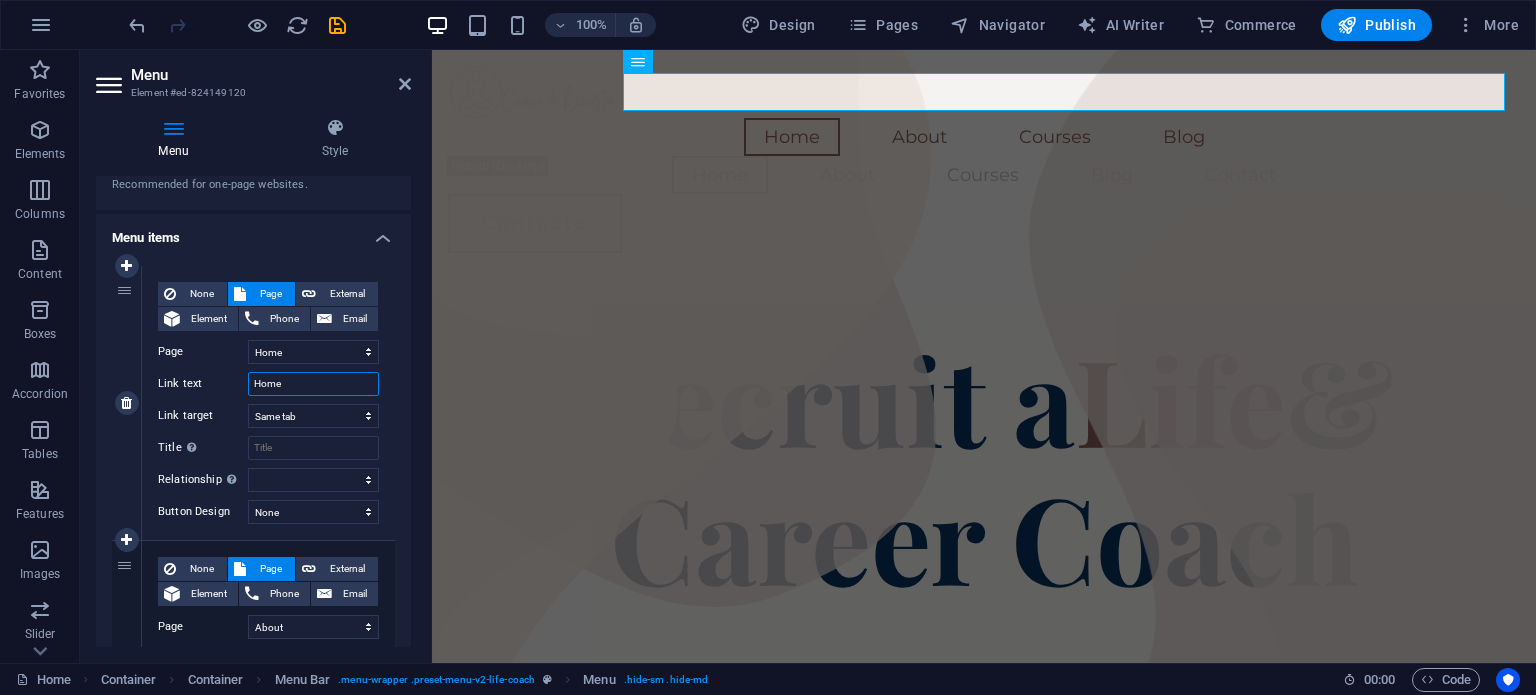 scroll, scrollTop: 200, scrollLeft: 0, axis: vertical 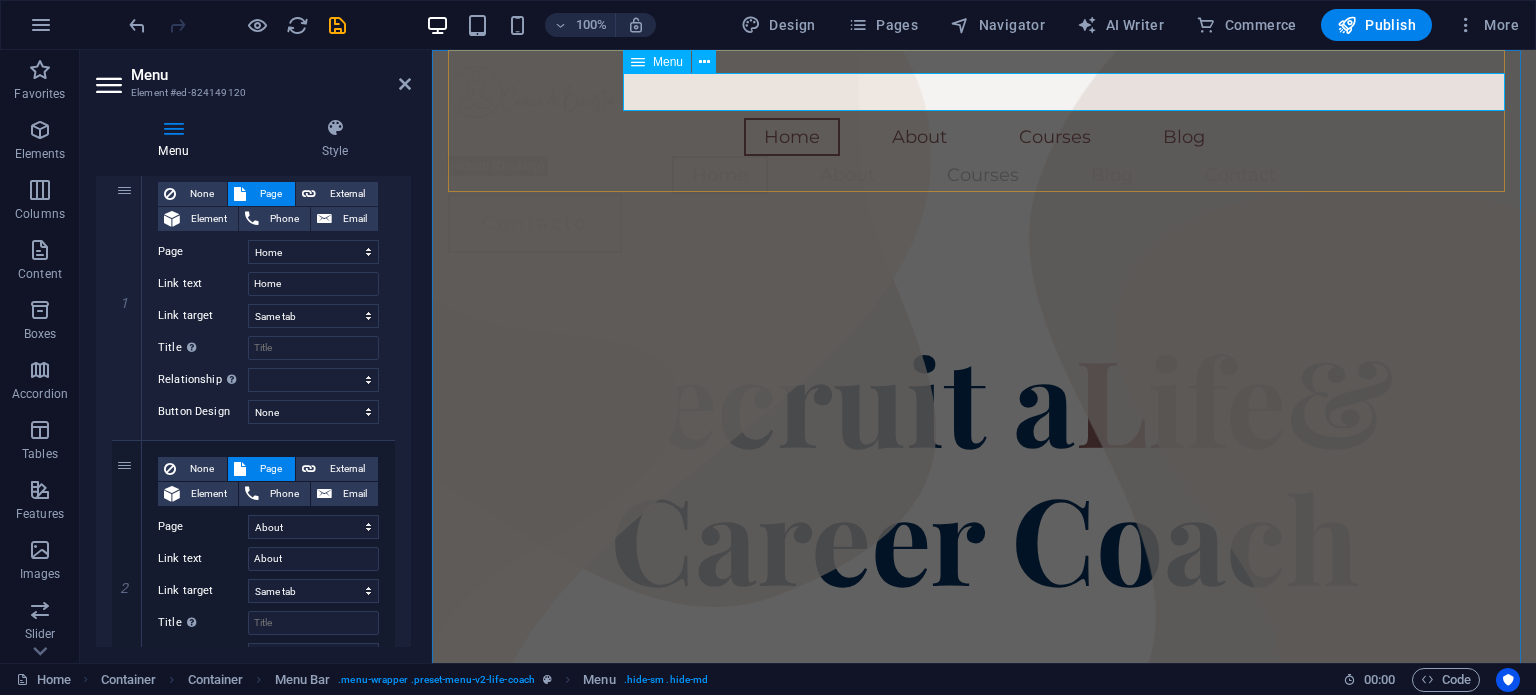 click on "Home About Courses Blog" at bounding box center (984, 137) 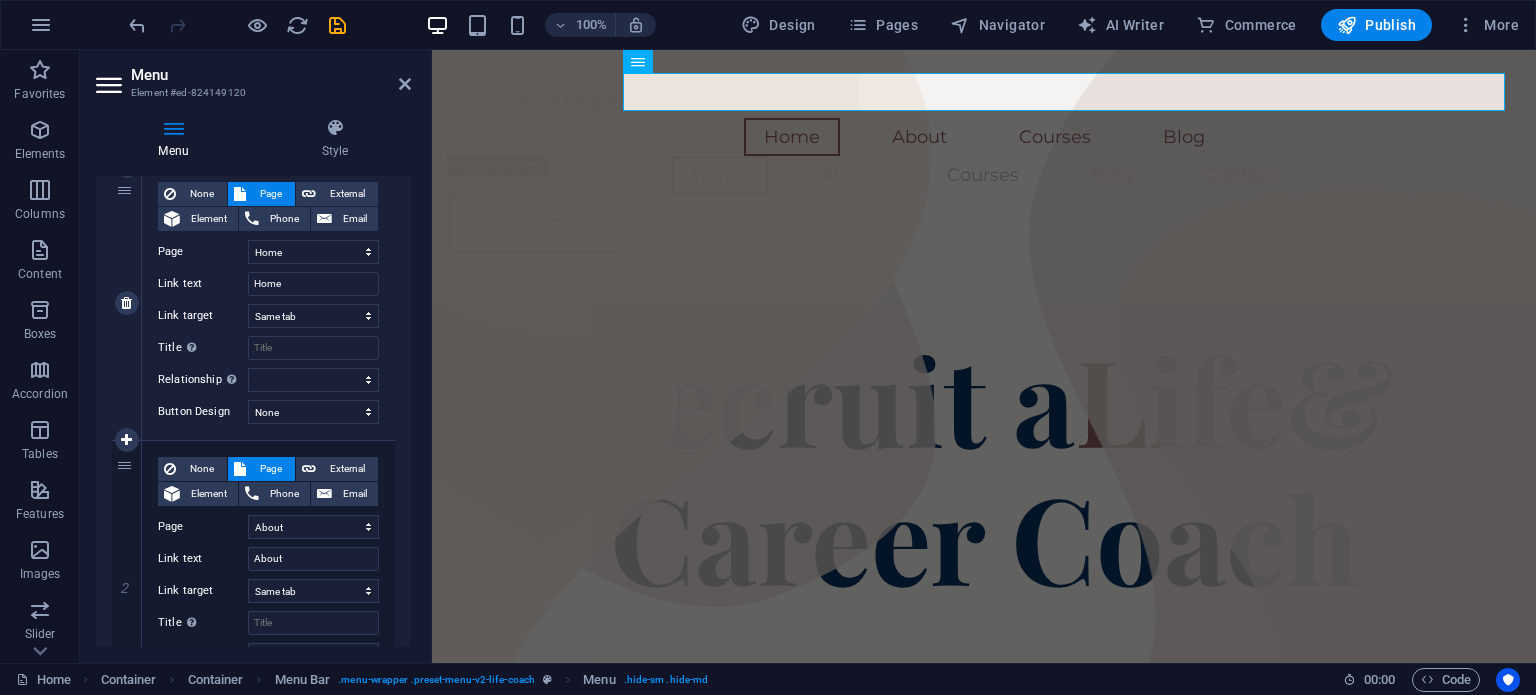 scroll, scrollTop: 400, scrollLeft: 0, axis: vertical 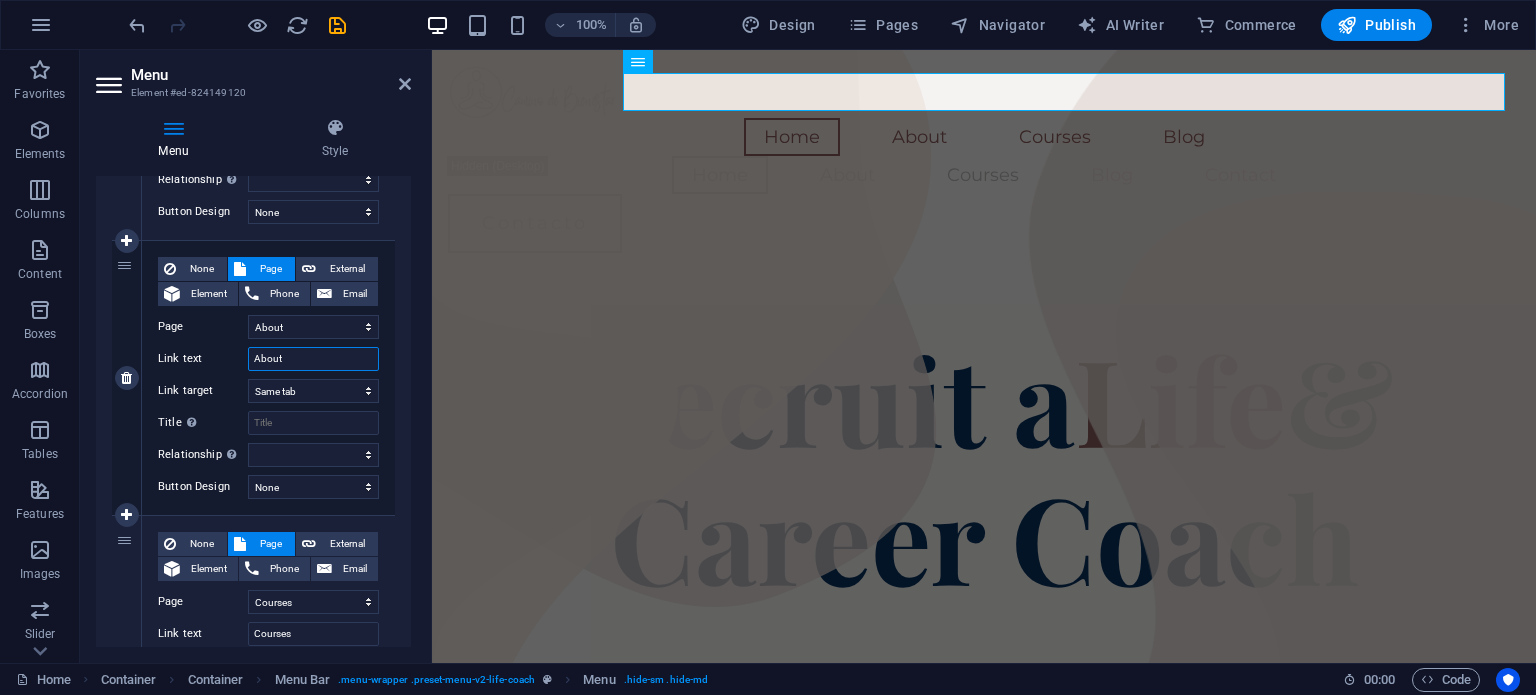 click on "About" at bounding box center (313, 359) 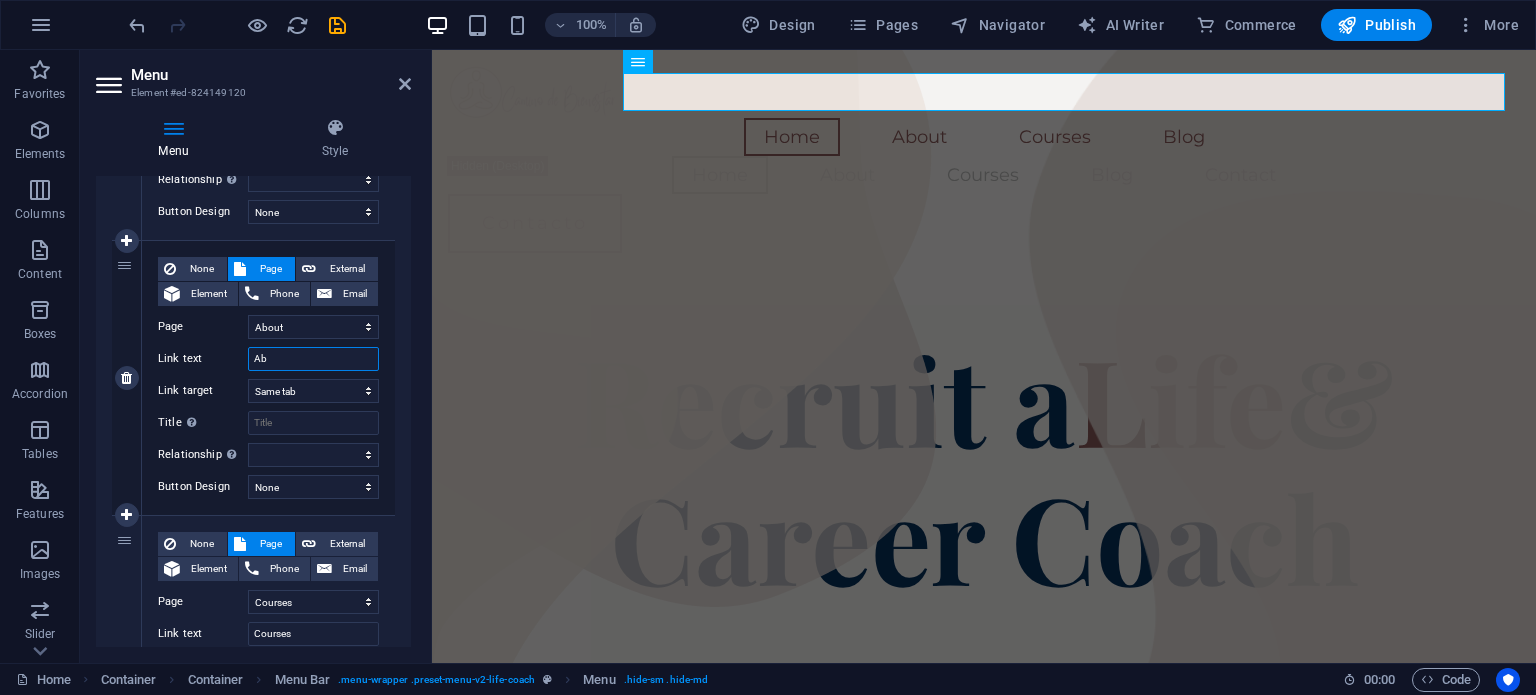 type on "A" 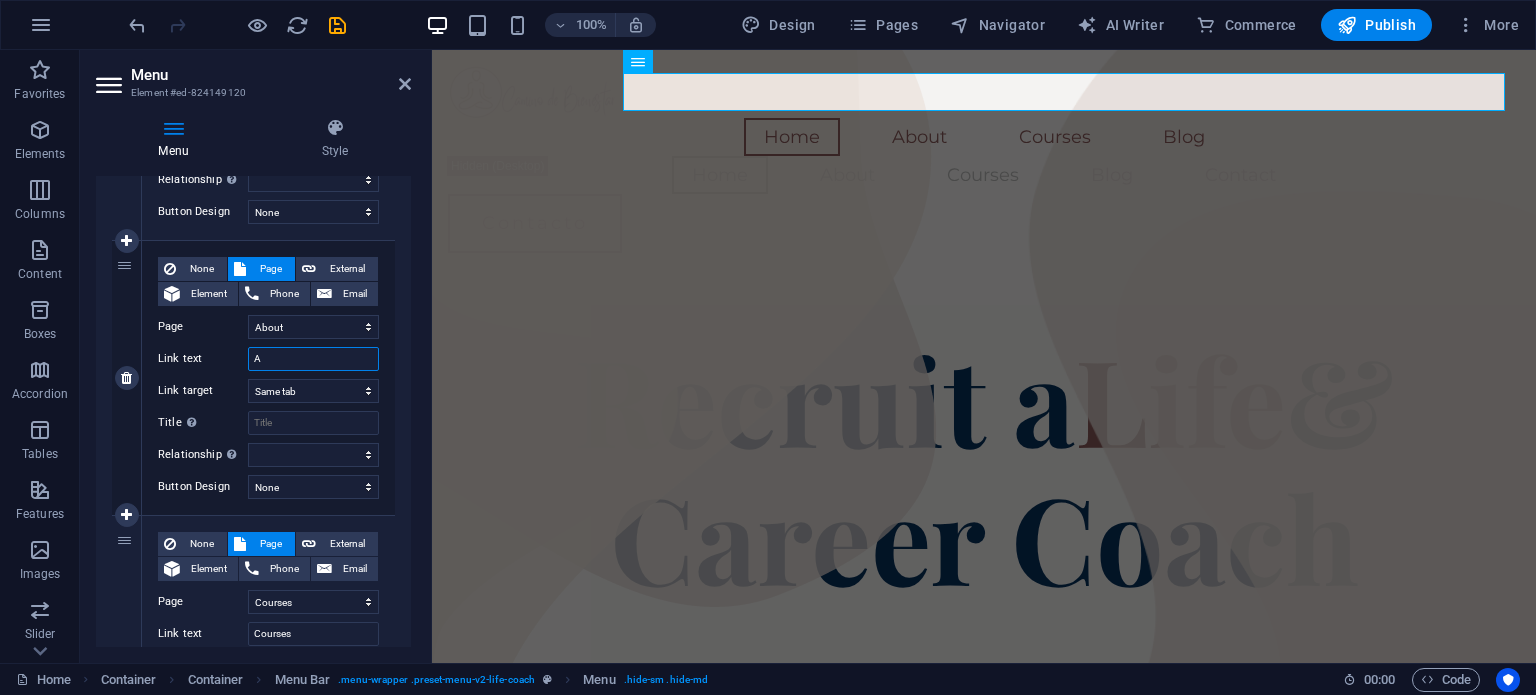 type 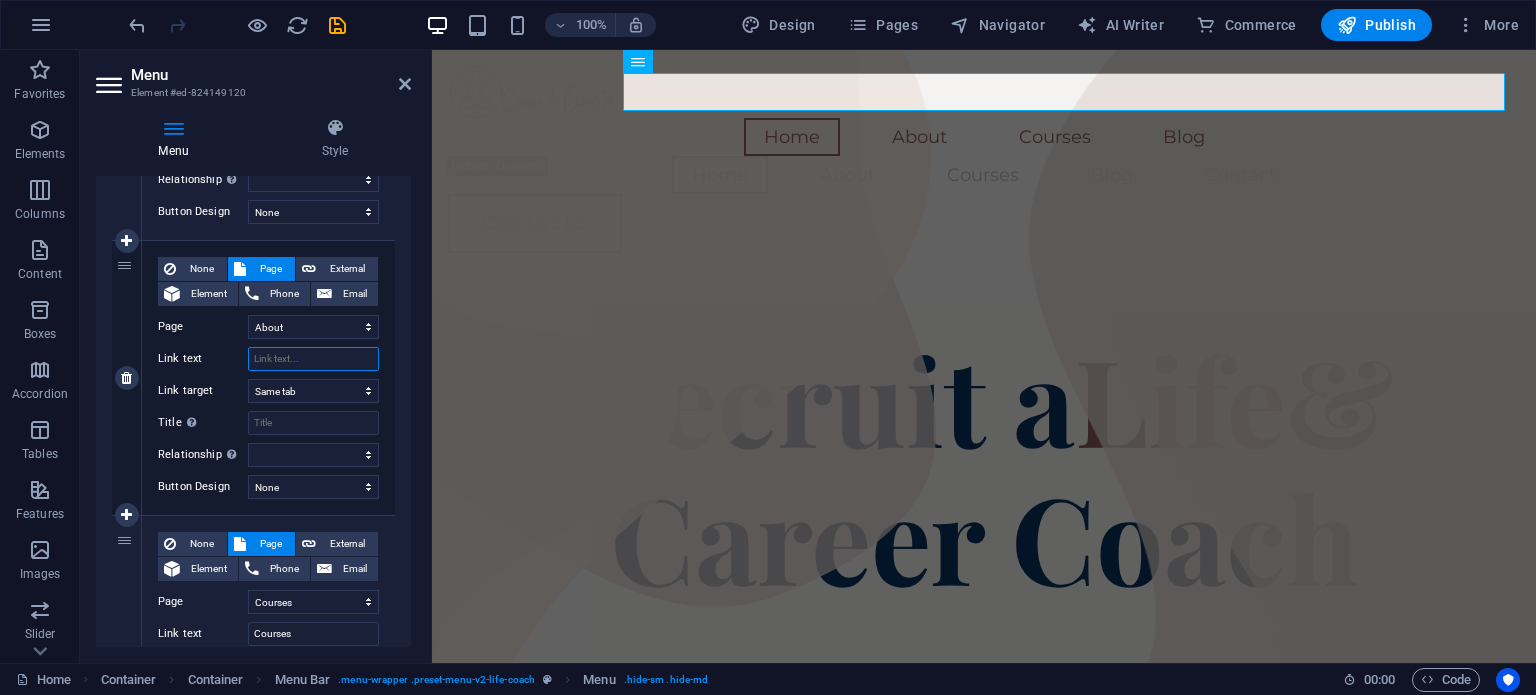 select 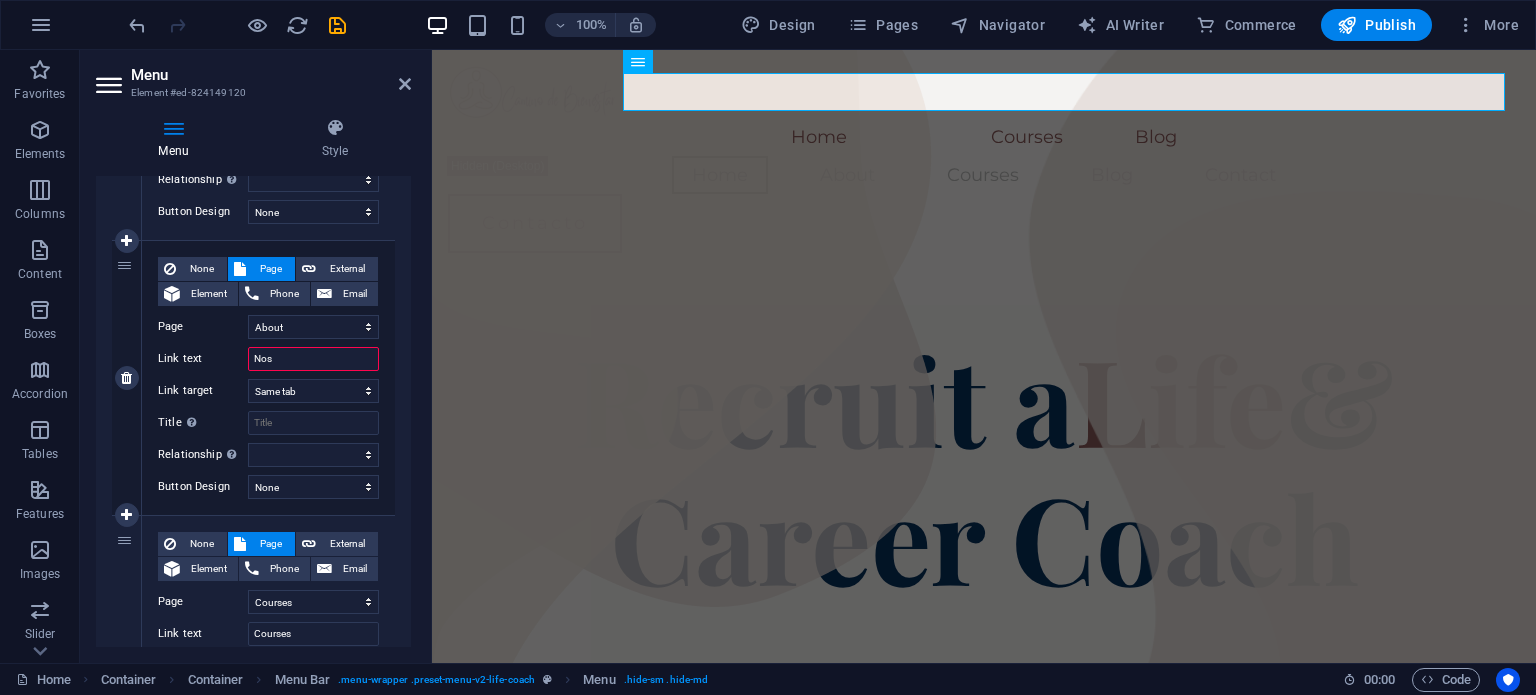 type on "Noso" 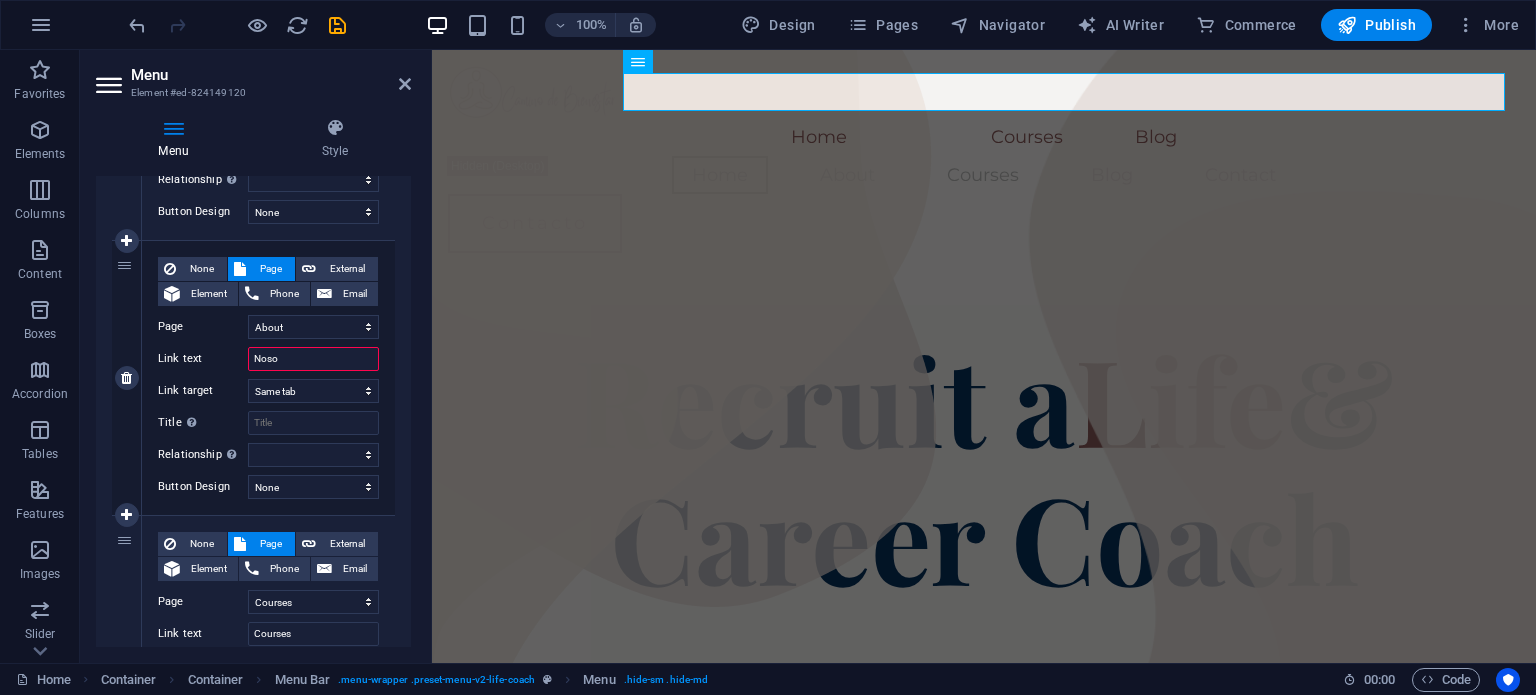 select 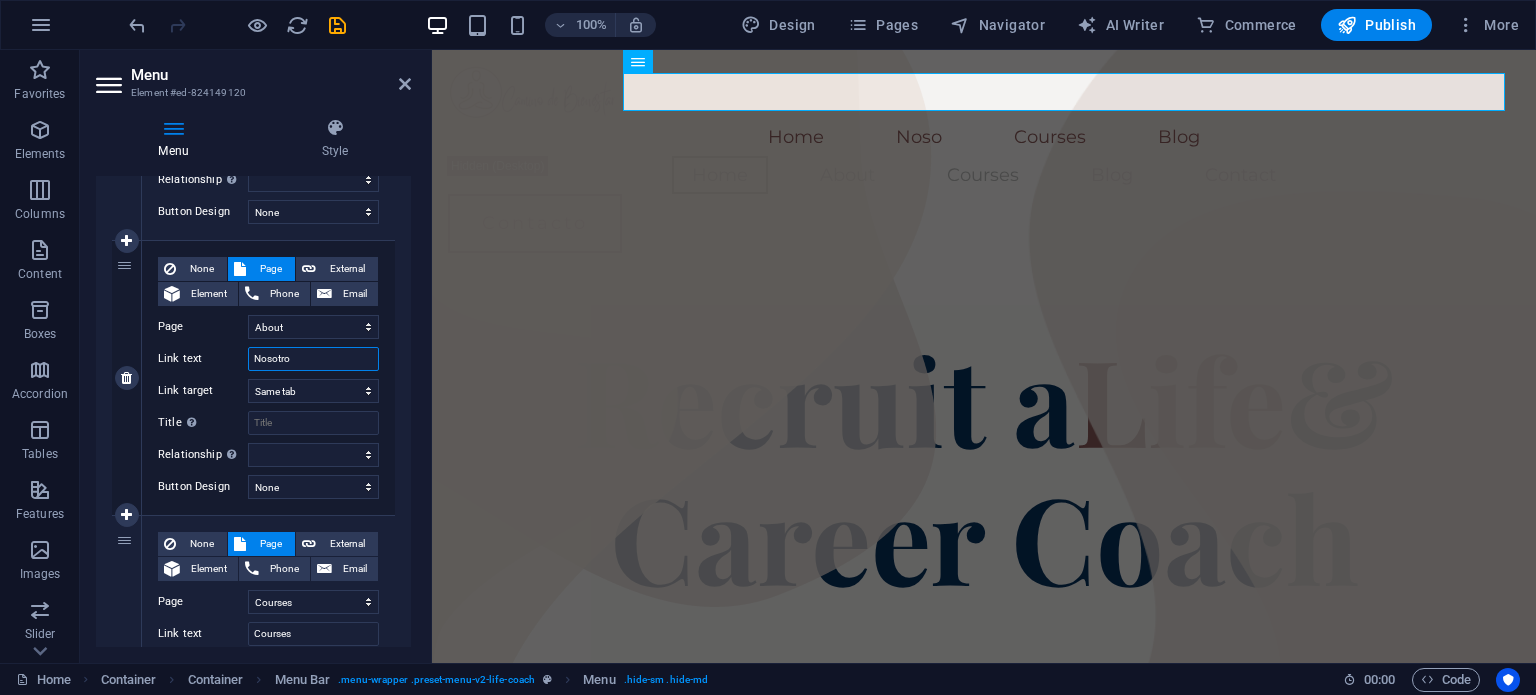 type on "Nosotros" 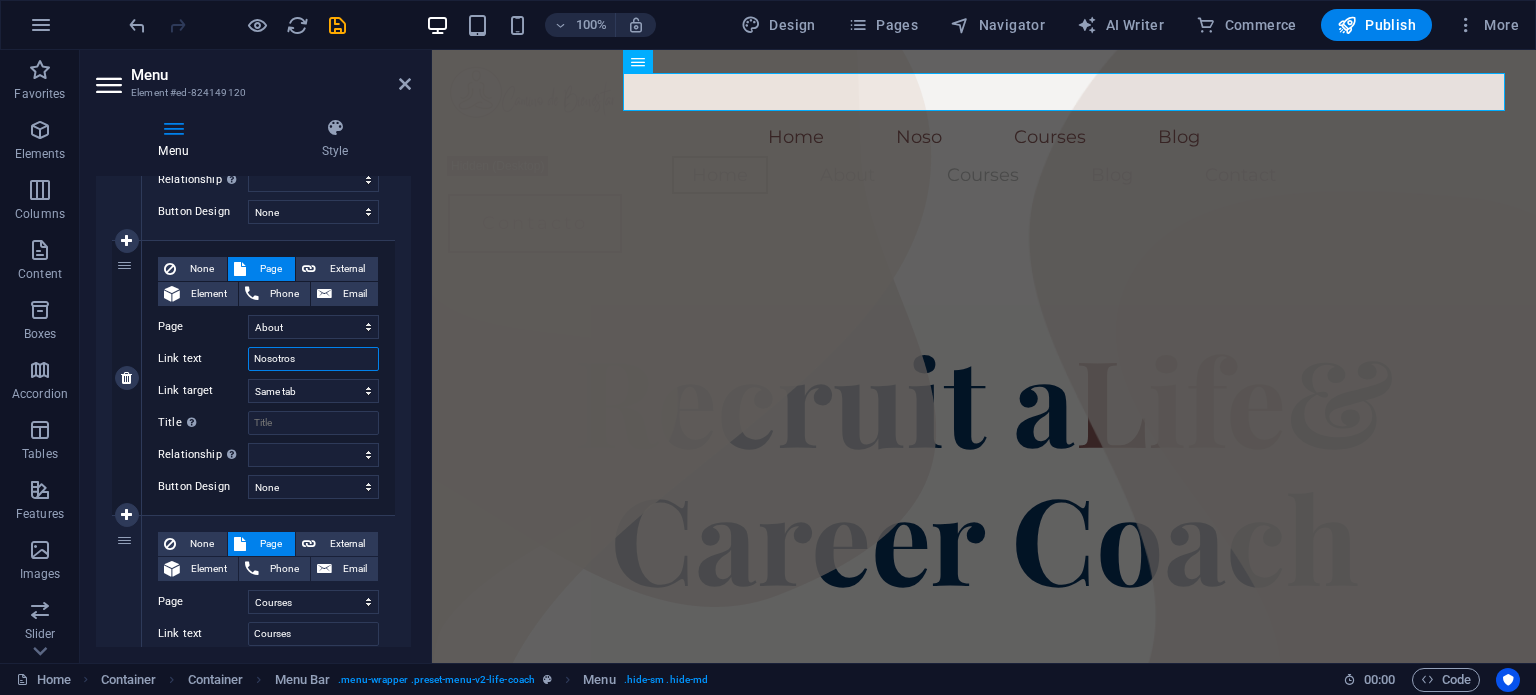 select 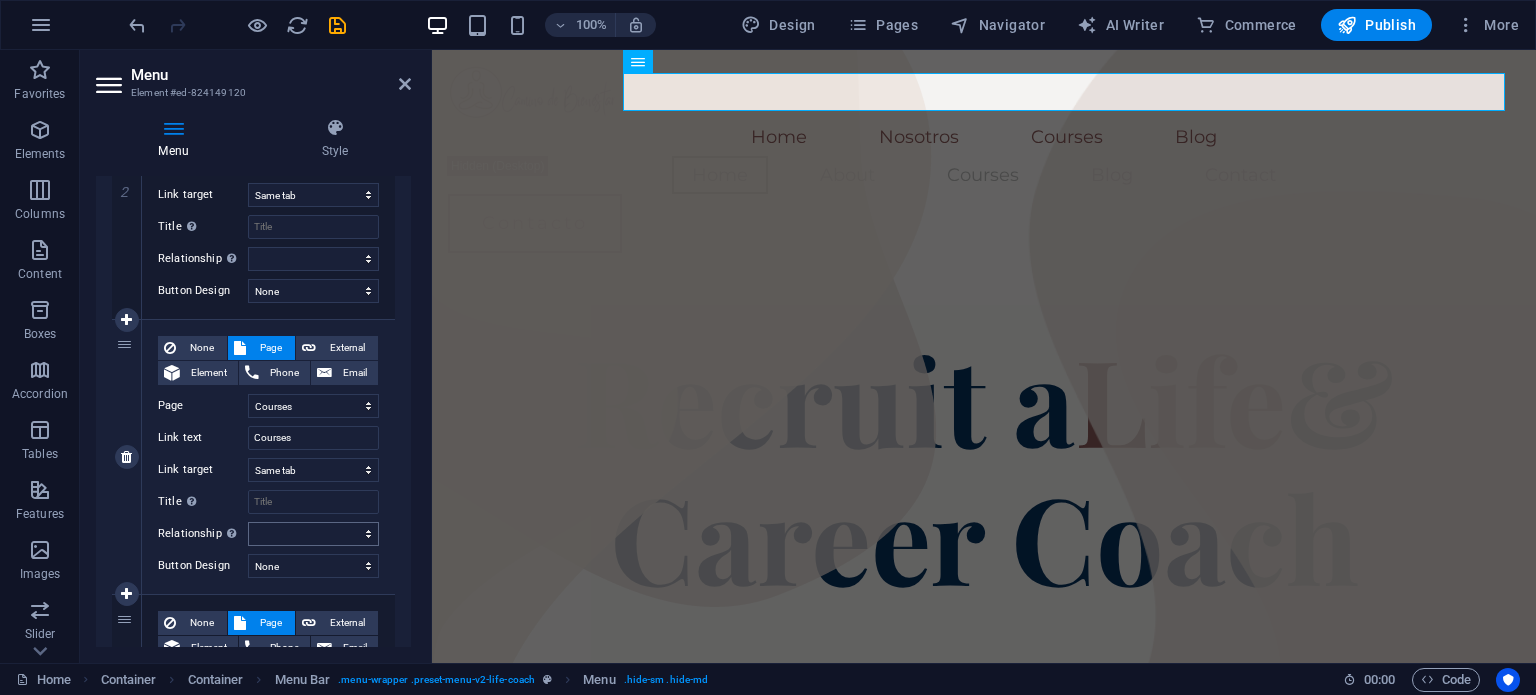 scroll, scrollTop: 600, scrollLeft: 0, axis: vertical 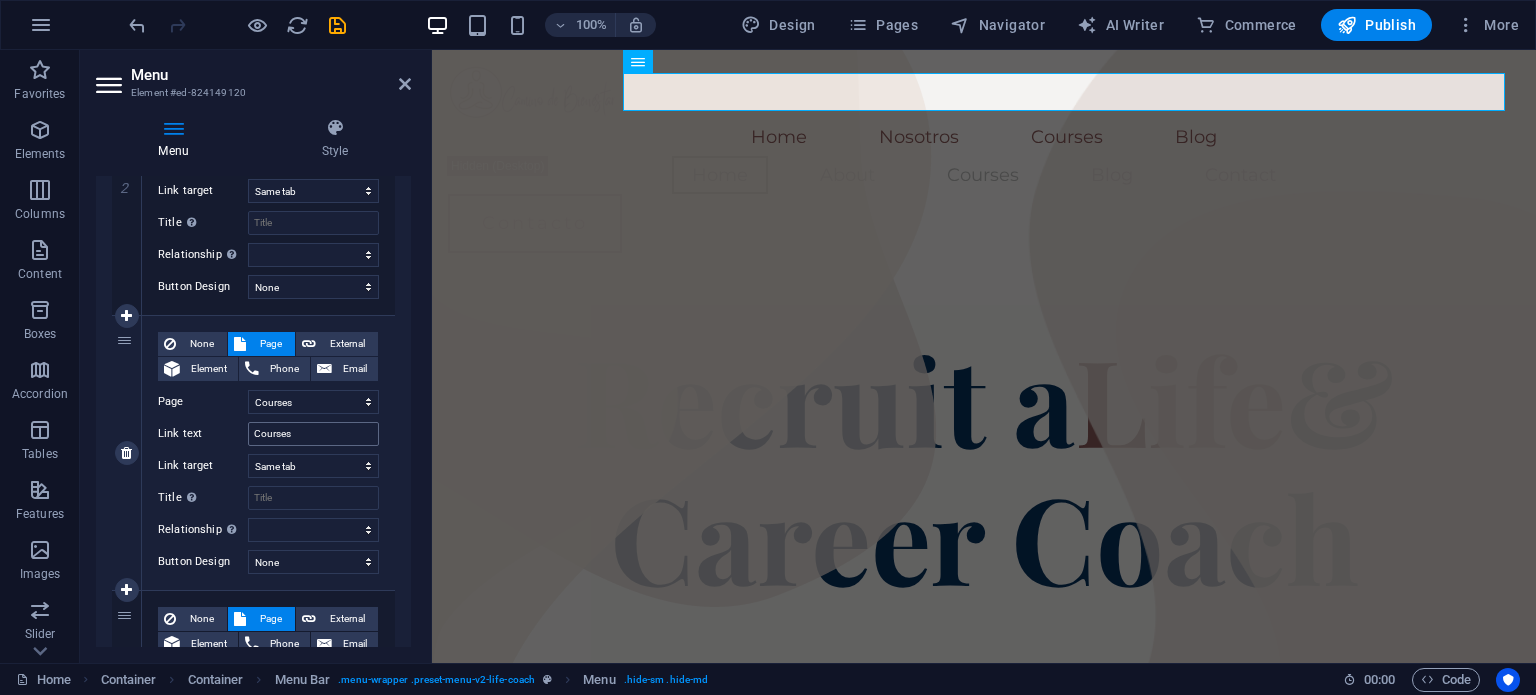 type on "Nosotros" 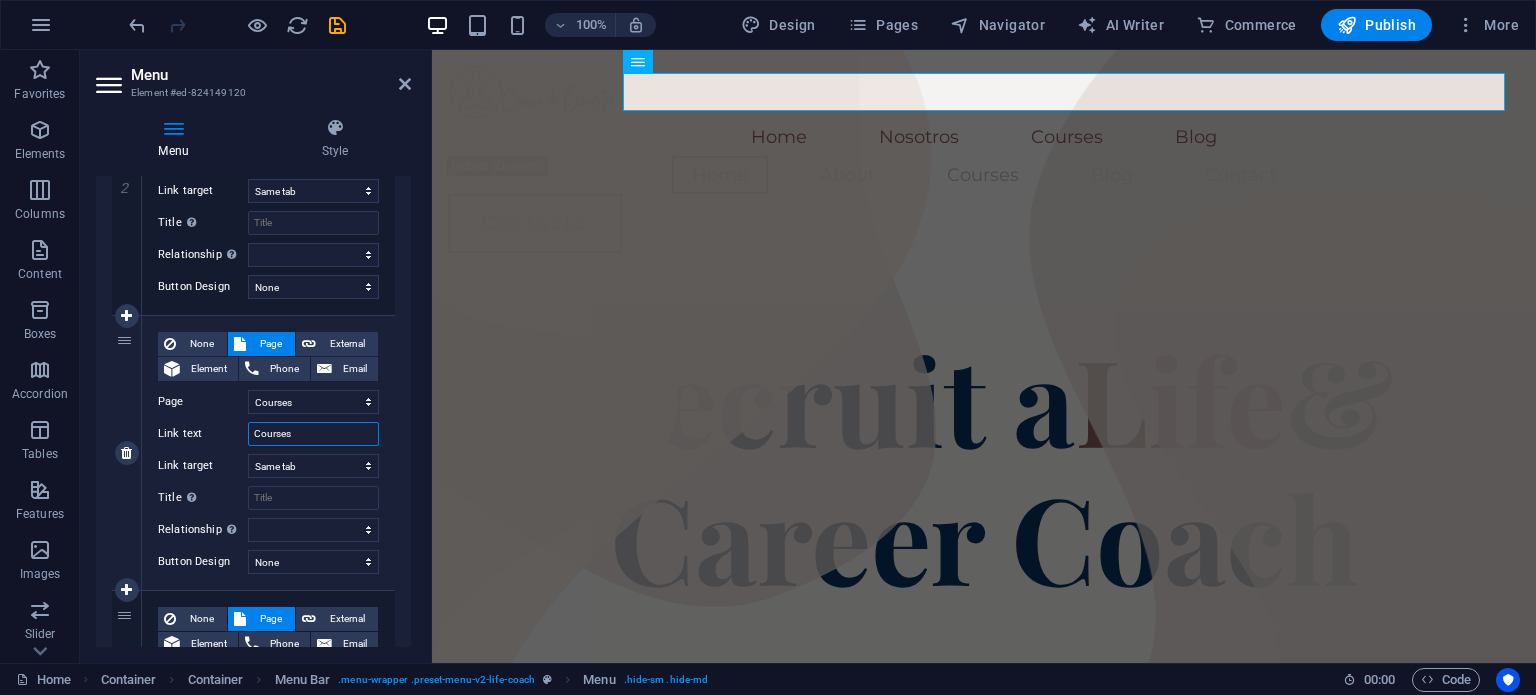 click on "Courses" at bounding box center [313, 434] 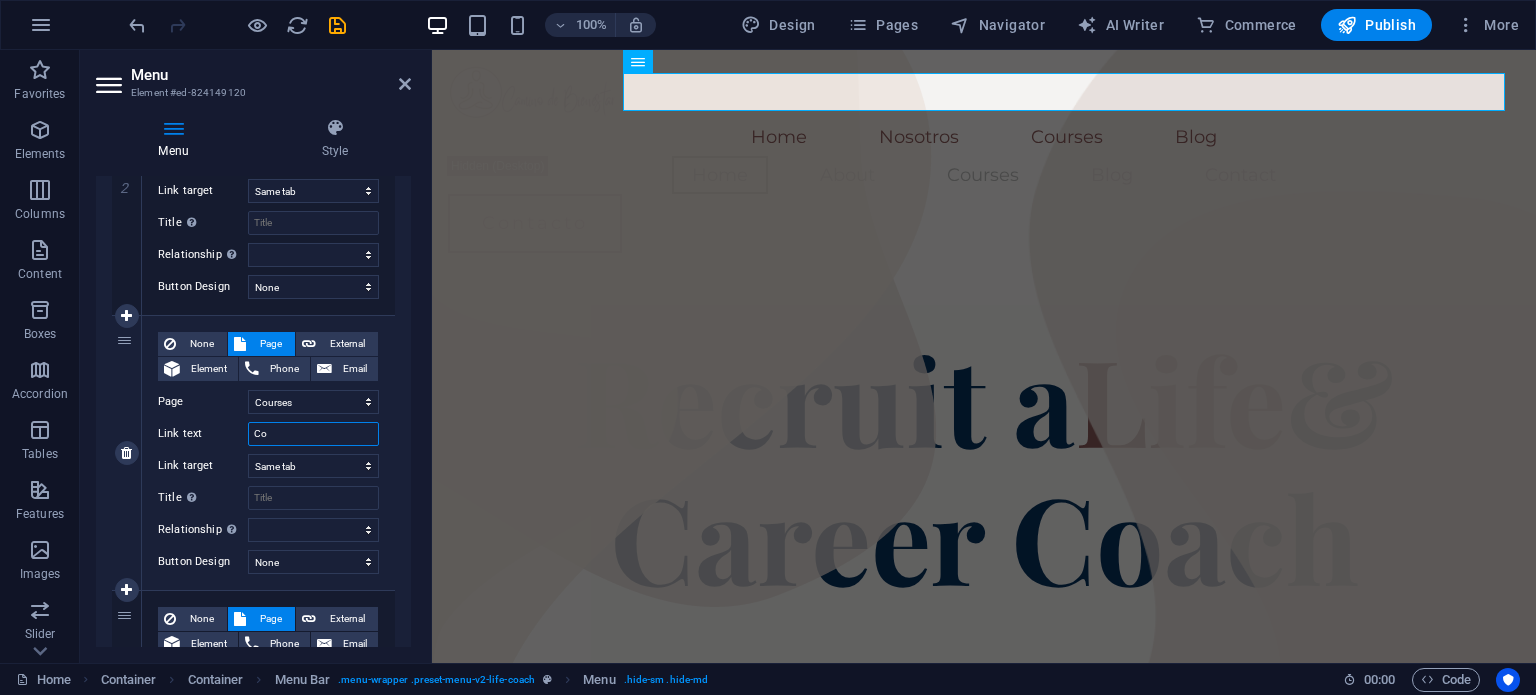 type on "C" 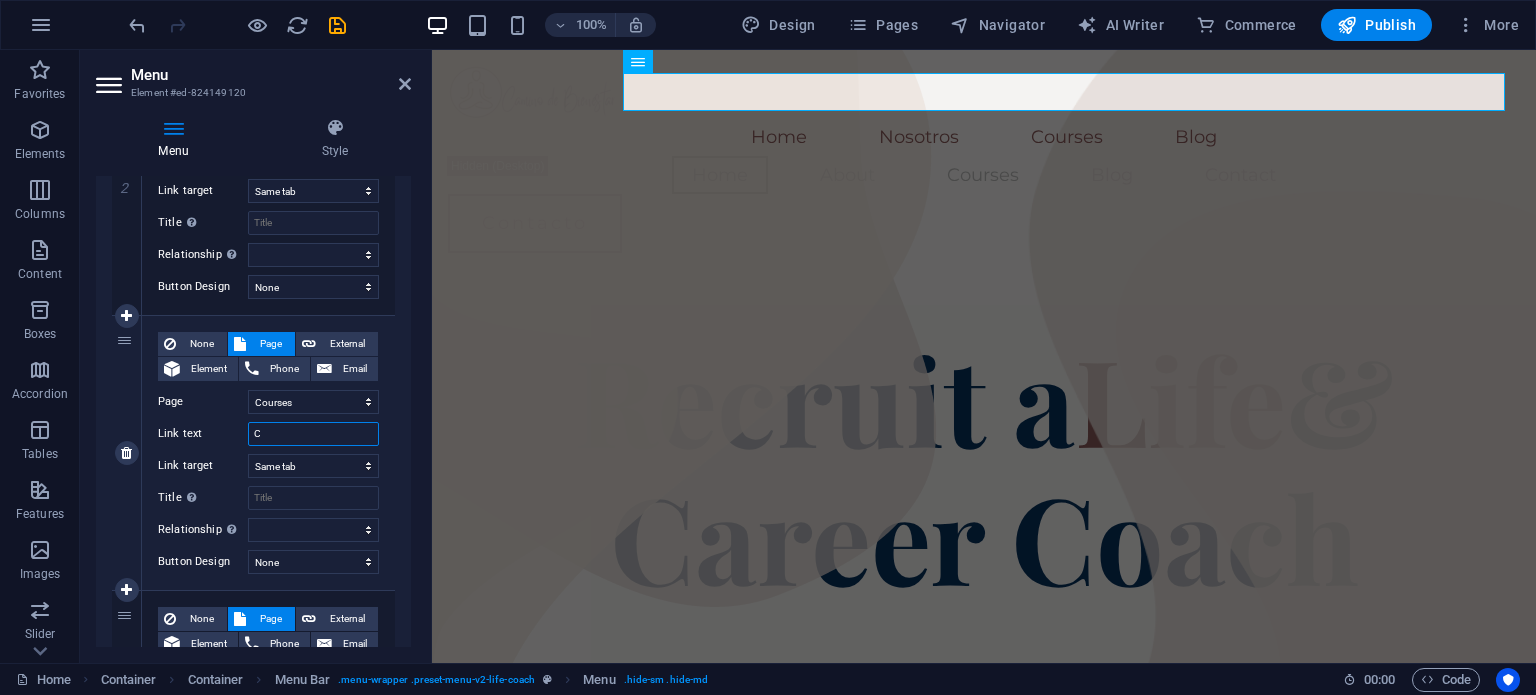 select 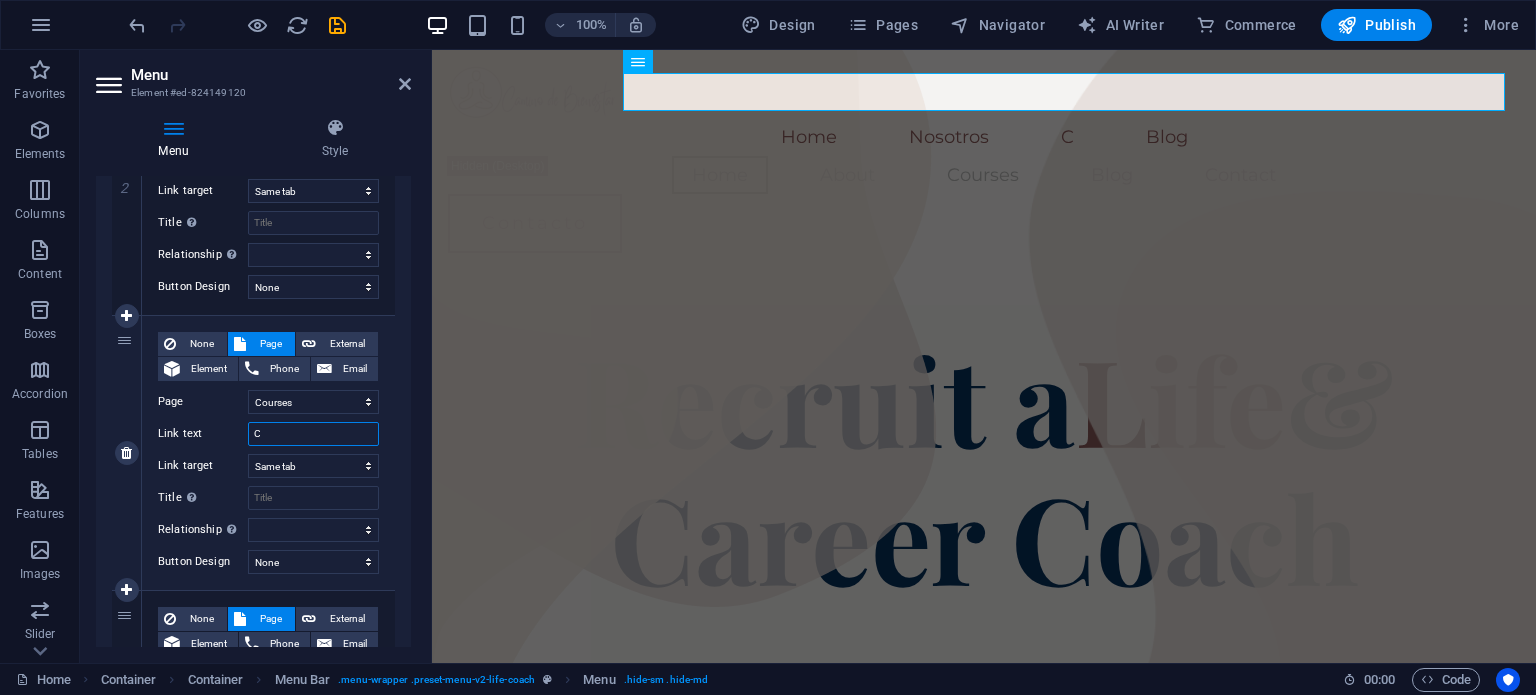 type 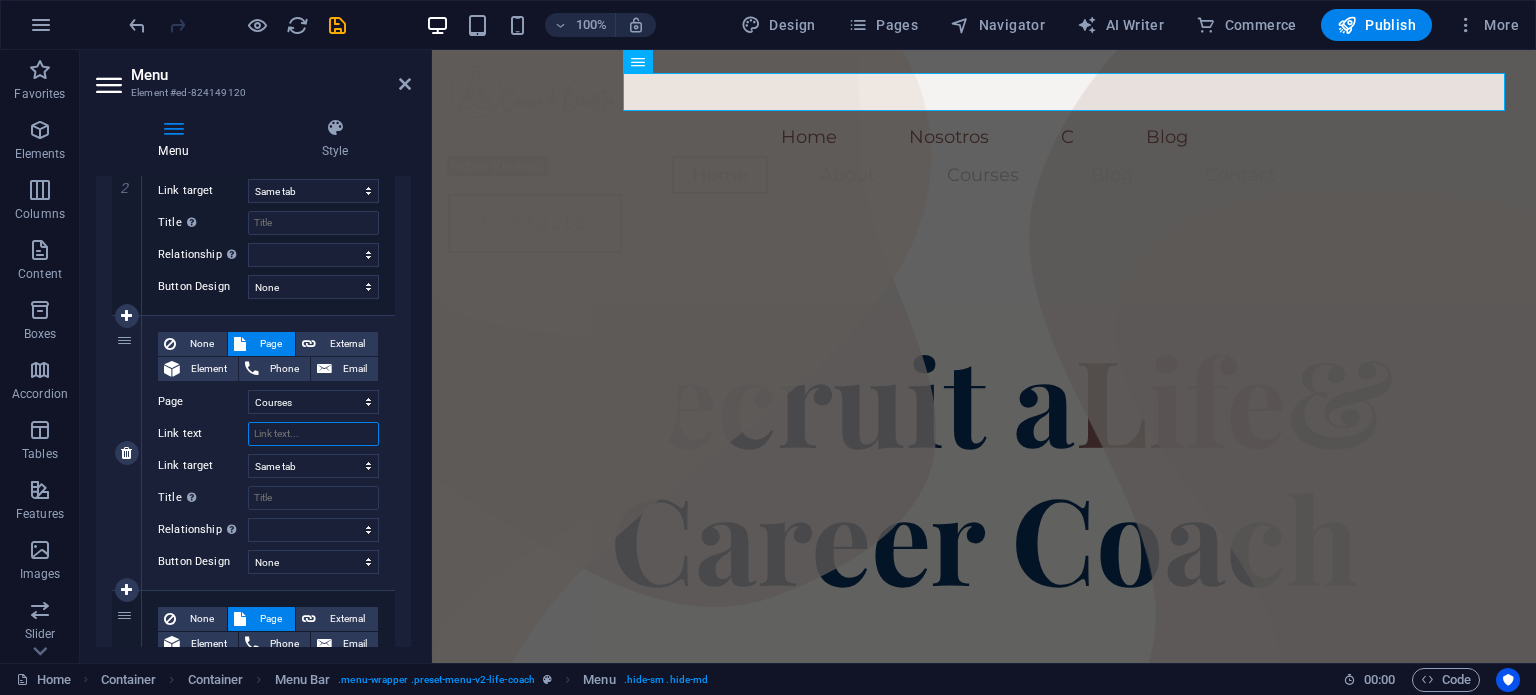 select 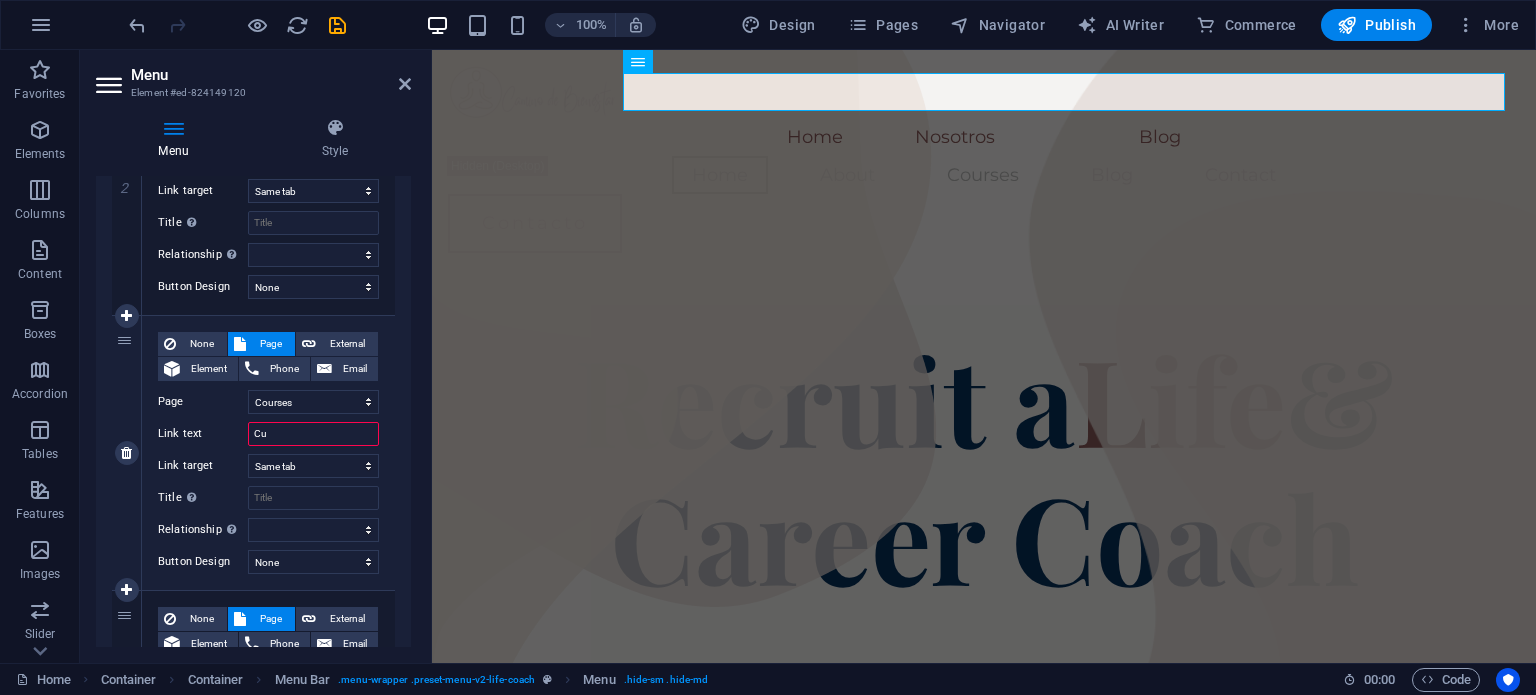 type on "C" 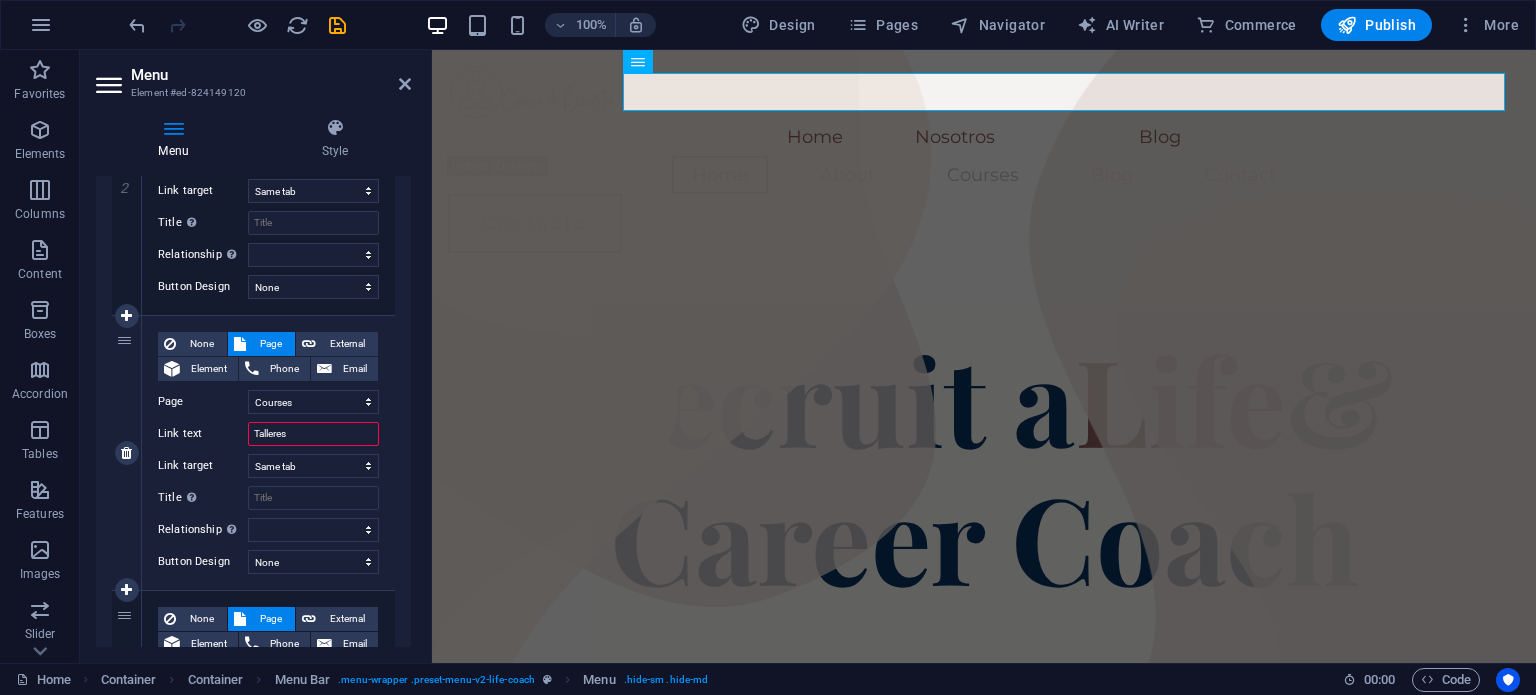 type on "Talleres" 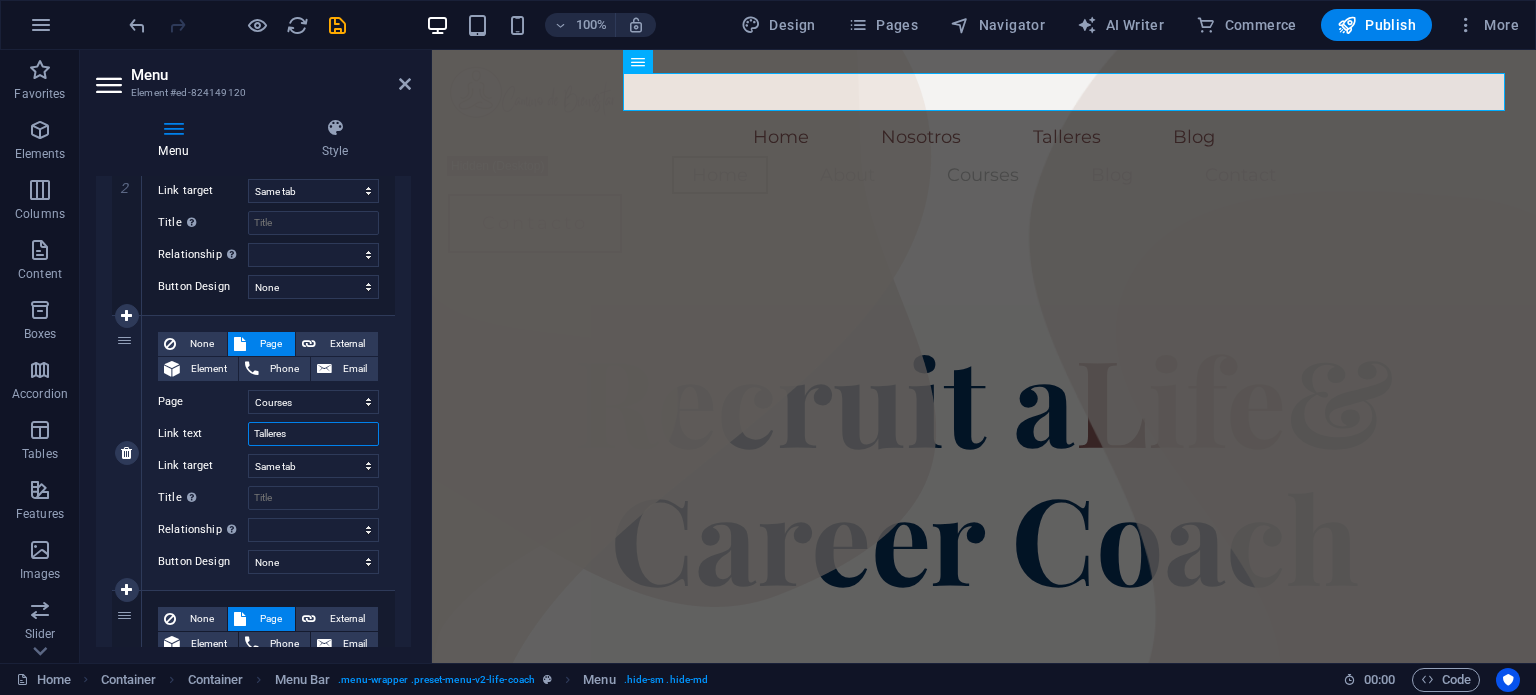 type on "Talleres" 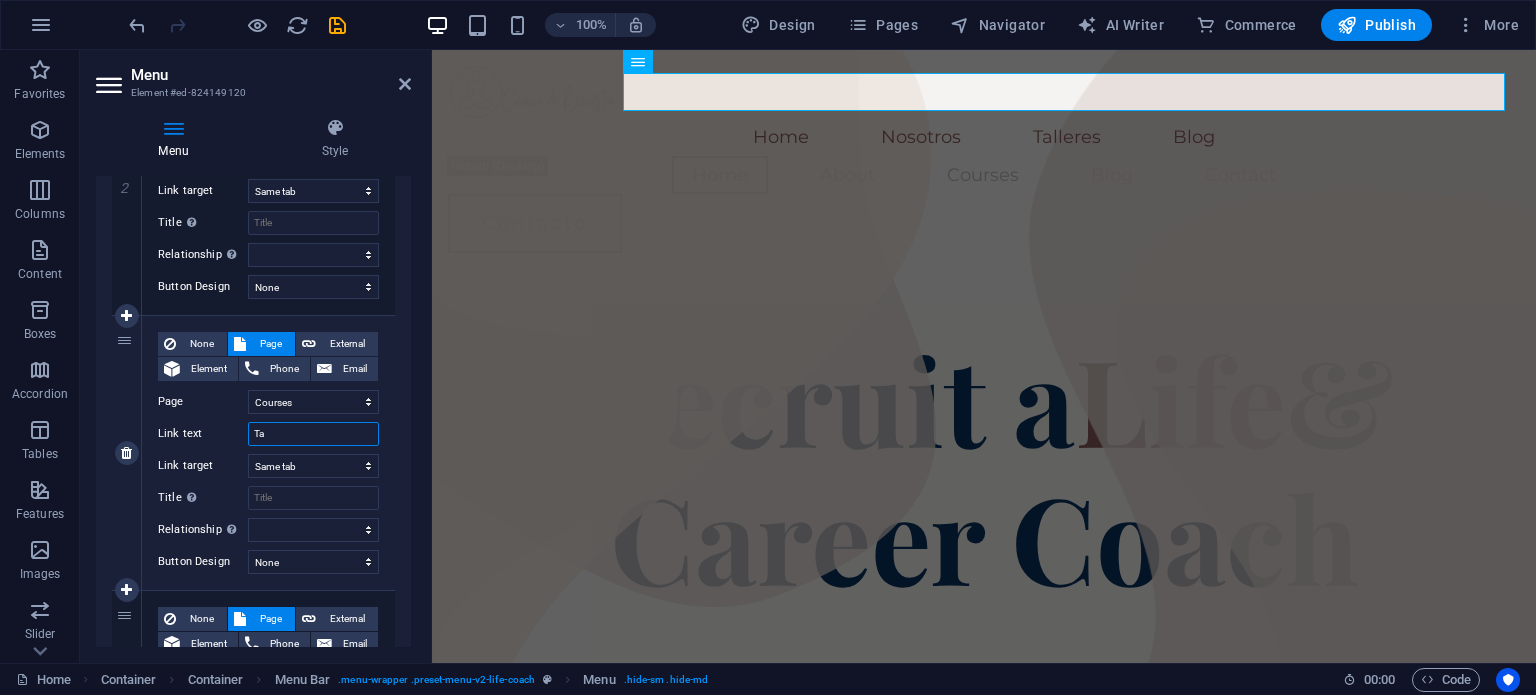 type on "T" 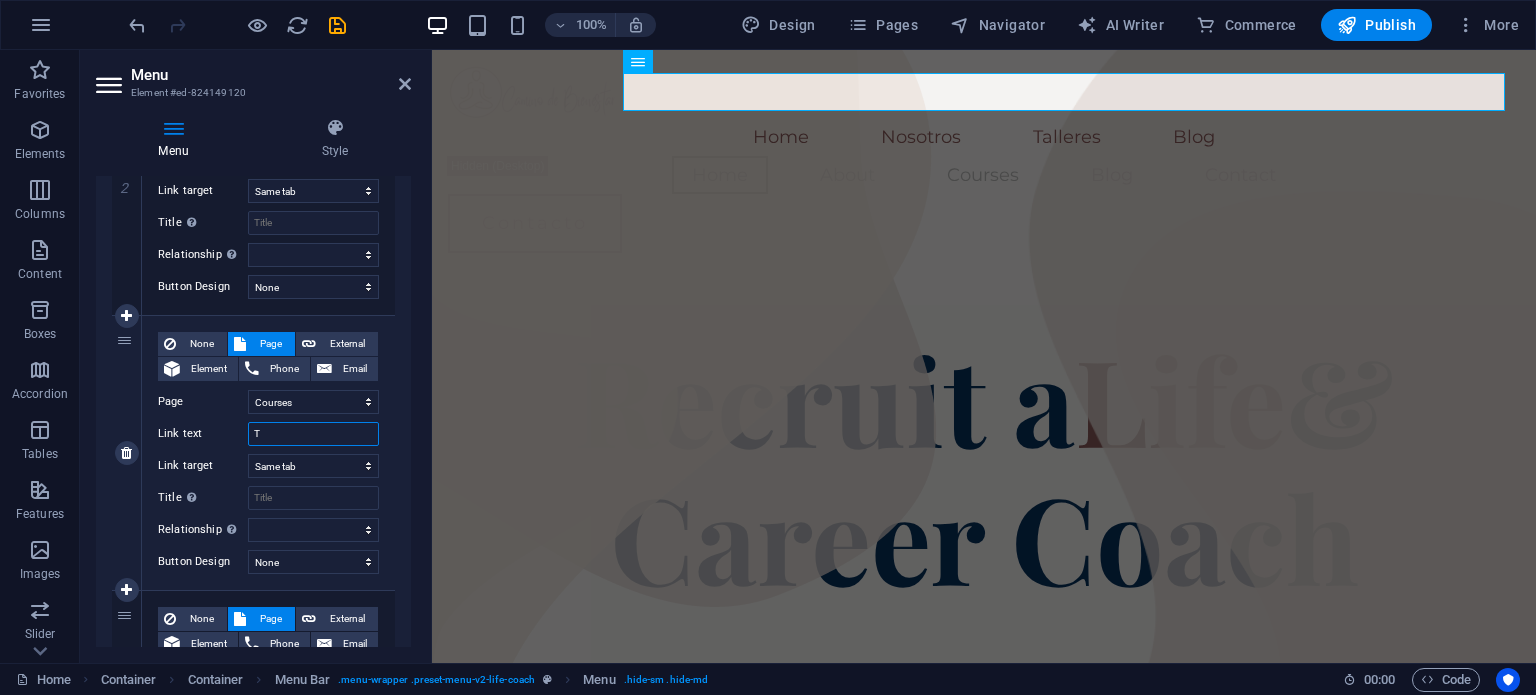 type 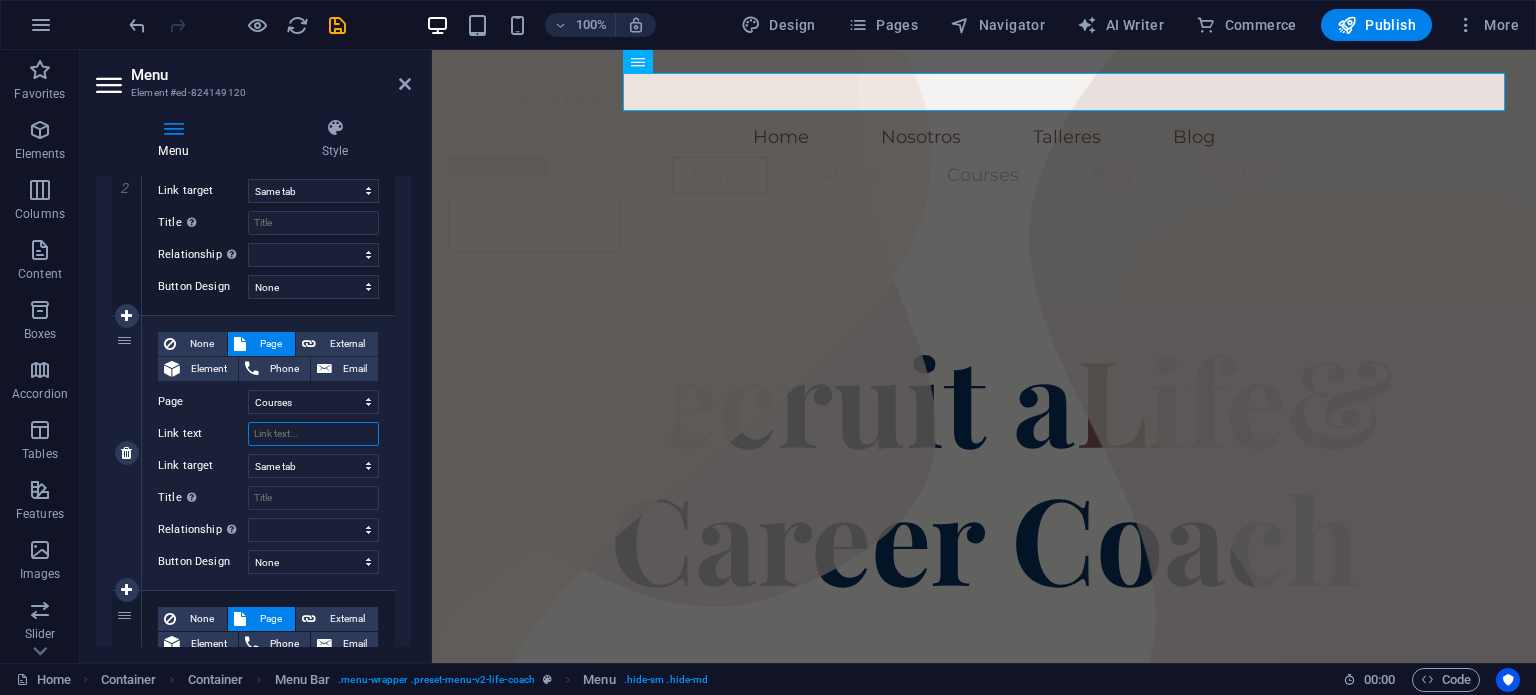 select 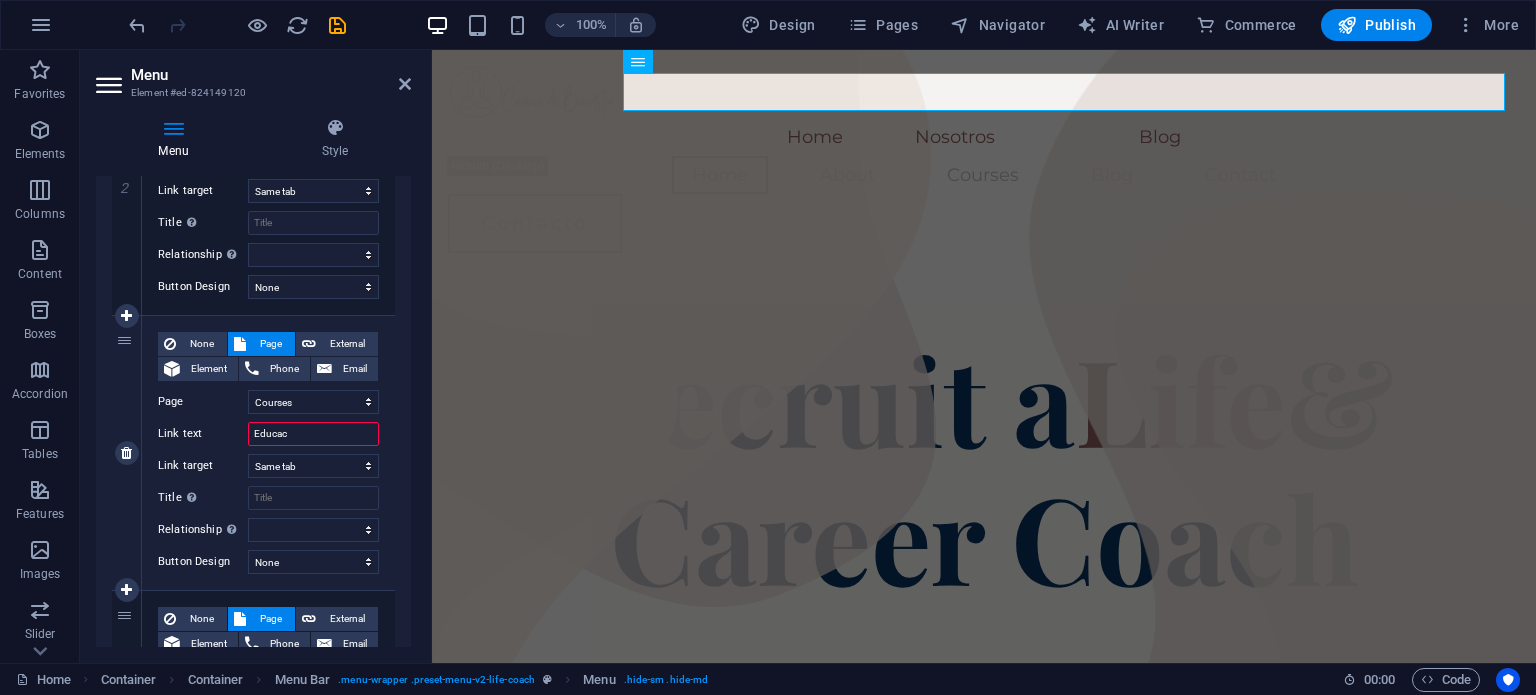type on "Educaci" 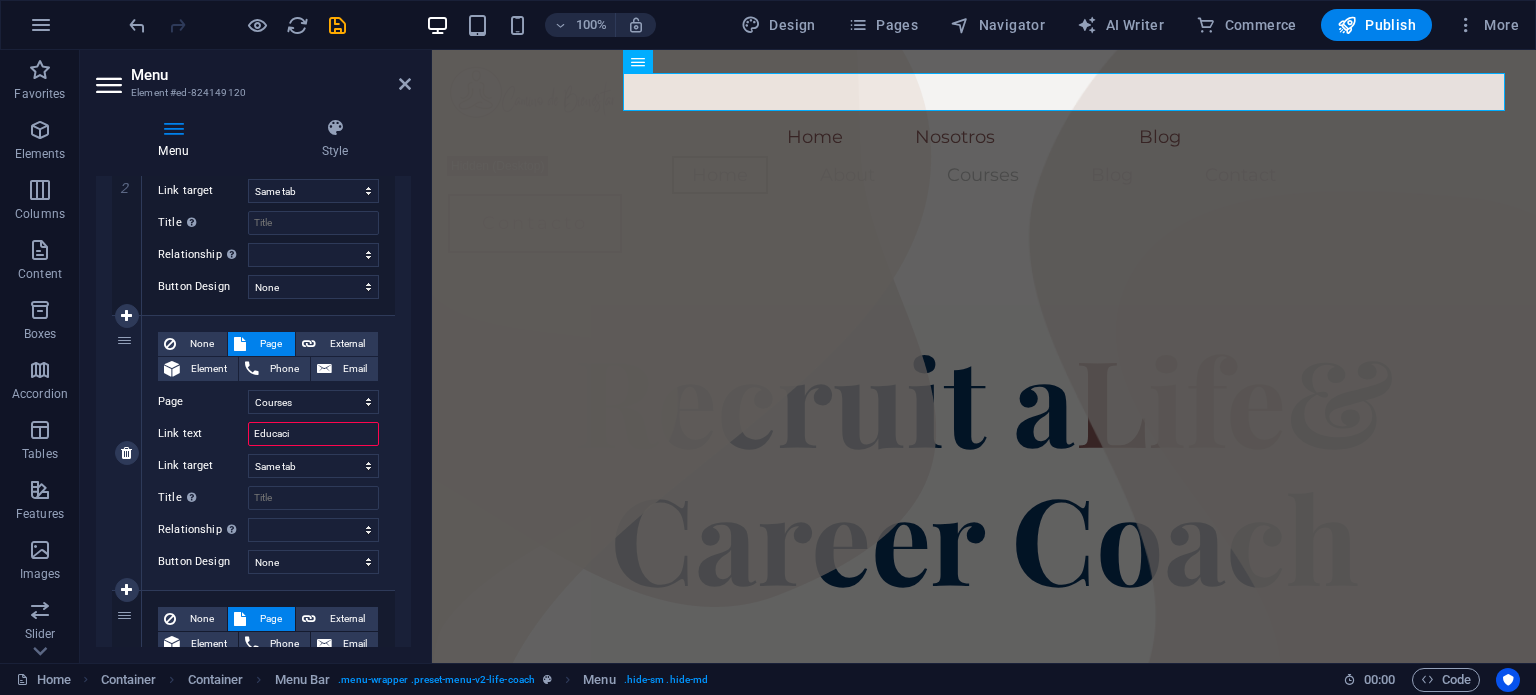 select 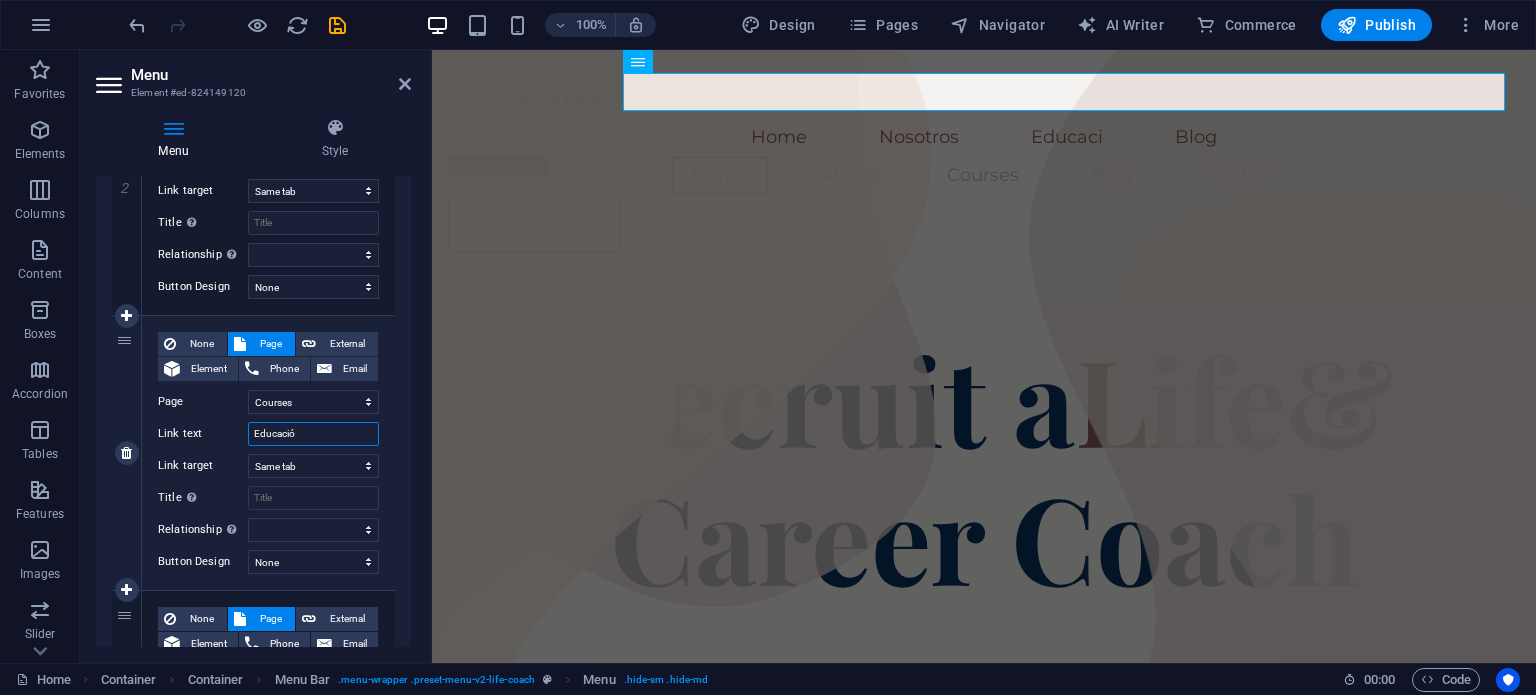 type on "Educación" 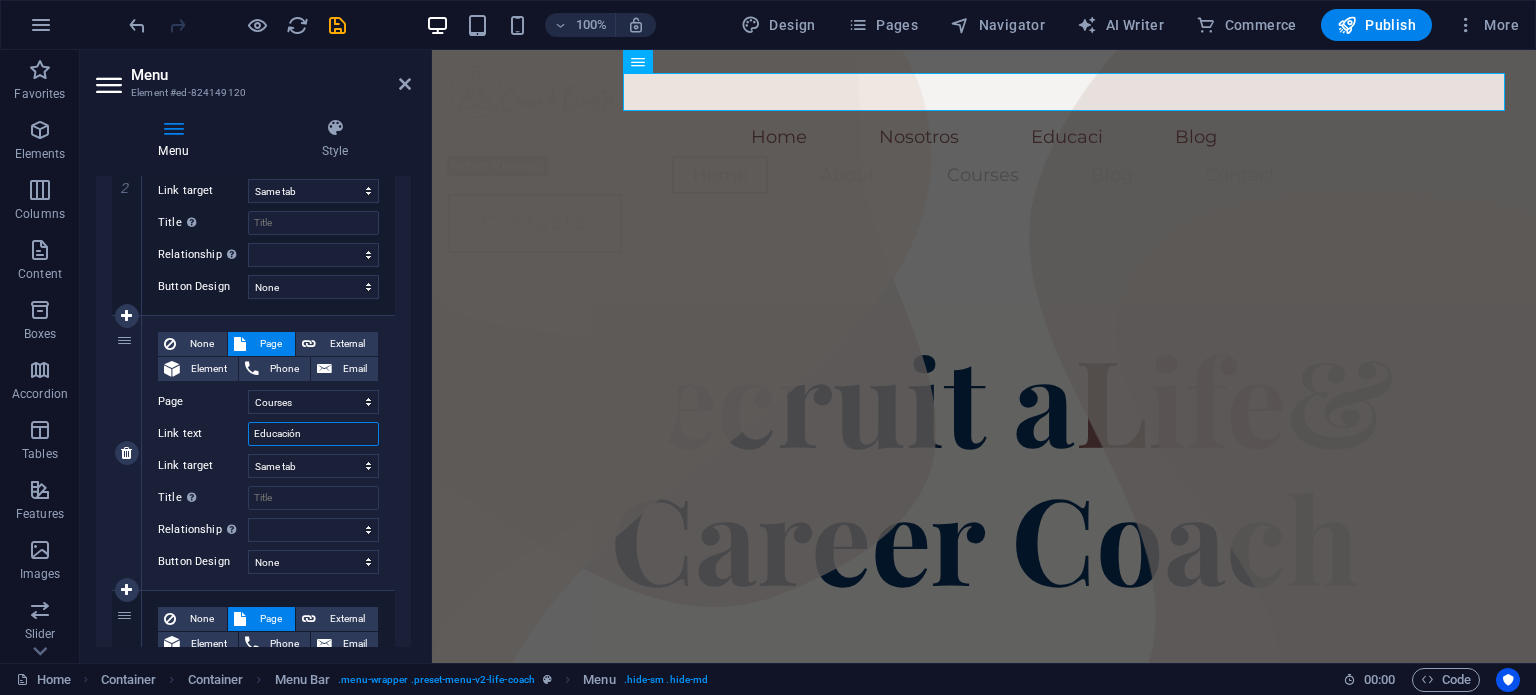 select 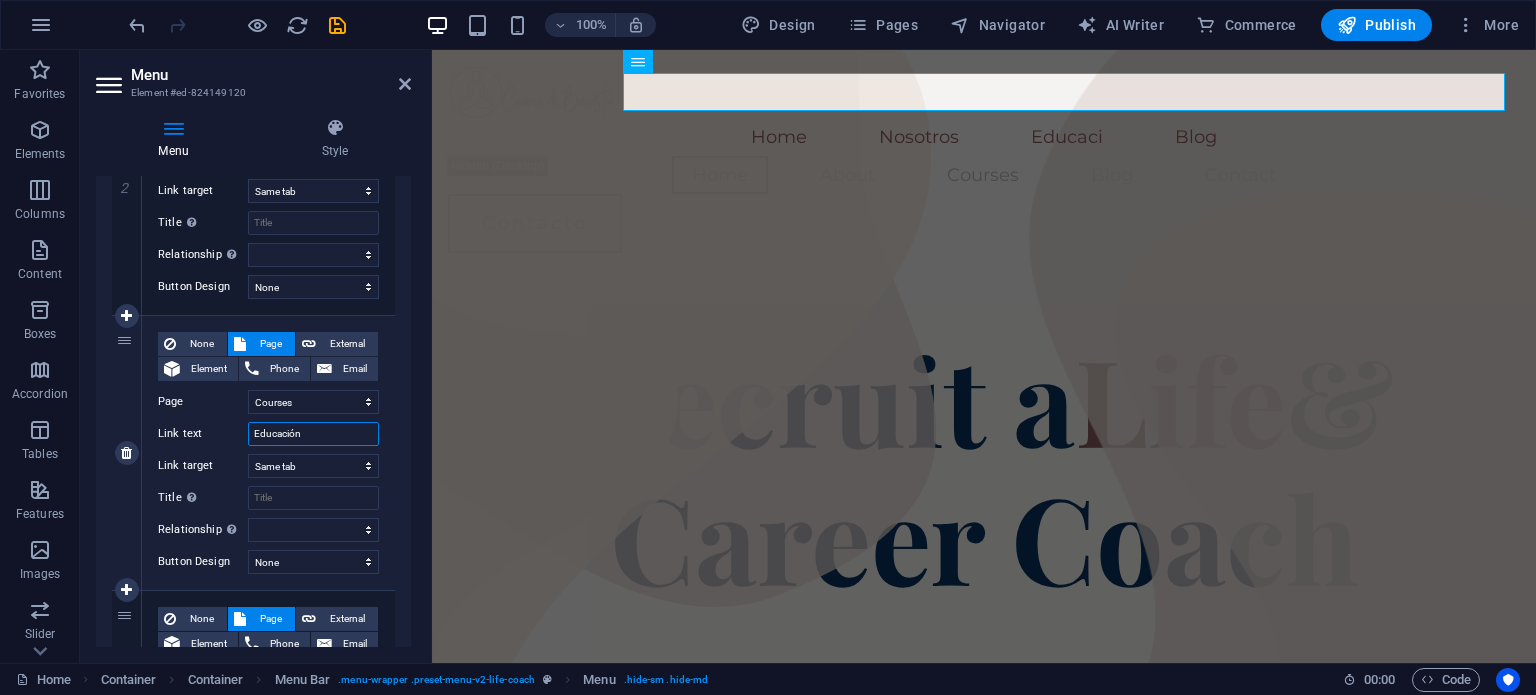 select 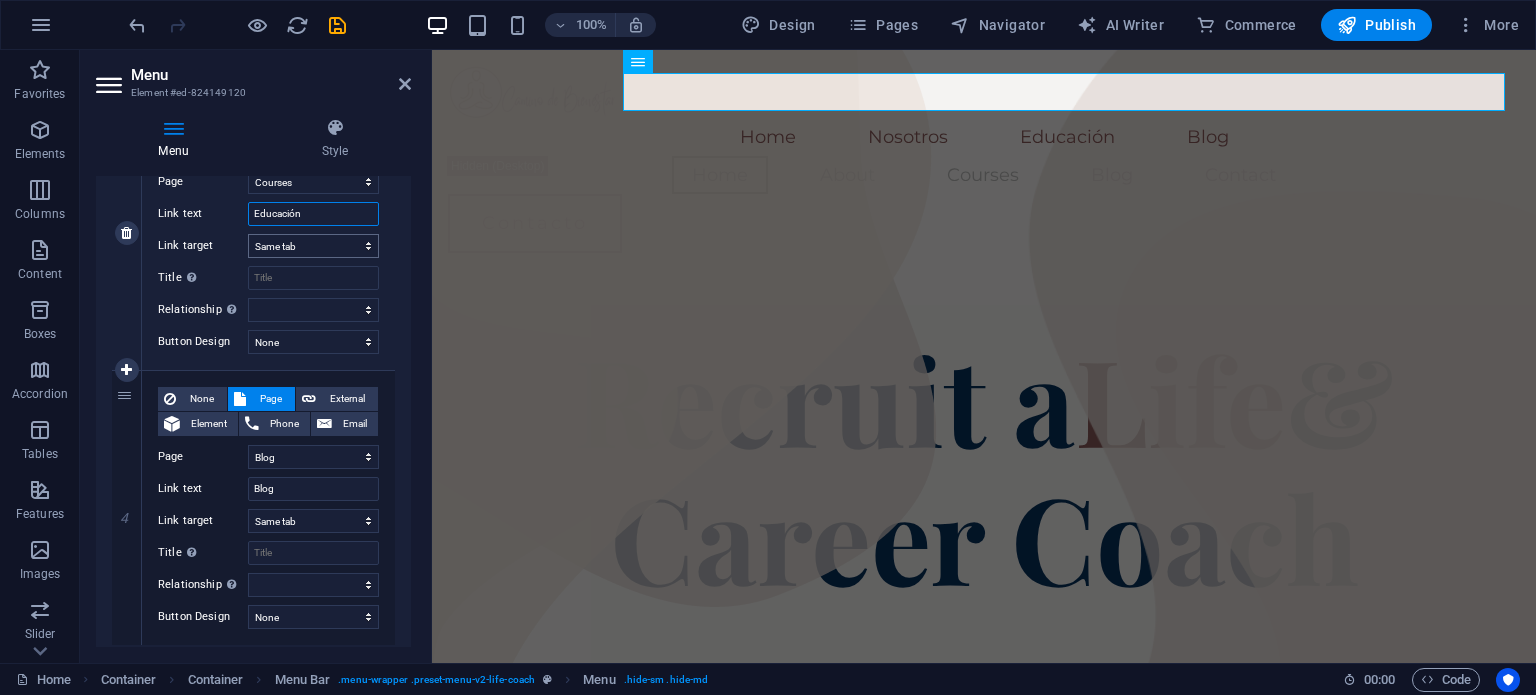 scroll, scrollTop: 872, scrollLeft: 0, axis: vertical 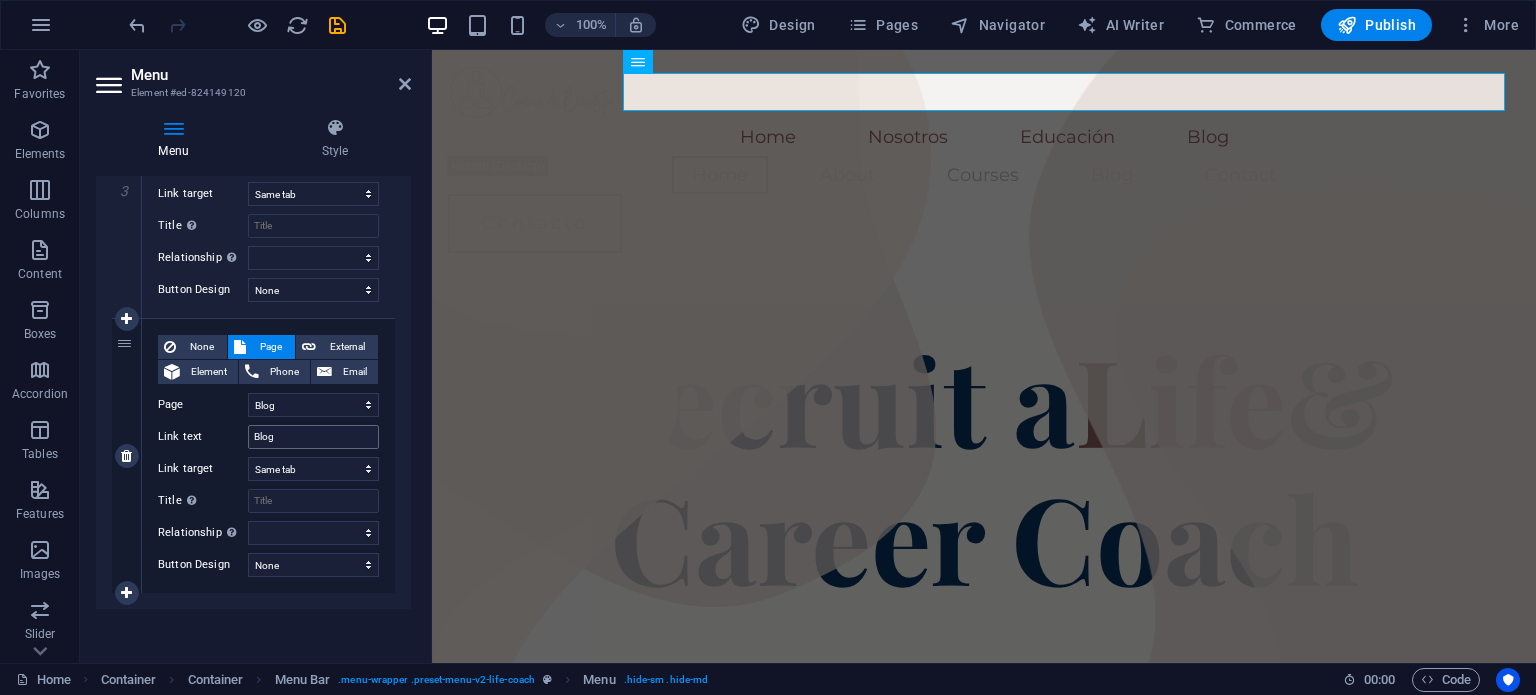 type on "Educación" 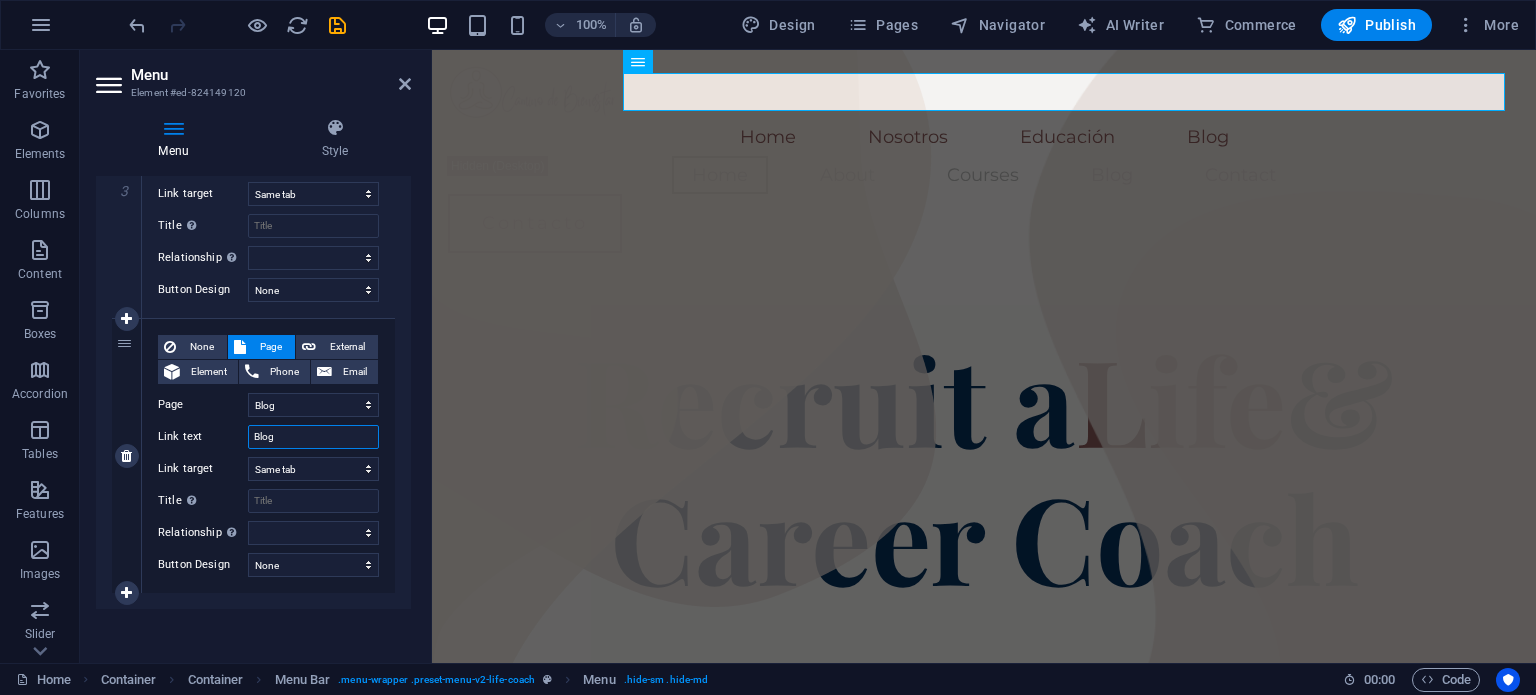 click on "Blog" at bounding box center [313, 437] 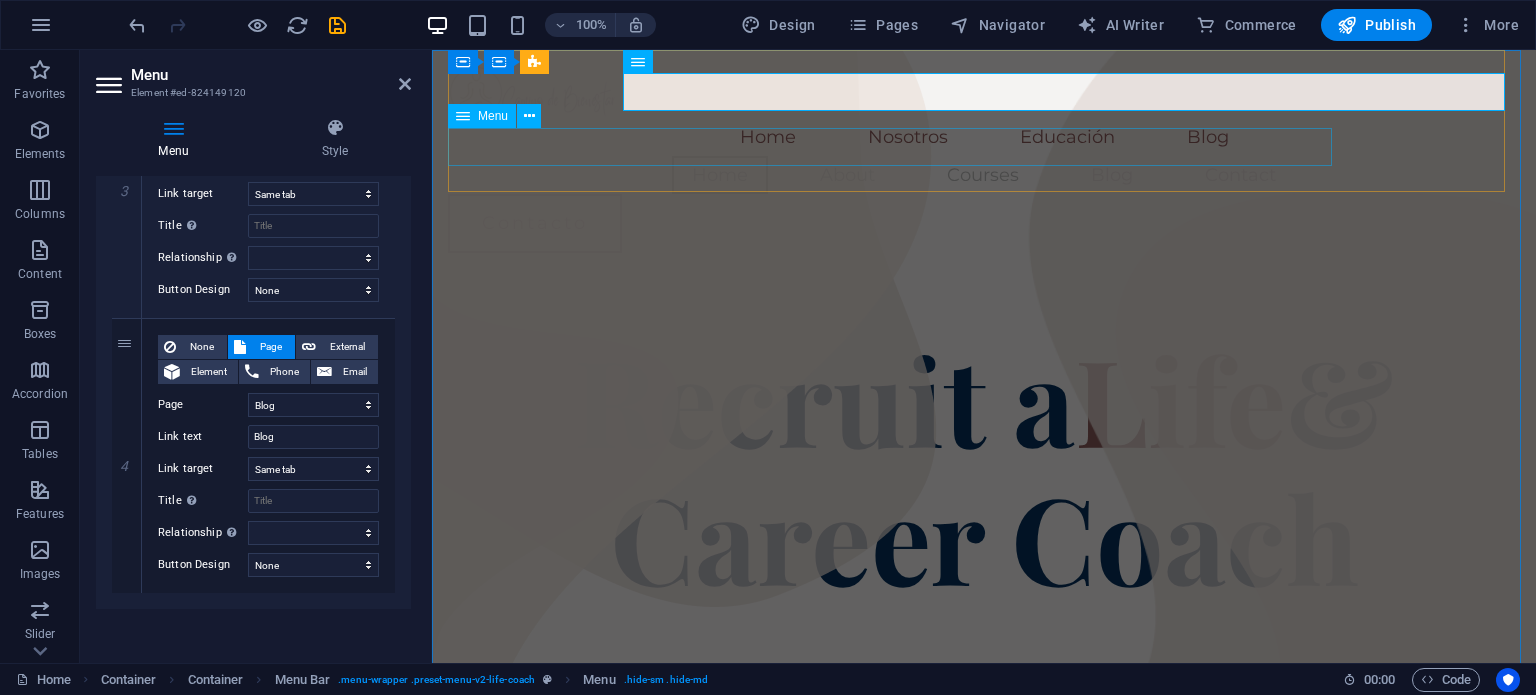 click on "Home About Courses Blog Contact" at bounding box center [984, 175] 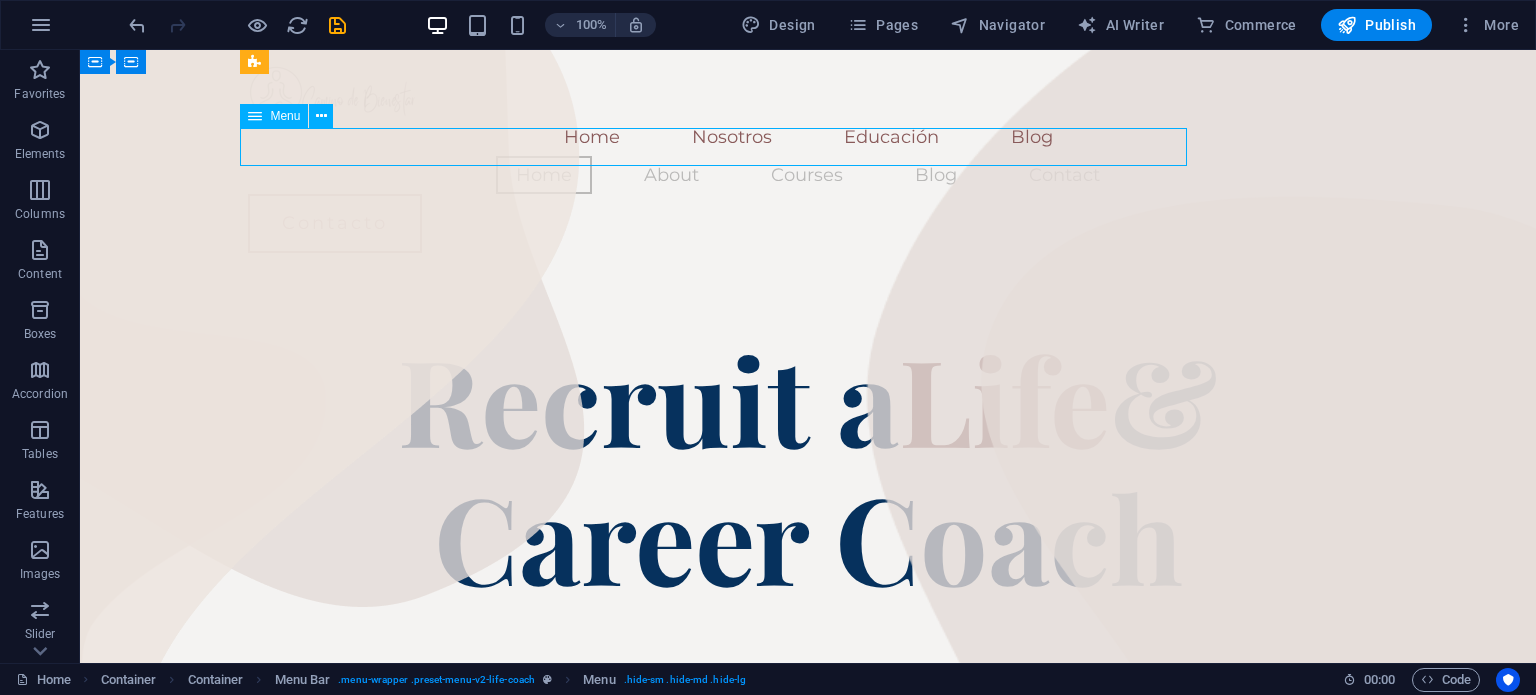 click on "Home About Courses Blog Contact" at bounding box center (808, 175) 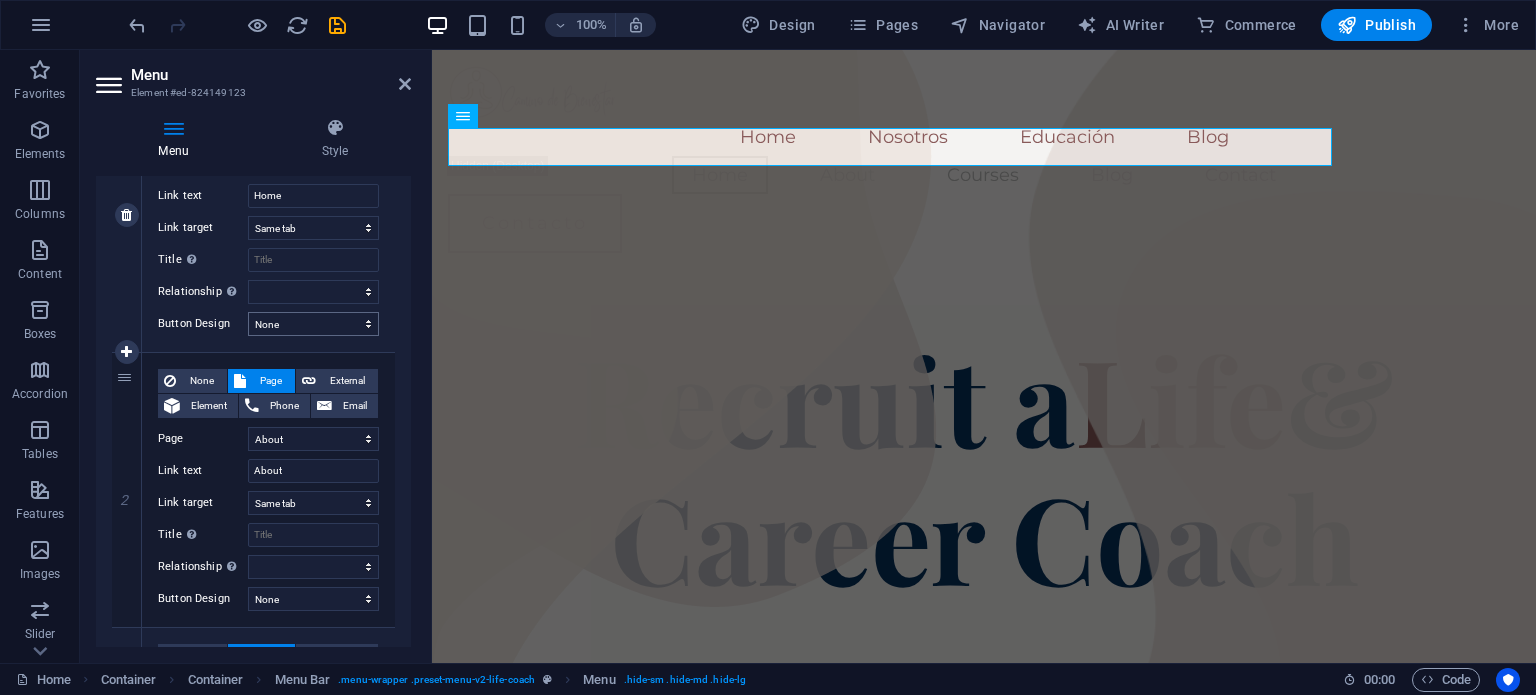 scroll, scrollTop: 300, scrollLeft: 0, axis: vertical 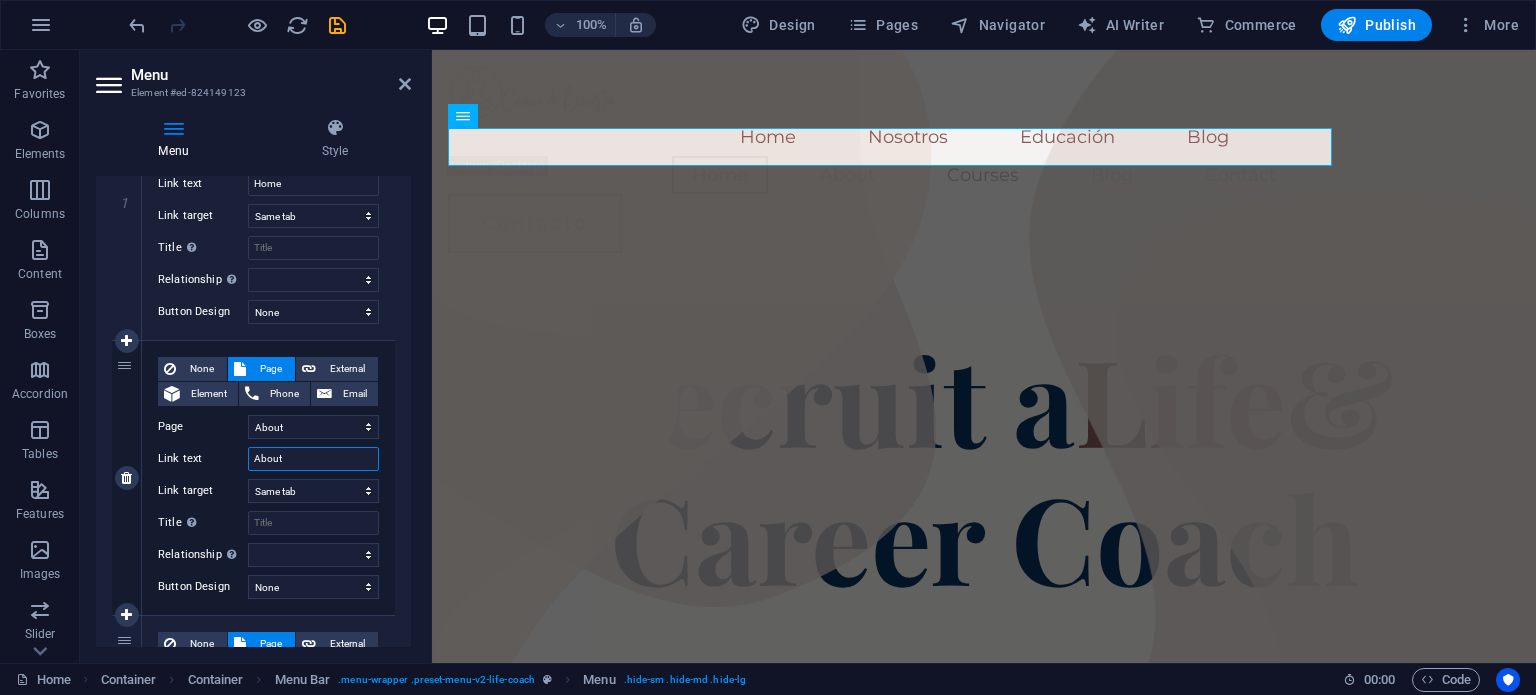 click on "About" at bounding box center [313, 459] 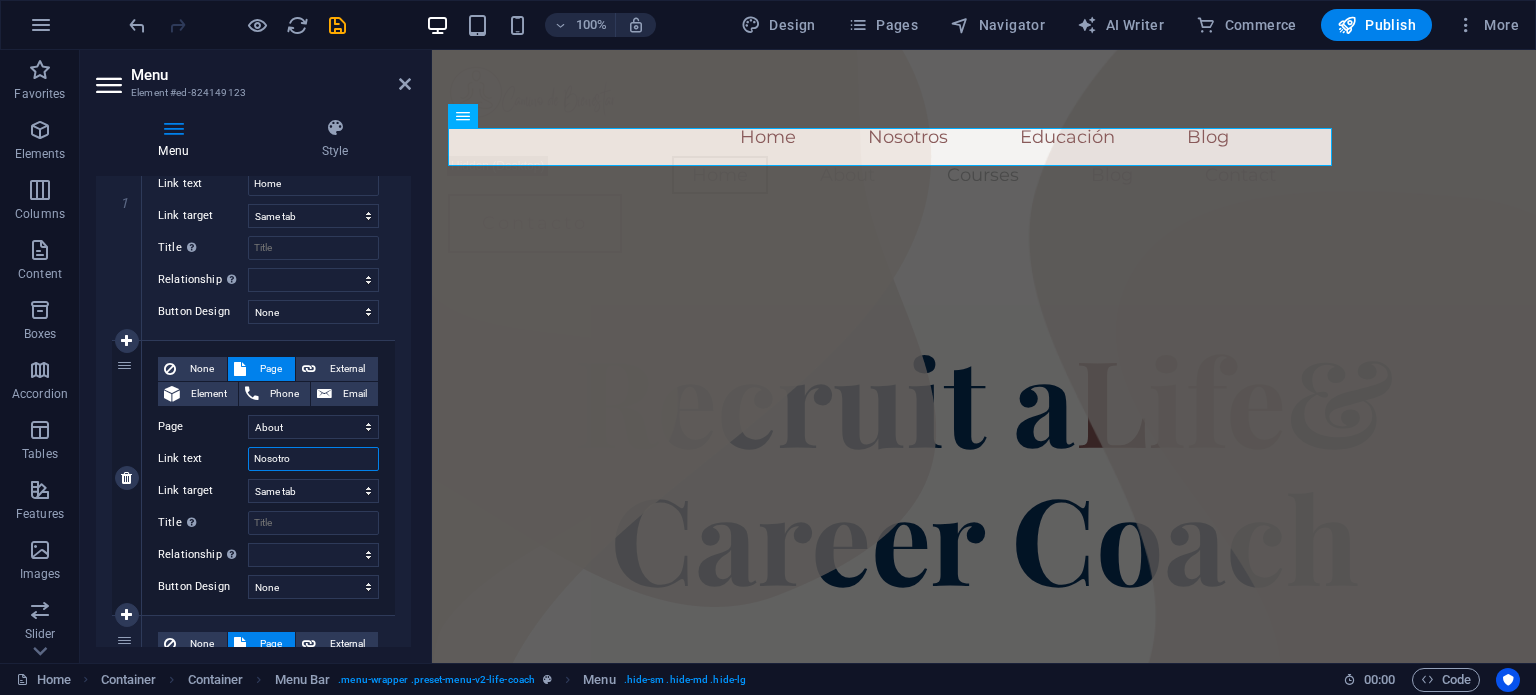type on "Nosotros" 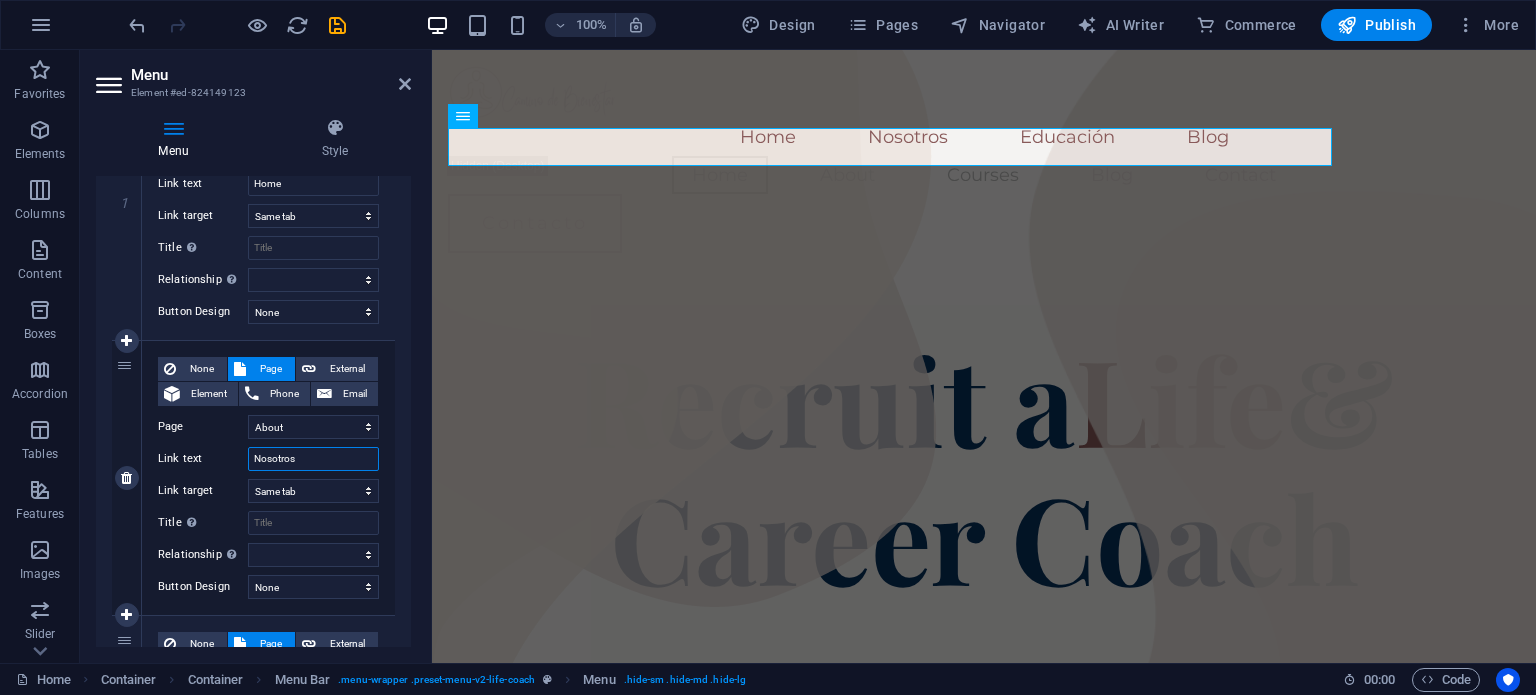 select 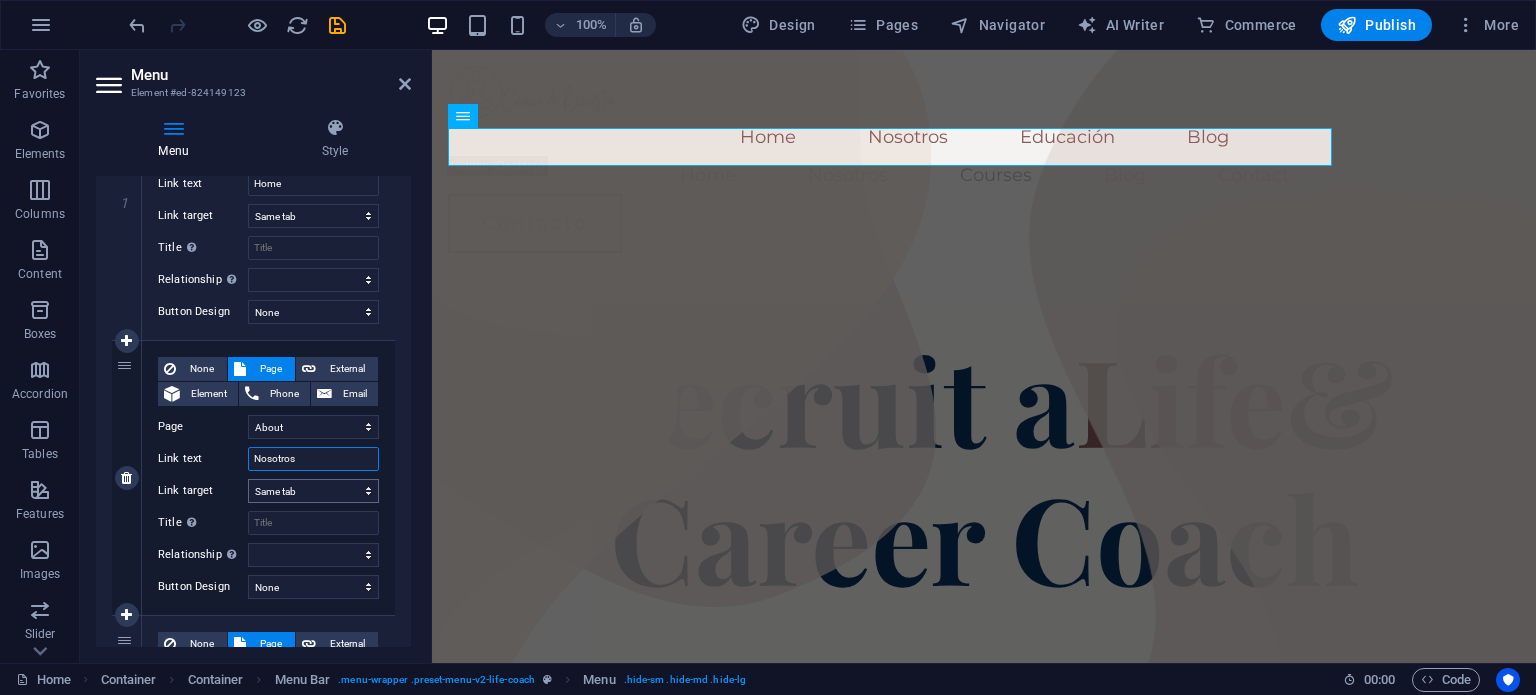 scroll, scrollTop: 500, scrollLeft: 0, axis: vertical 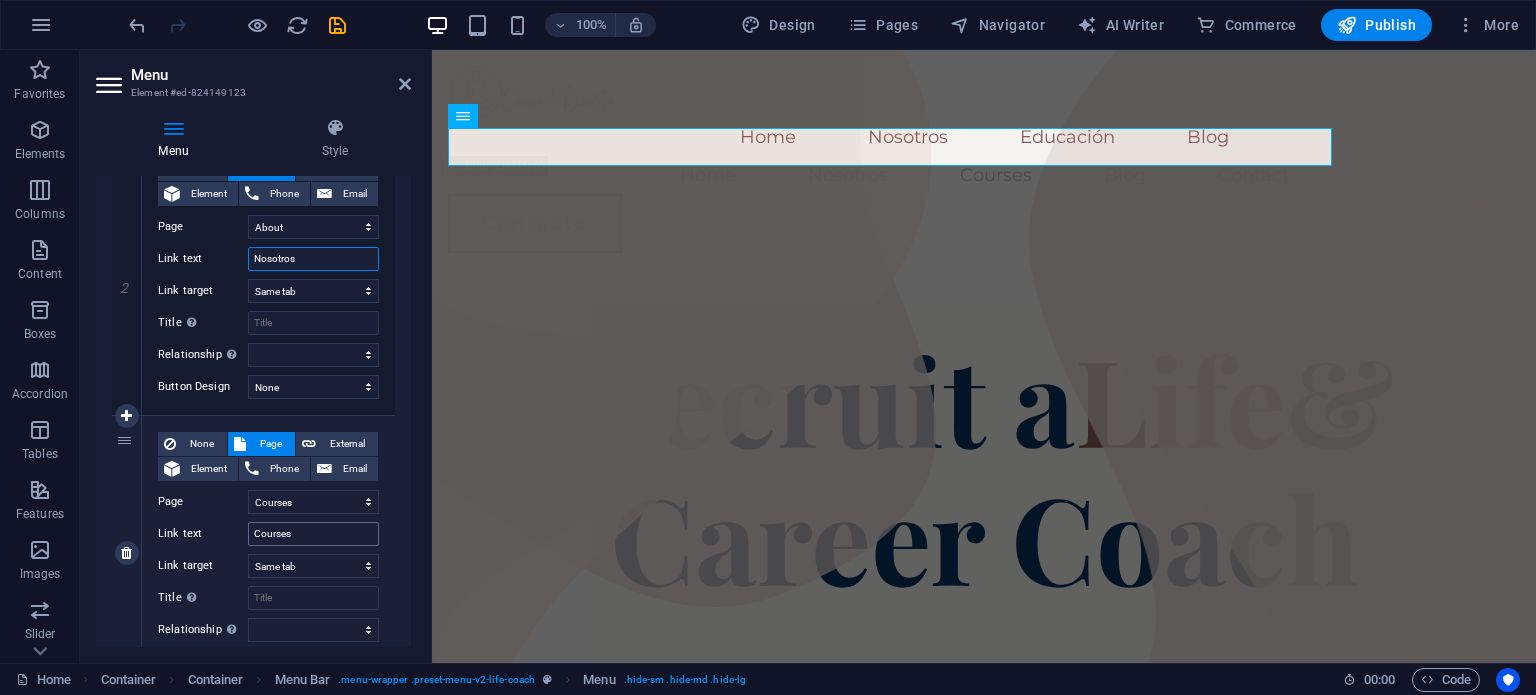 type on "Nosotros" 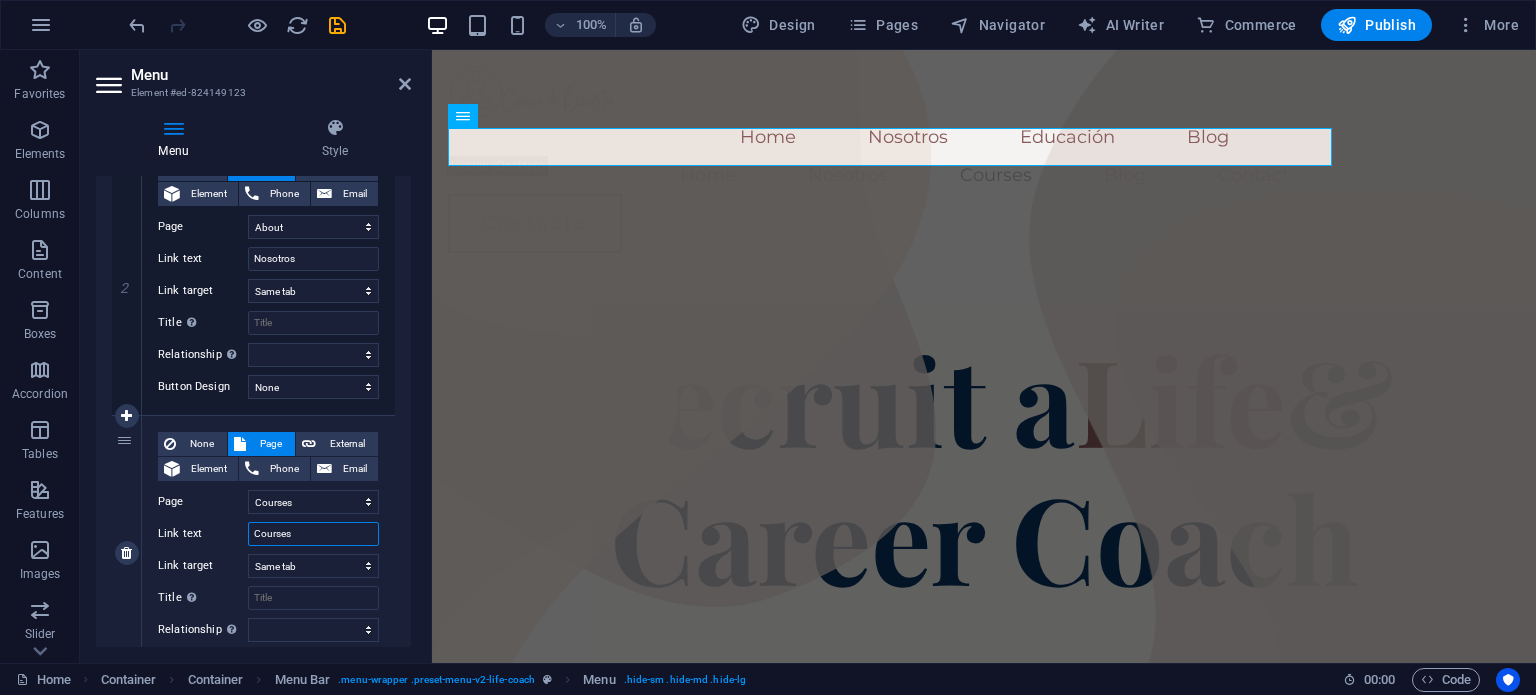 click on "Courses" at bounding box center [313, 534] 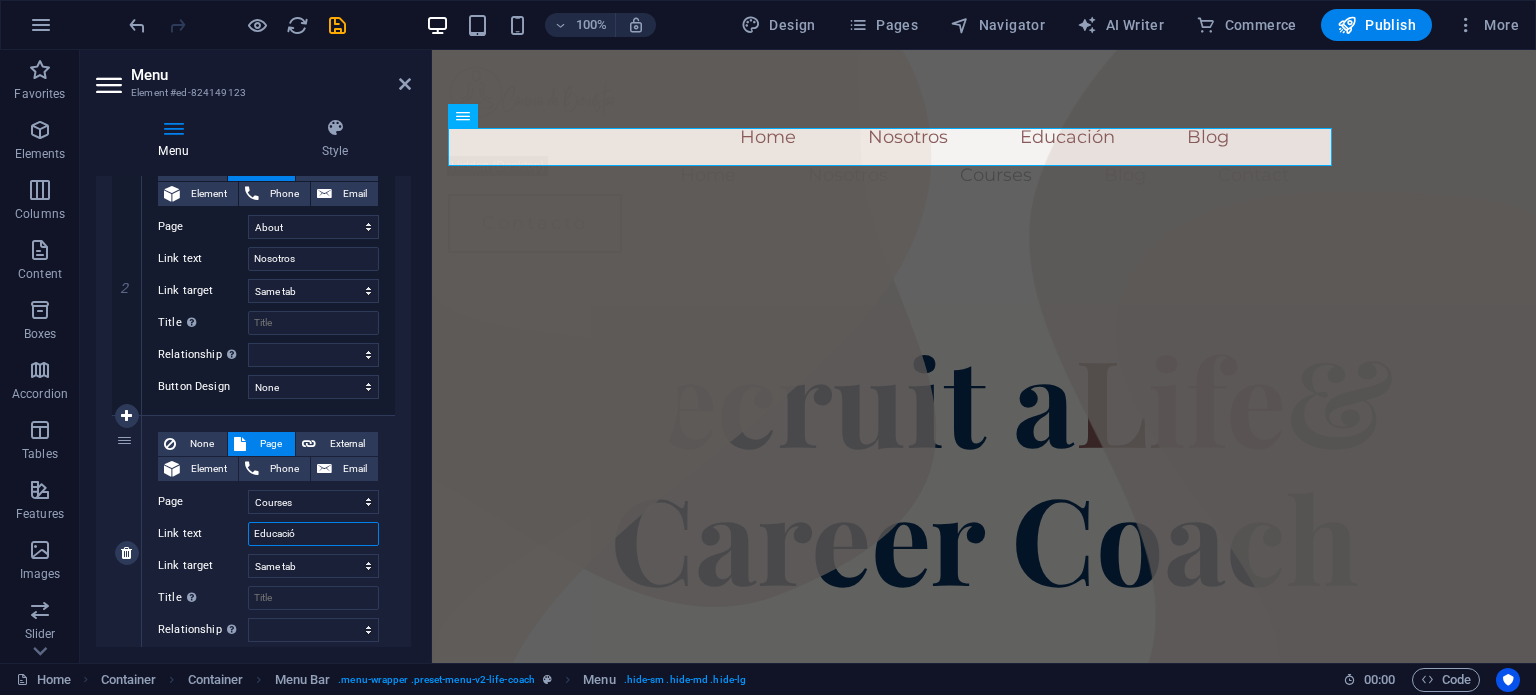 type on "Educación" 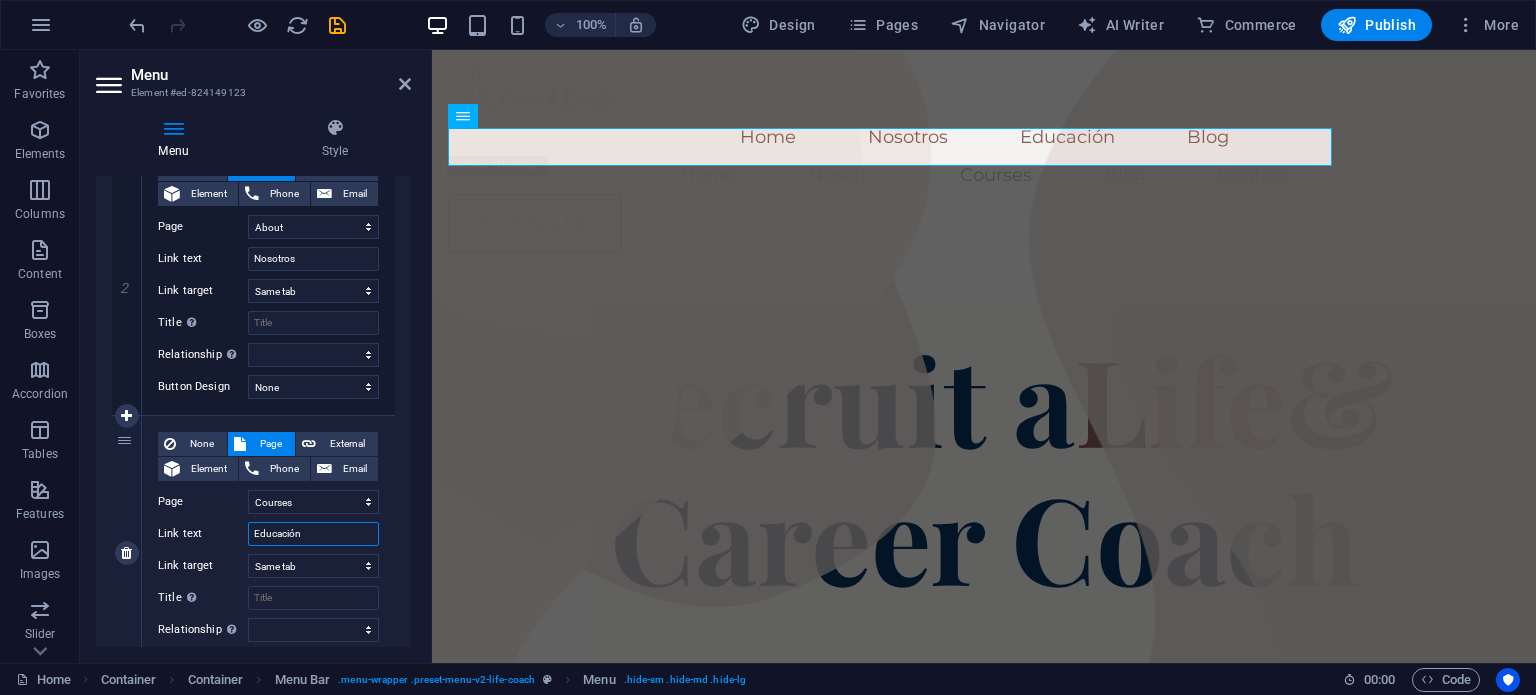 select 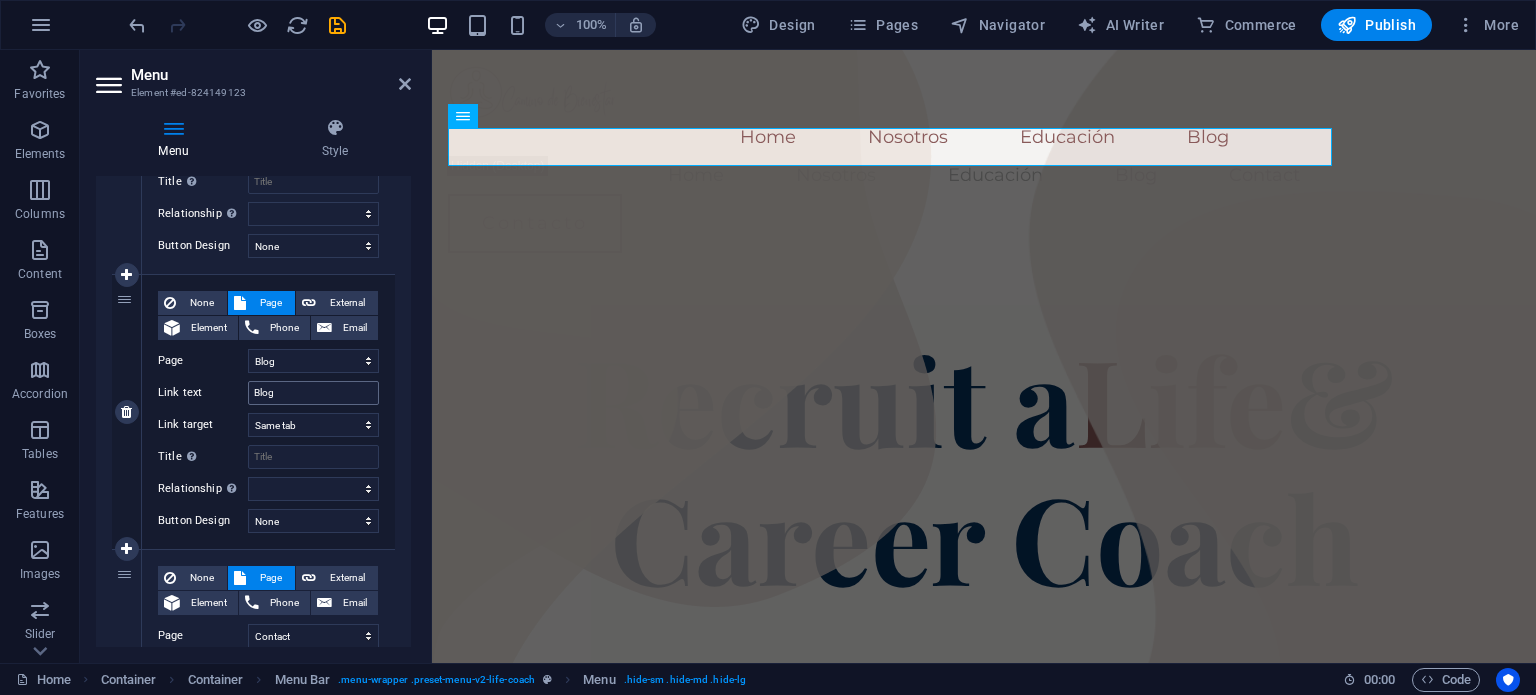 scroll, scrollTop: 1000, scrollLeft: 0, axis: vertical 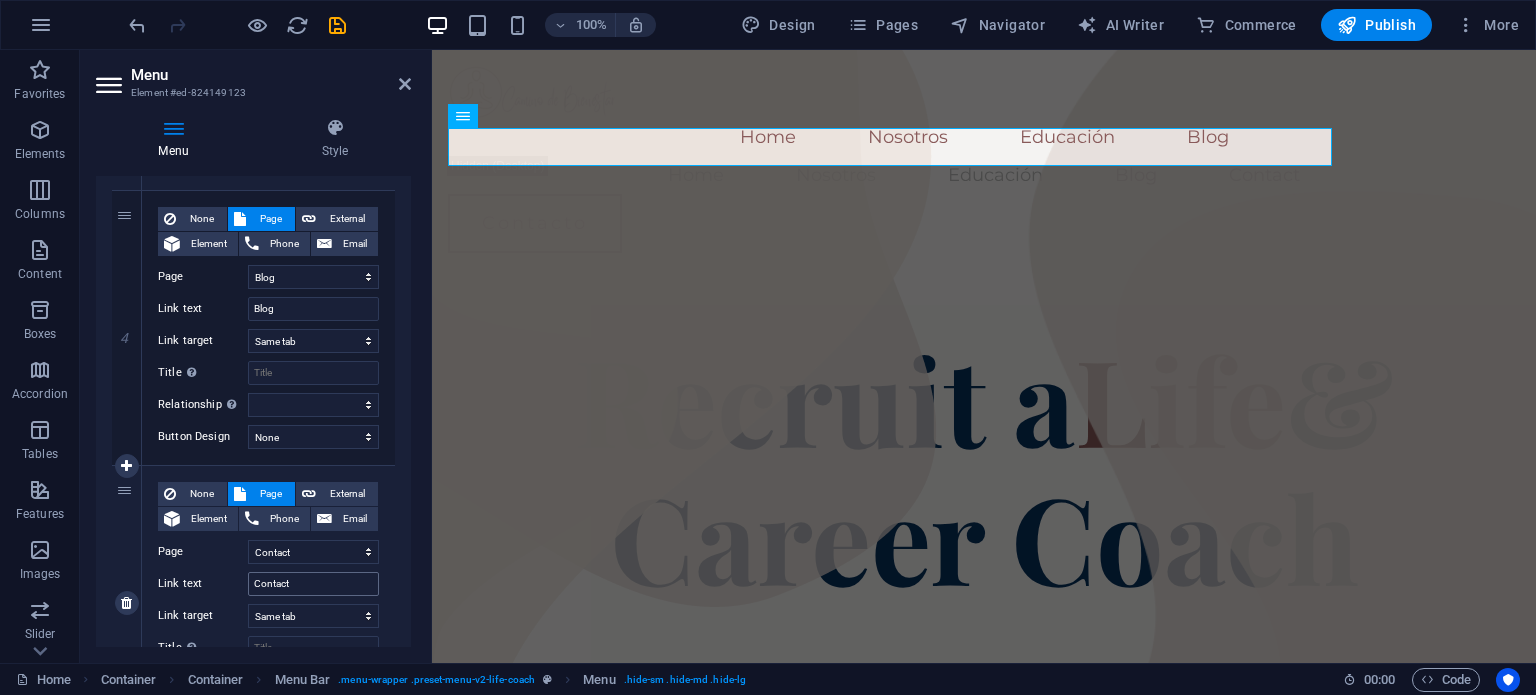 type on "Educación" 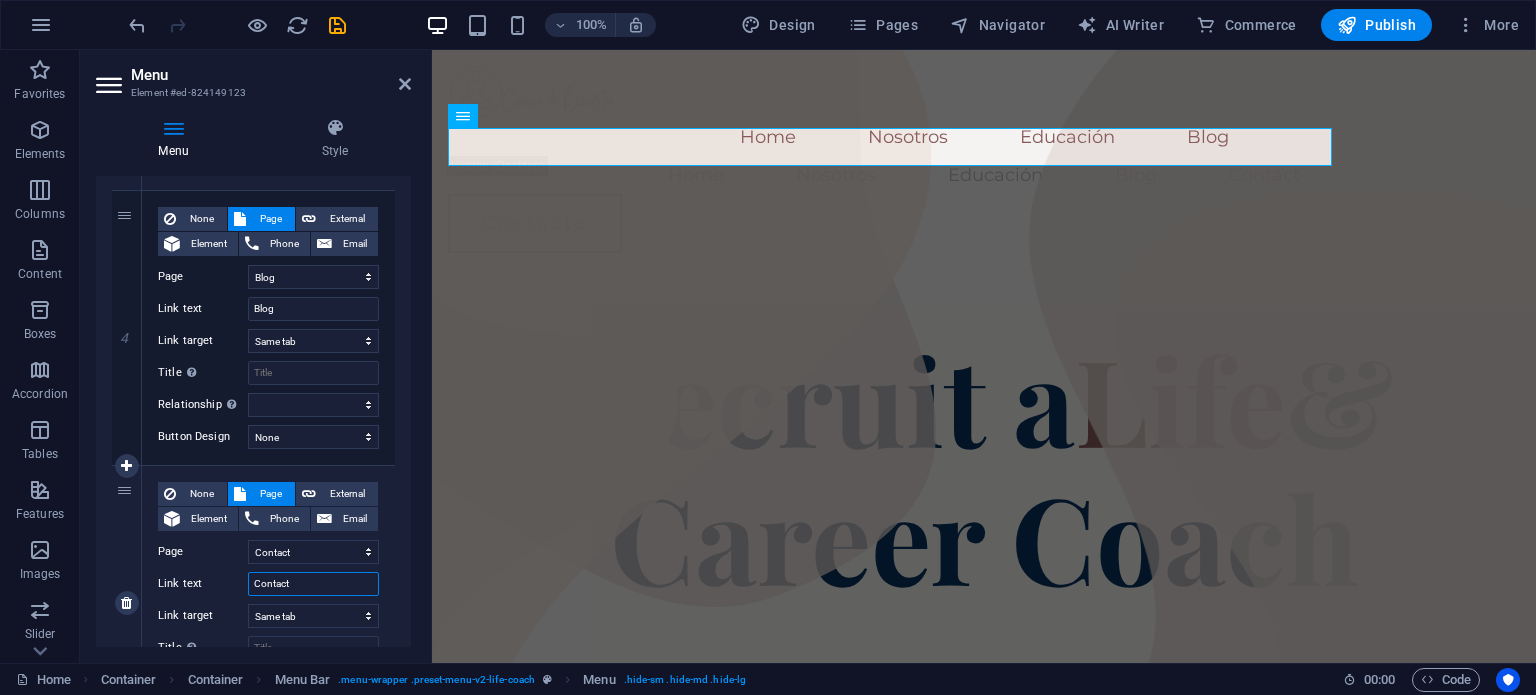 click on "Contact" at bounding box center [313, 584] 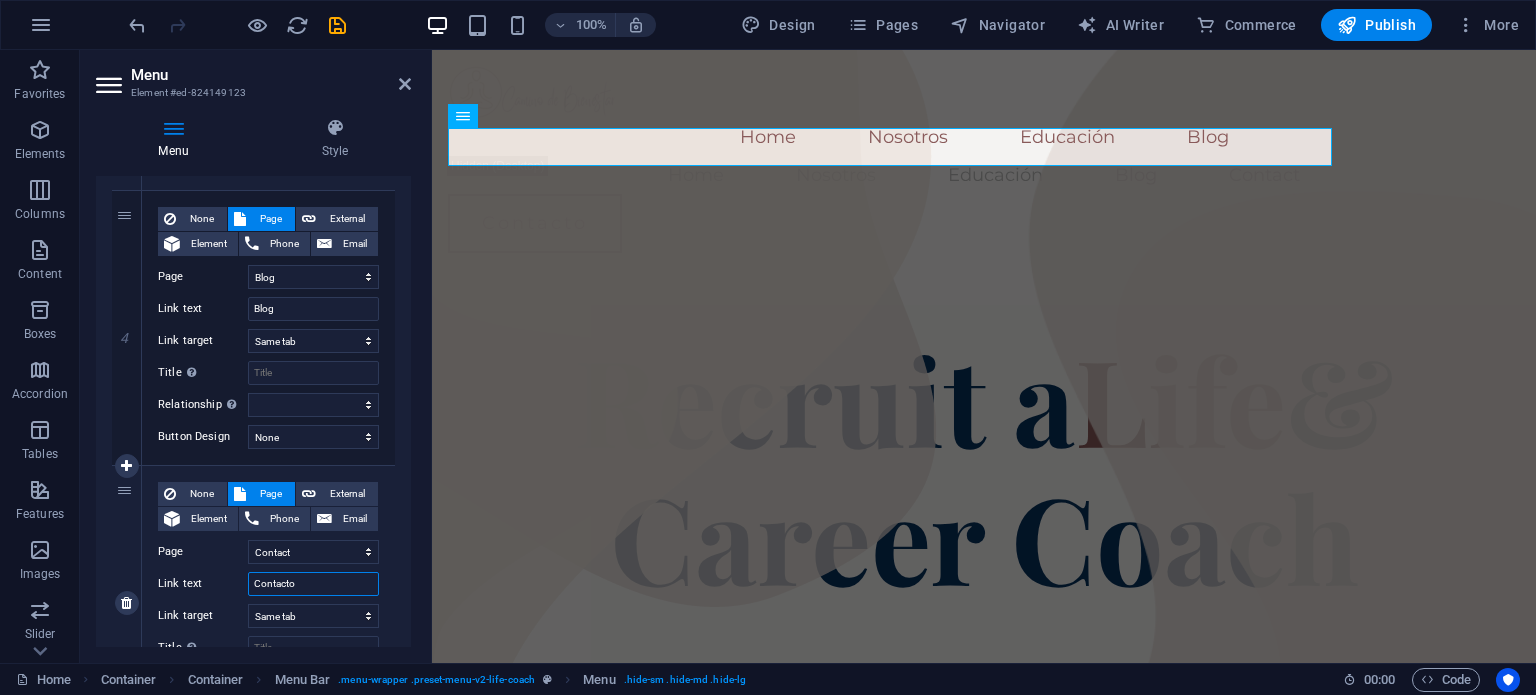 select 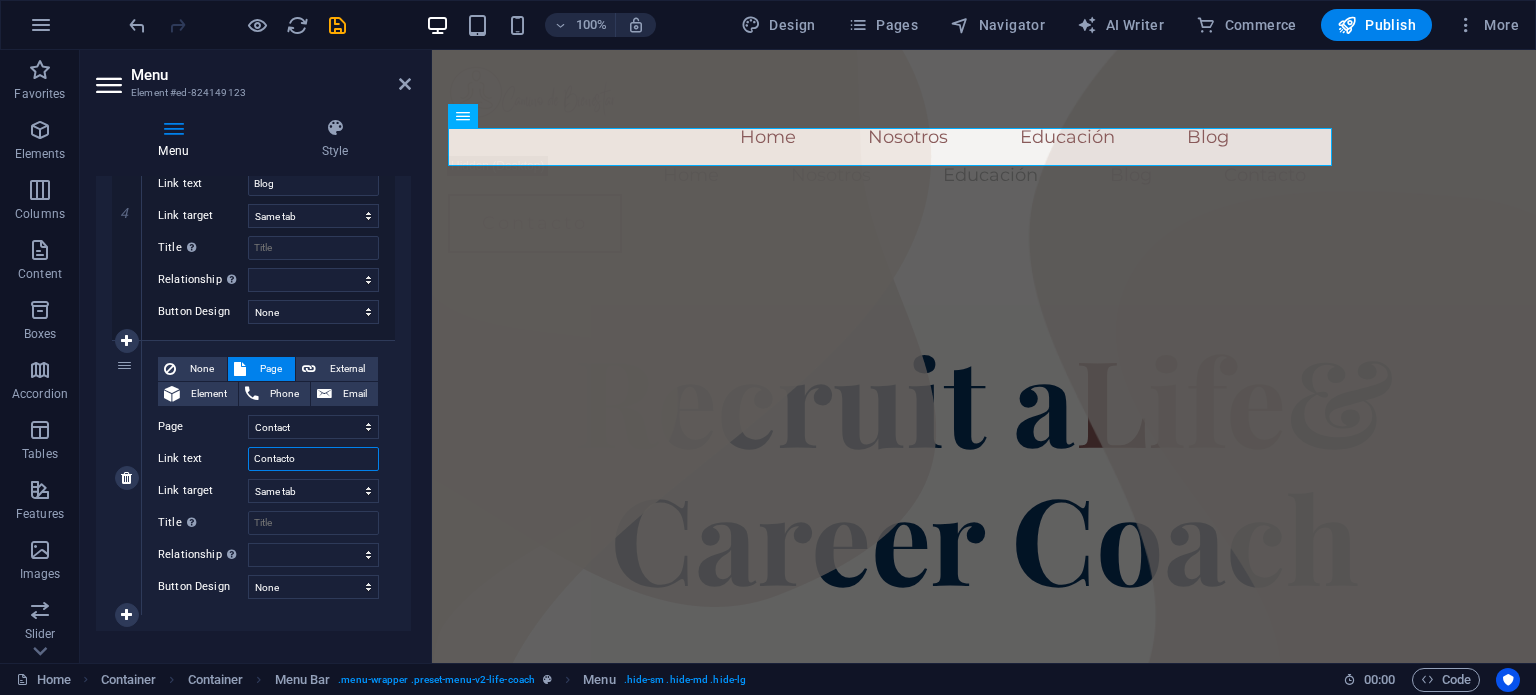 scroll, scrollTop: 1148, scrollLeft: 0, axis: vertical 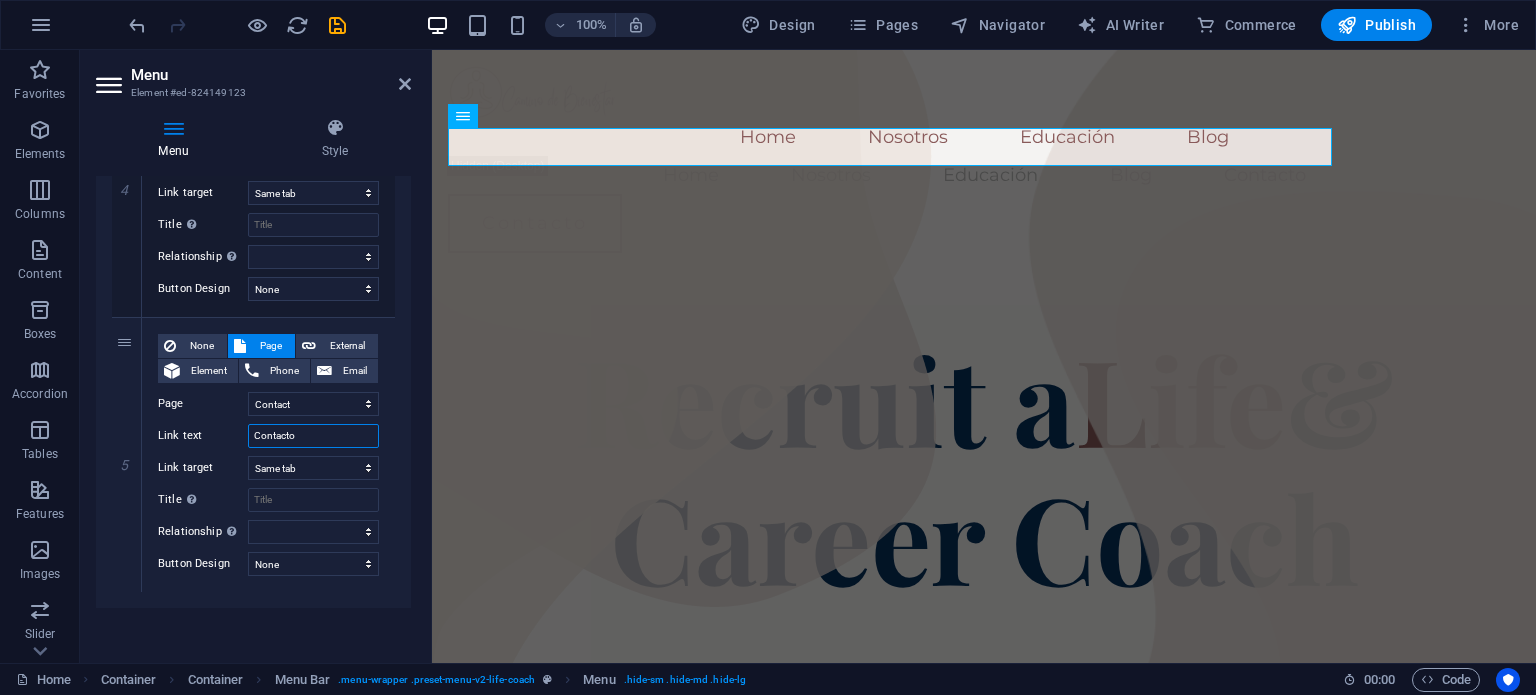 type on "Contacto" 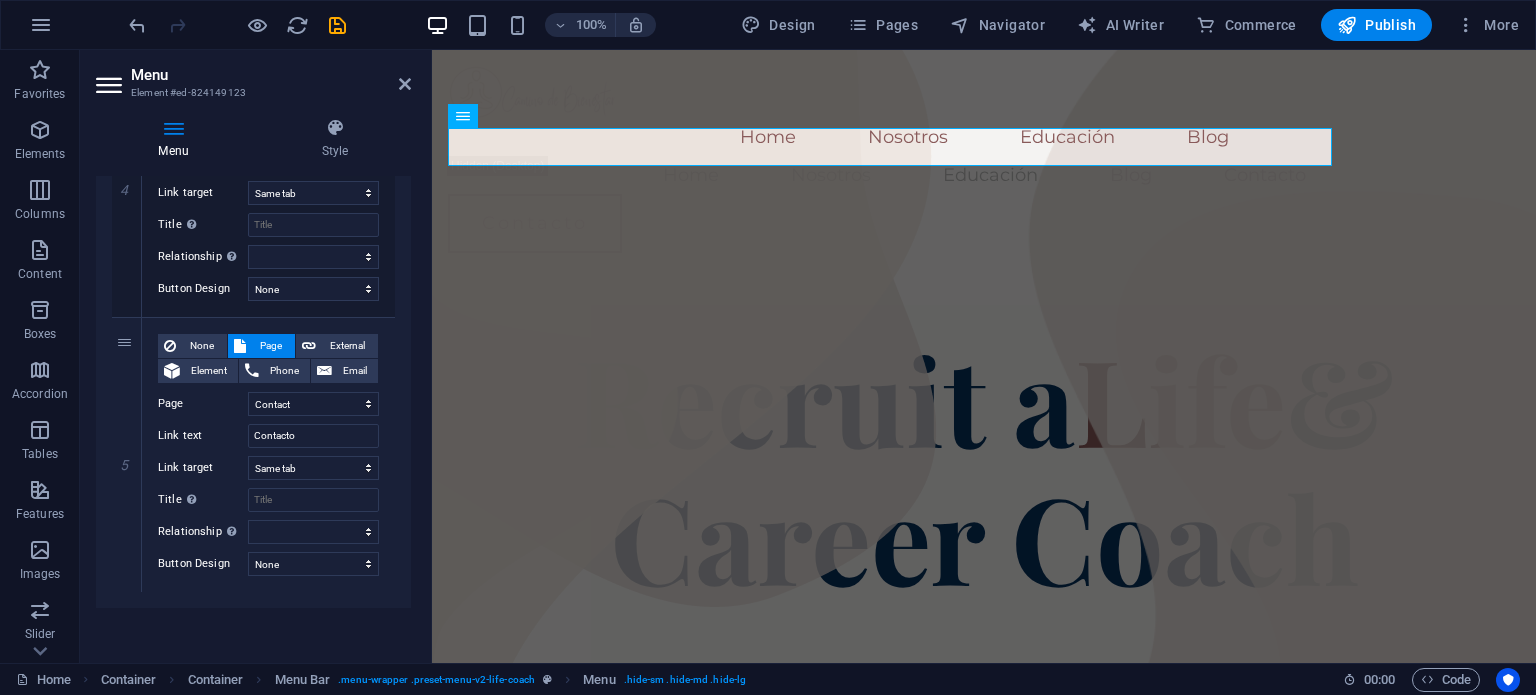 click on "1 None Page External Element Phone Email Page Home About Courses Blog Contact Legal Notice Privacy Element
URL /15863374 Phone Email Link text Home Link target New tab Same tab Overlay Title Additional link description, should not be the same as the link text. The title is most often shown as a tooltip text when the mouse moves over the element. Leave empty if uncertain. Relationship Sets the  relationship of this link to the link target . For example, the value "nofollow" instructs search engines not to follow the link. Can be left empty. alternate author bookmark external help license next nofollow noreferrer noopener prev search tag Button Design None Default Primary Secondary 2 None Page External Element Phone Email Page Home About Courses Blog Contact Legal Notice Privacy Element
URL /15863377 Phone Email Link text Nosotros Link target New tab Same tab Overlay Title Relationship Sets the  relationship of this link to the link target alternate author help 3" at bounding box center [253, -95] 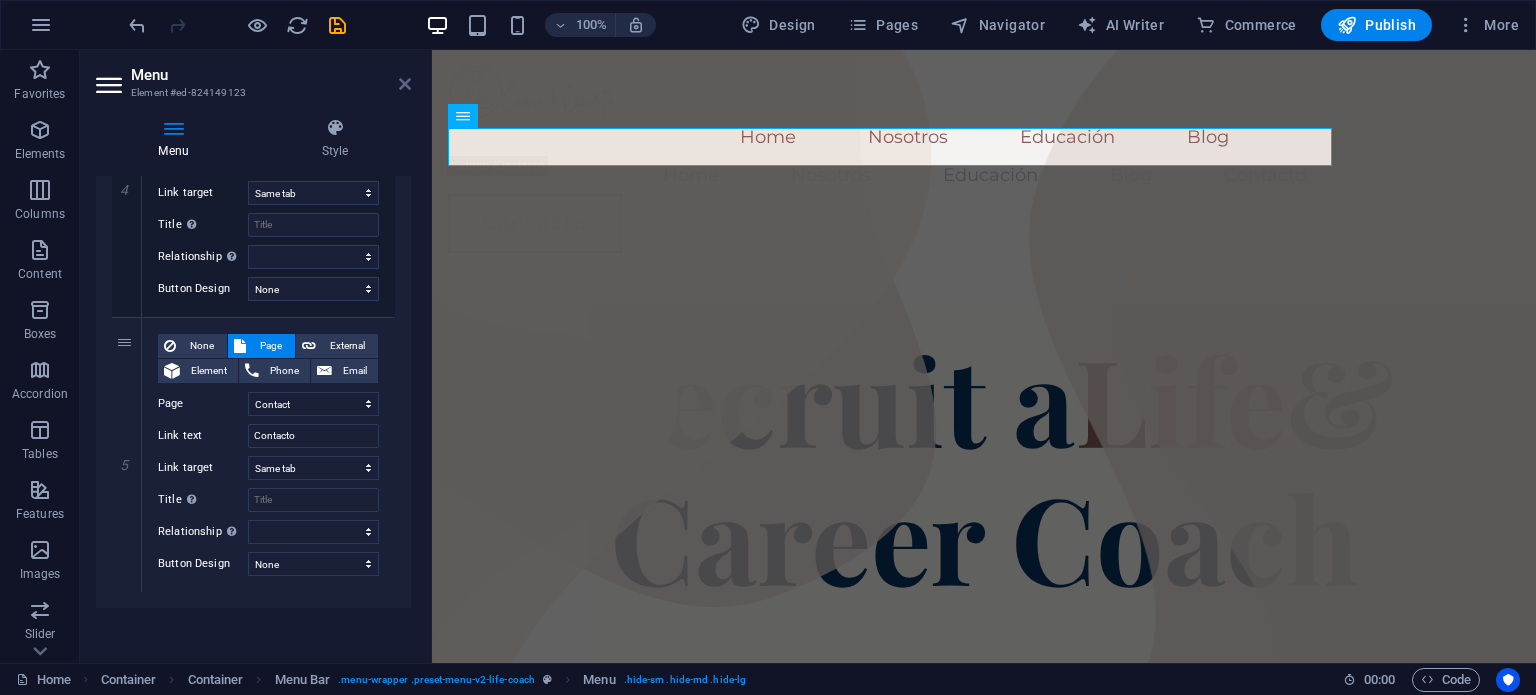 click at bounding box center (405, 84) 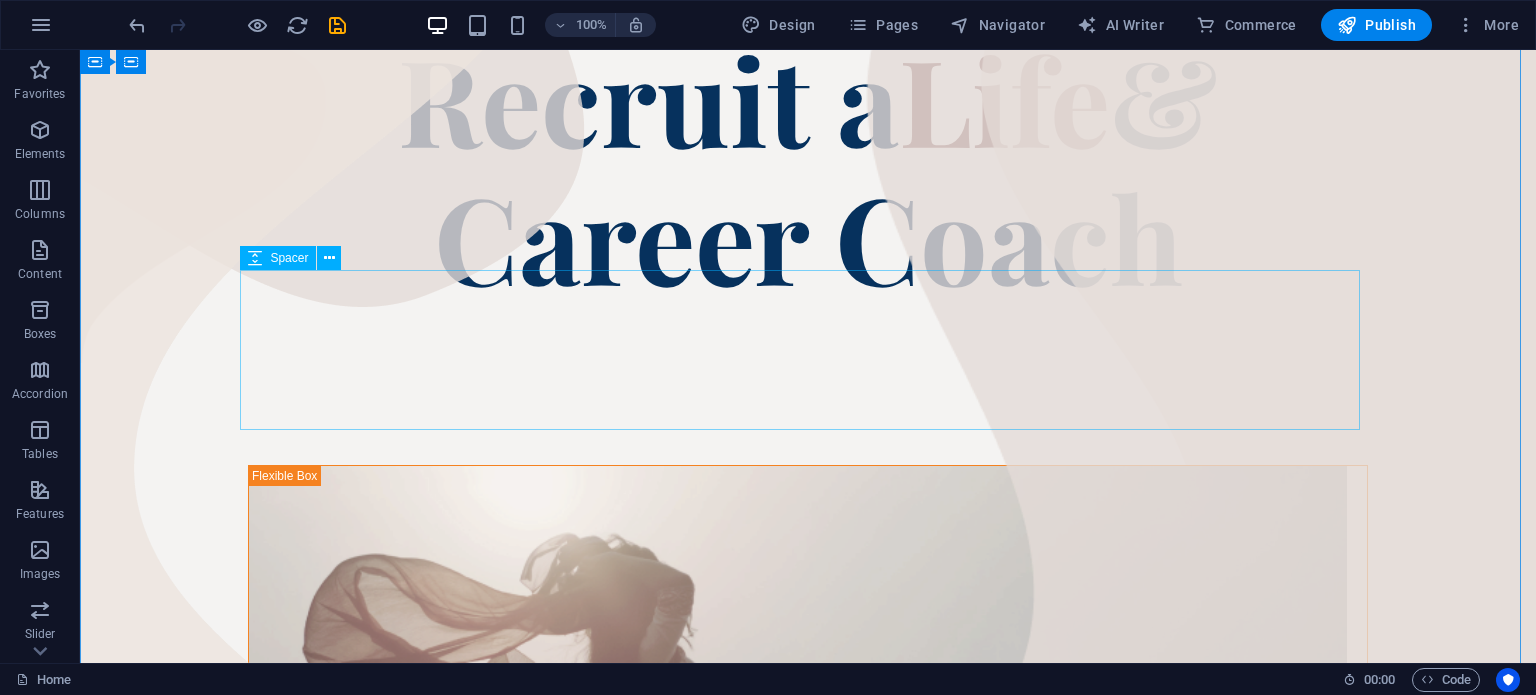scroll, scrollTop: 100, scrollLeft: 0, axis: vertical 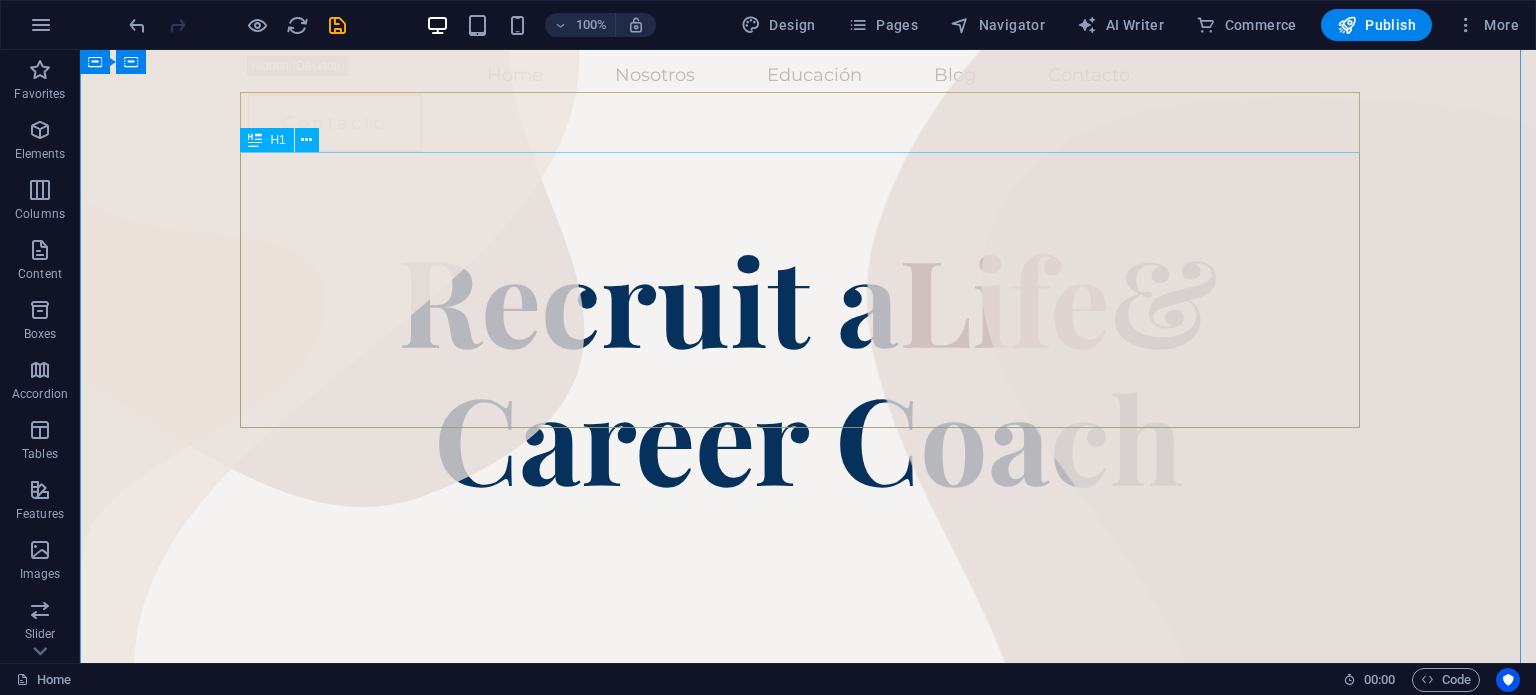 click on "Recruit a  Life  & Career Coach" at bounding box center [808, 367] 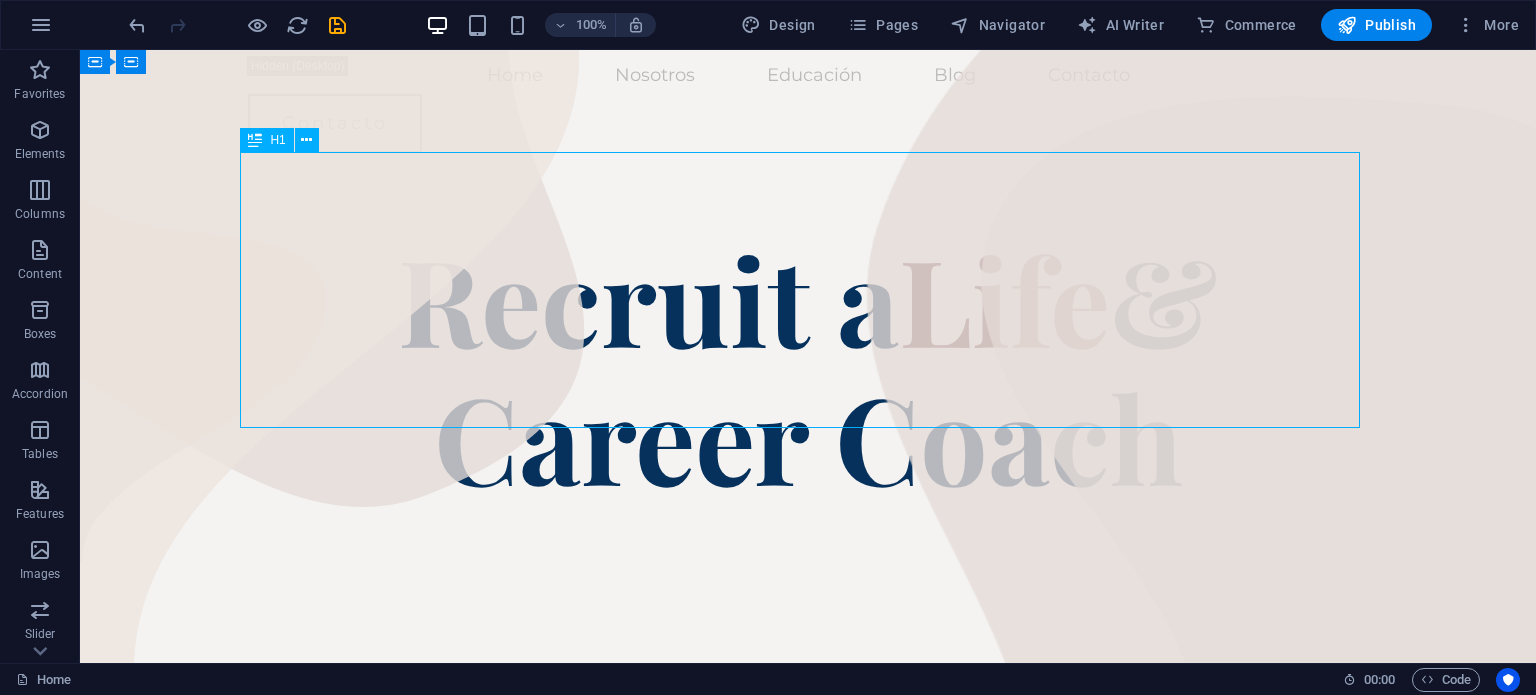click on "Recruit a  Life  & Career Coach" at bounding box center (808, 367) 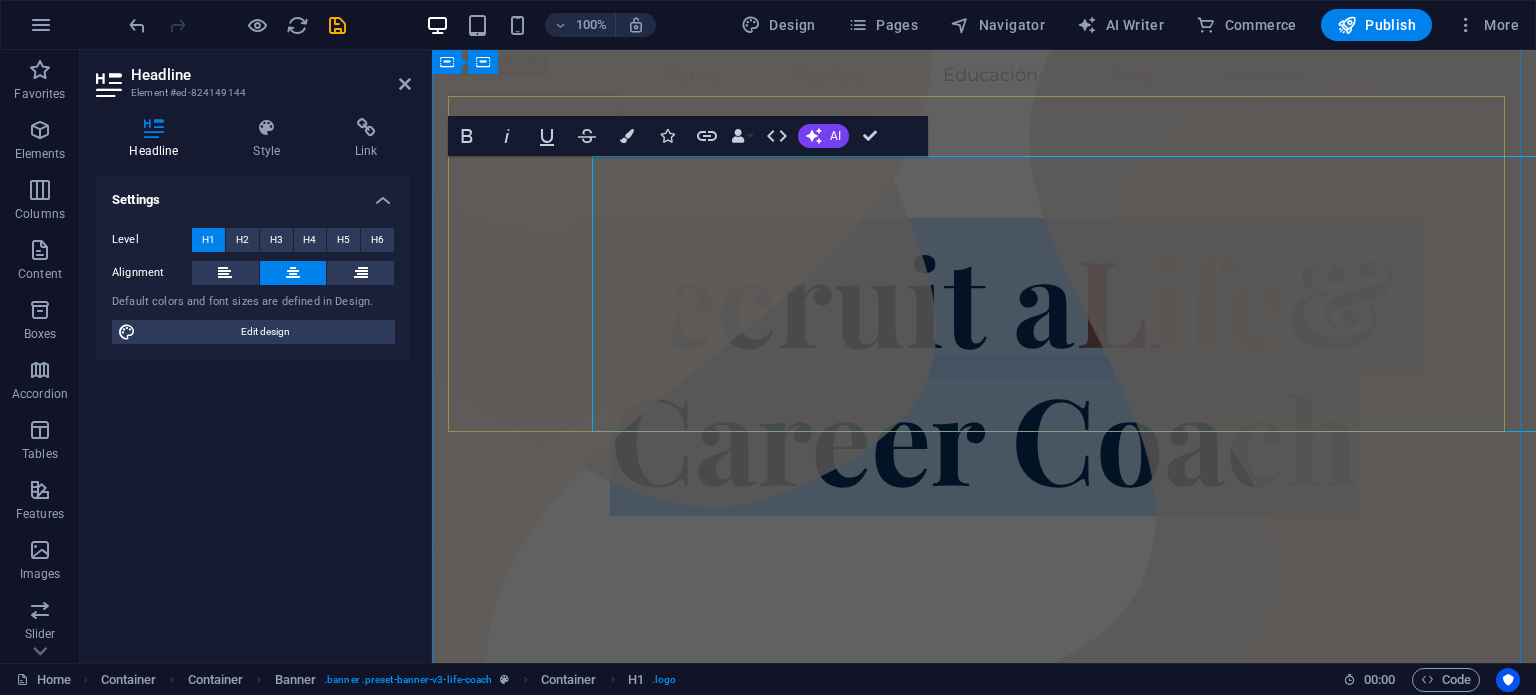 scroll, scrollTop: 96, scrollLeft: 0, axis: vertical 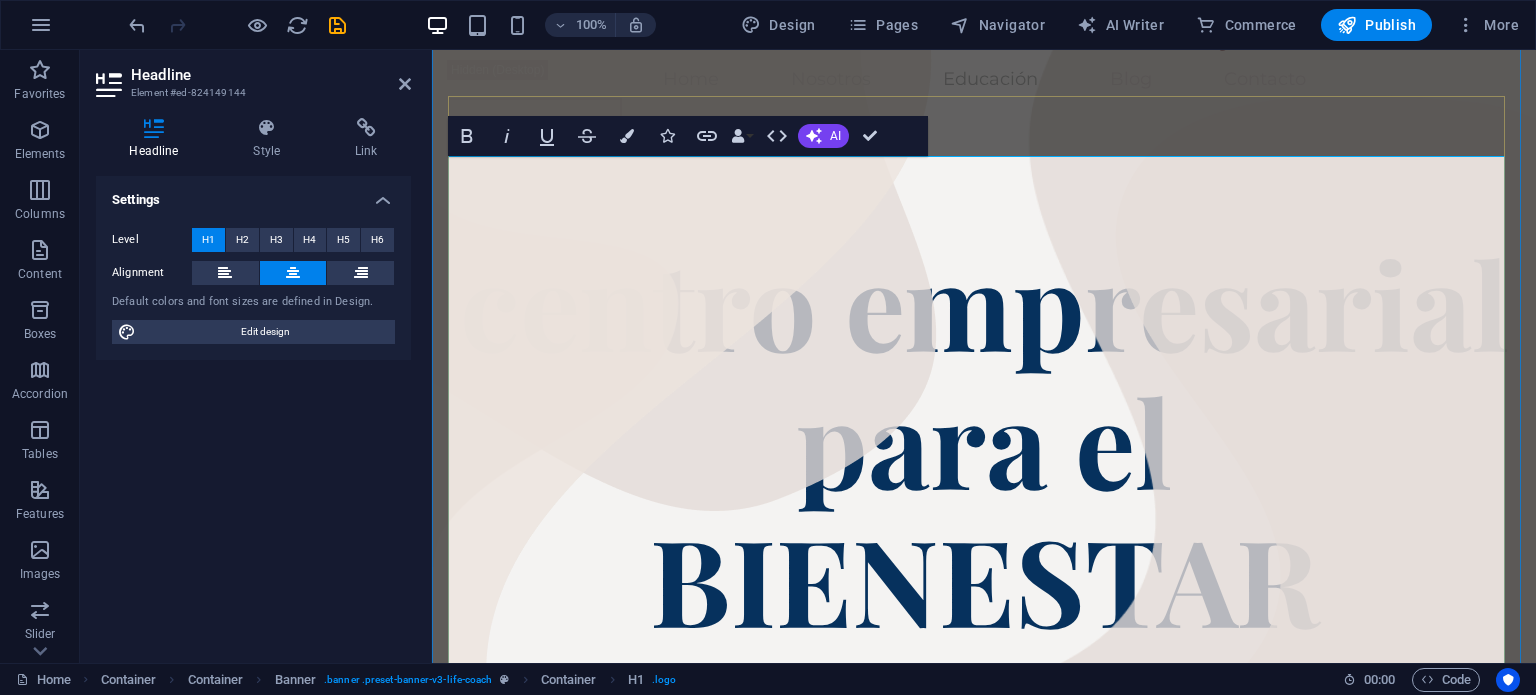 click on "centro empresarial para el BIENESTAR EVOLUTIVO" at bounding box center (984, 509) 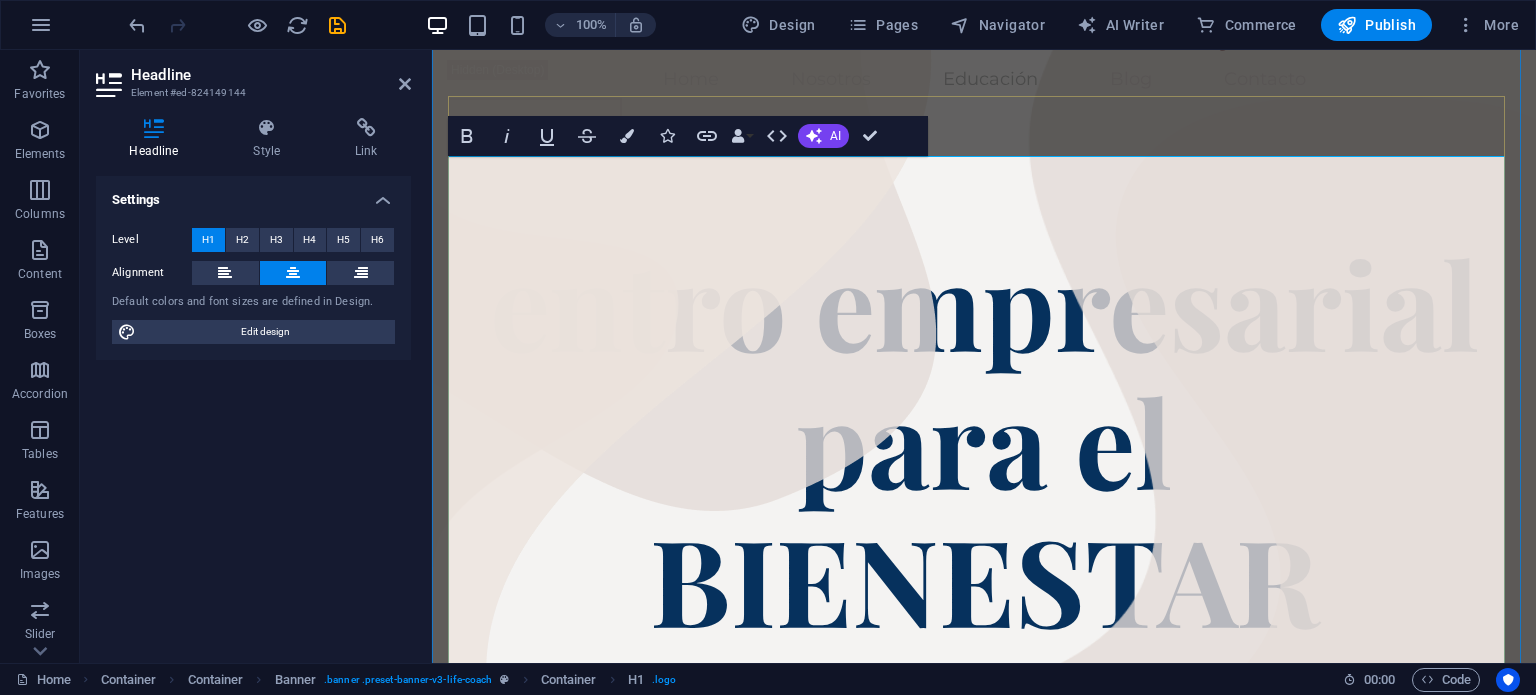 type 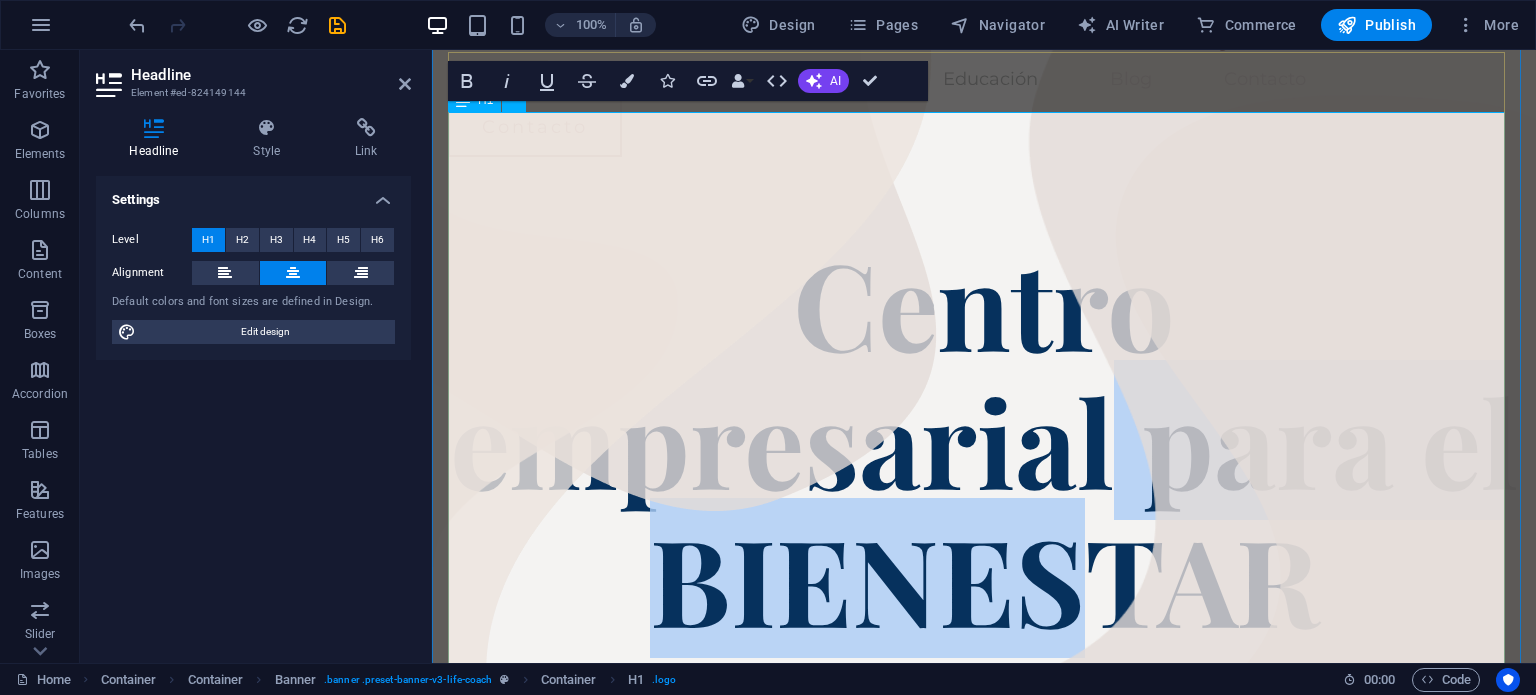 scroll, scrollTop: 140, scrollLeft: 0, axis: vertical 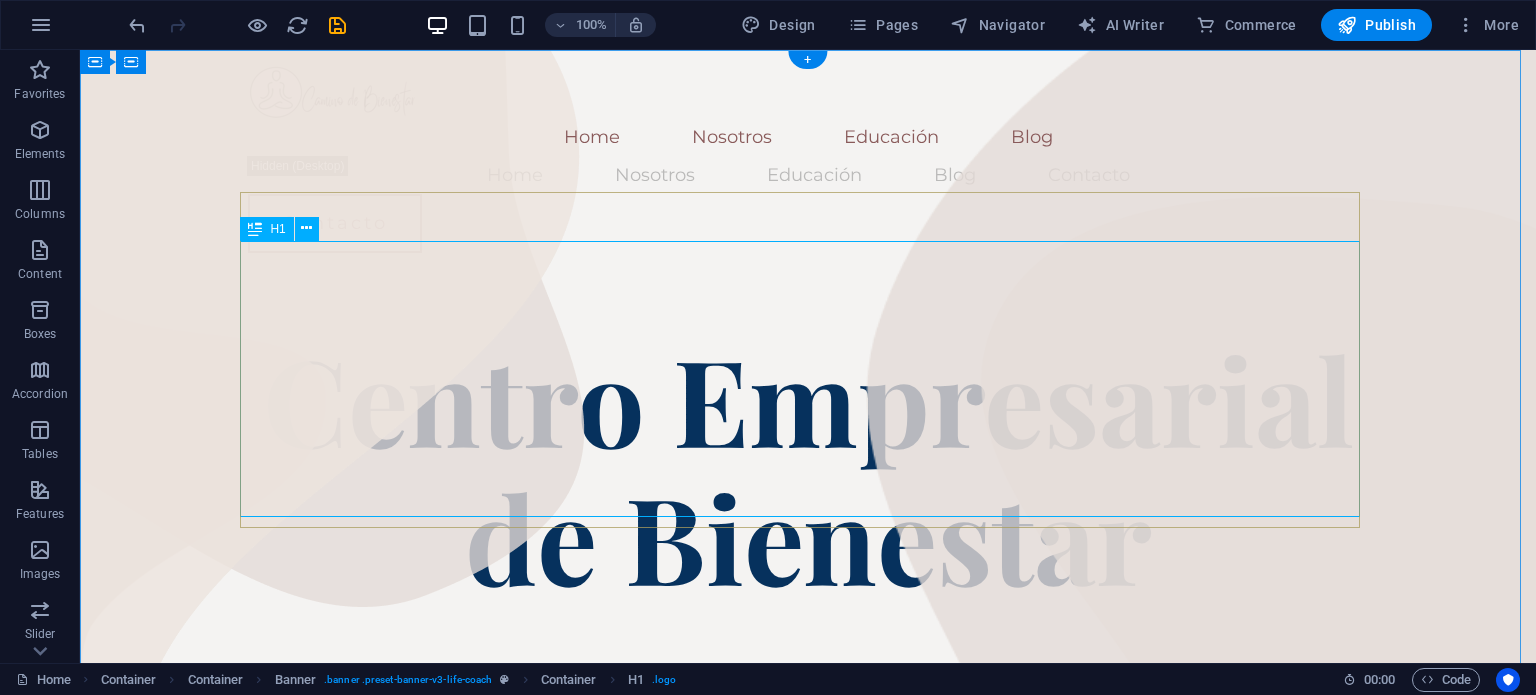 click on "Centro Empresarial de Bienestar" at bounding box center [808, 467] 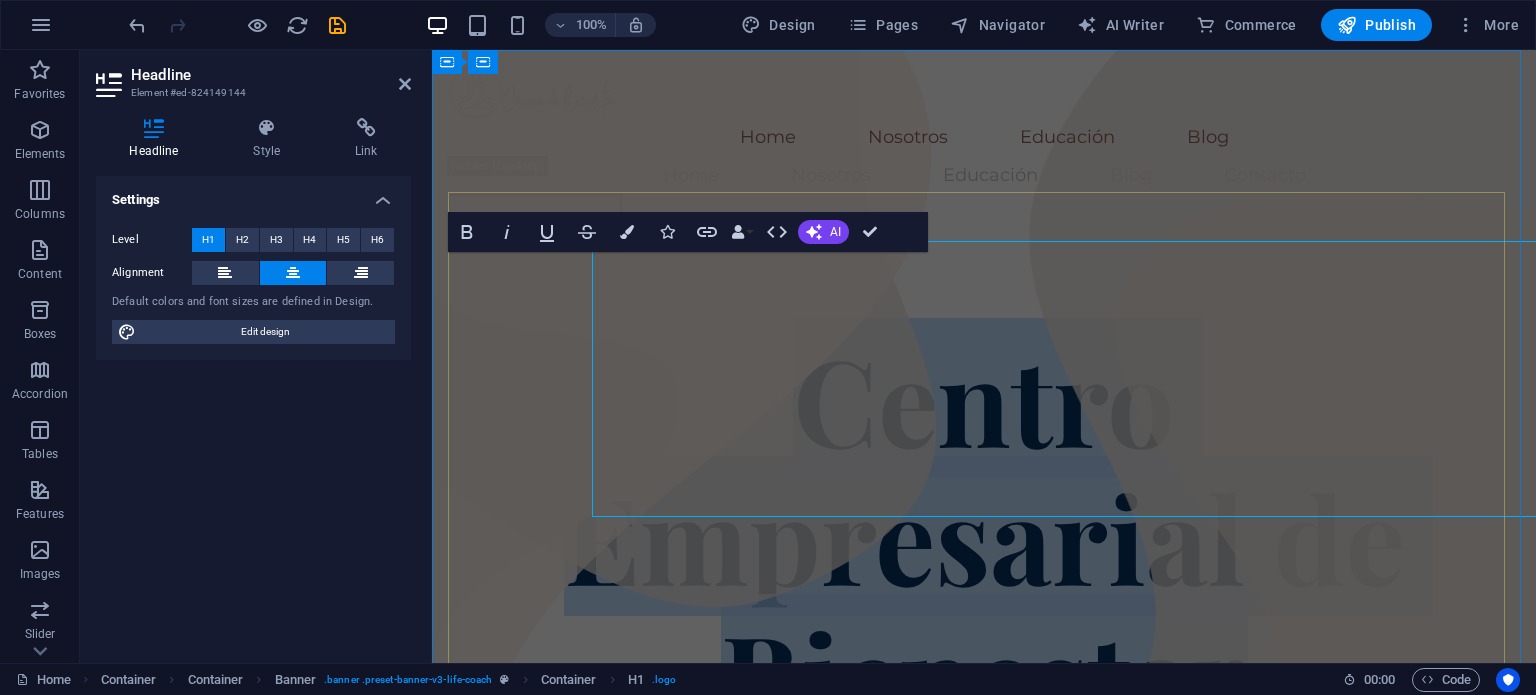 scroll, scrollTop: 0, scrollLeft: 0, axis: both 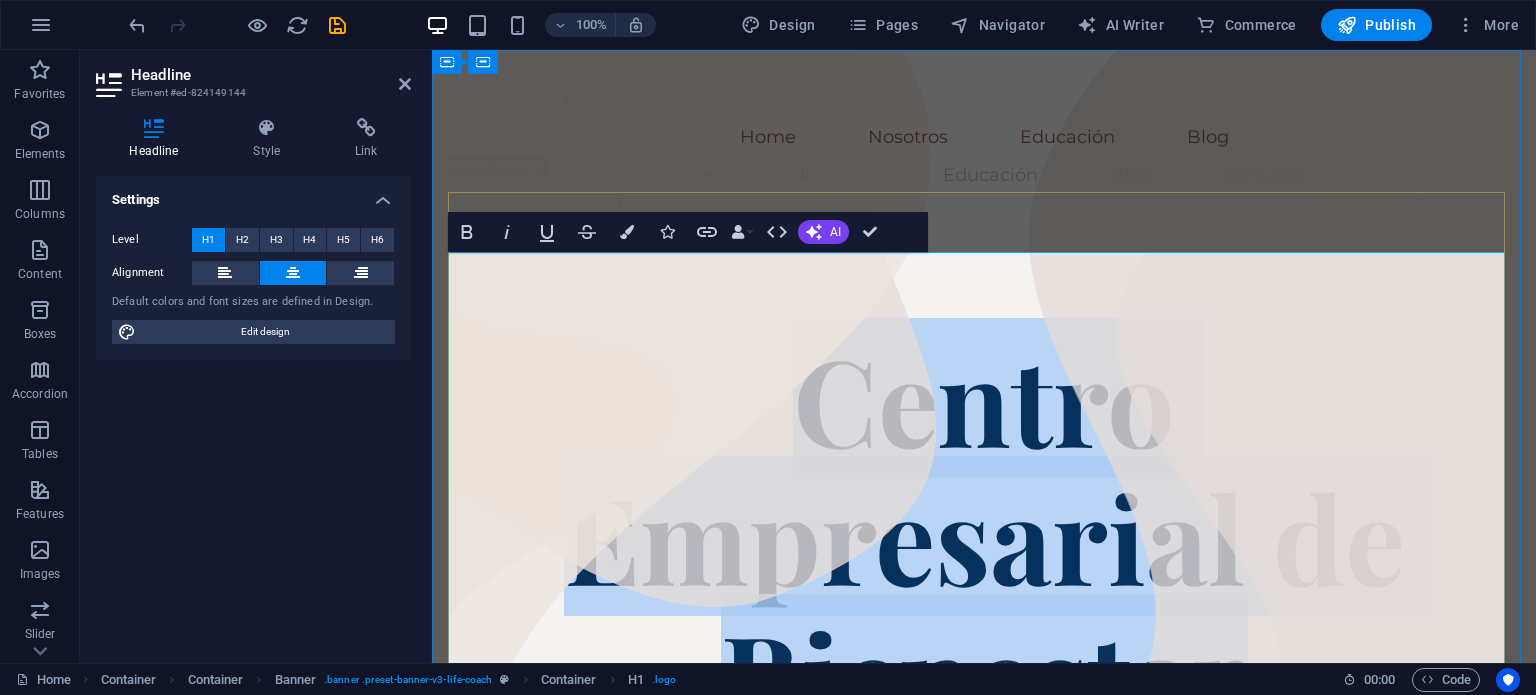 click on "Centro Empresarial de Bienestar" at bounding box center (984, 536) 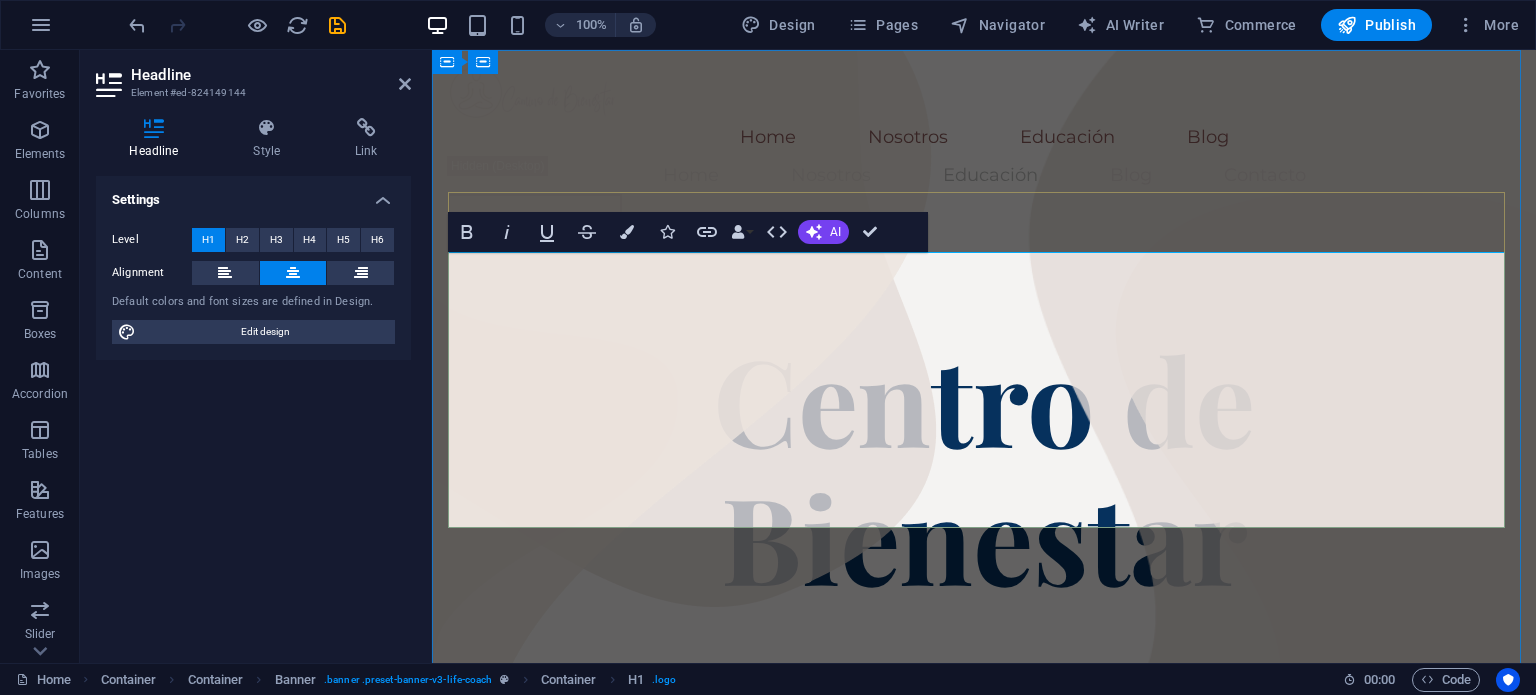 scroll, scrollTop: 11, scrollLeft: 0, axis: vertical 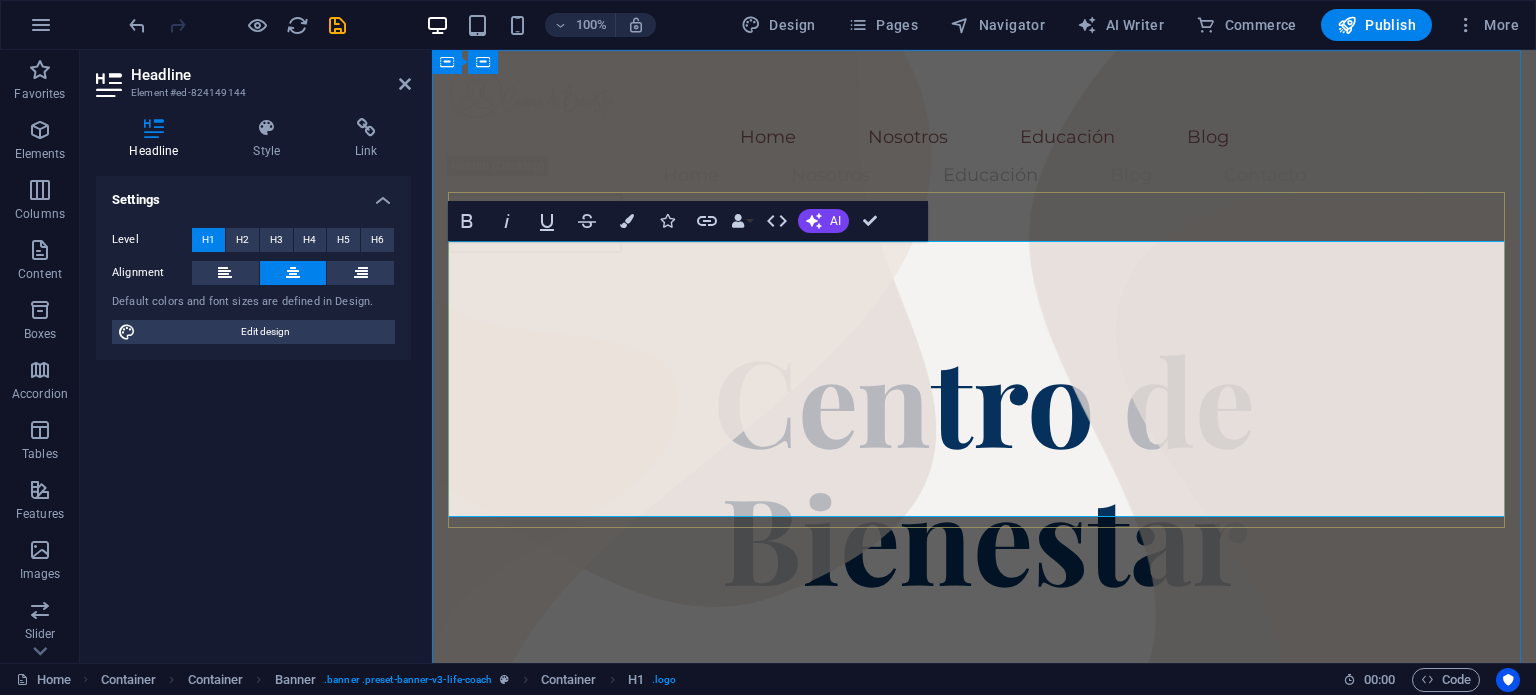 type 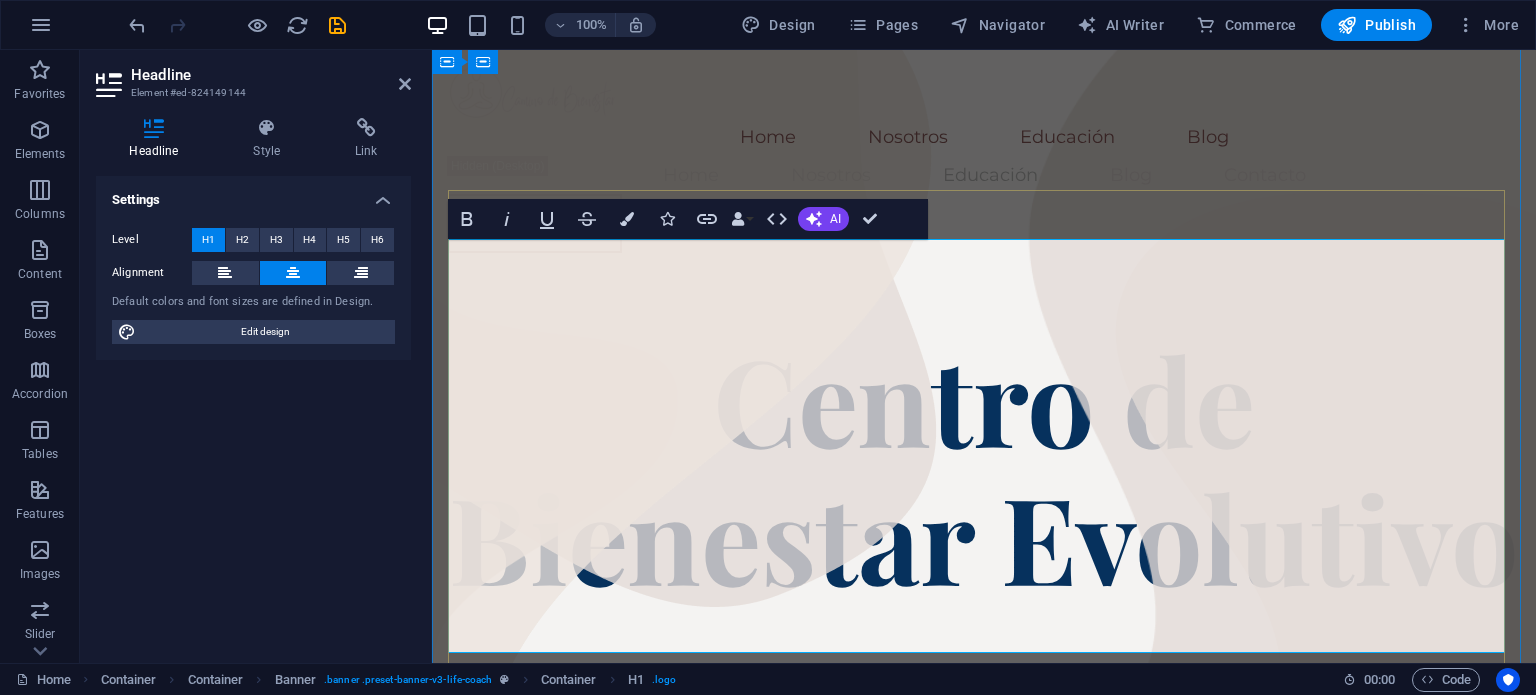 scroll, scrollTop: 2, scrollLeft: 0, axis: vertical 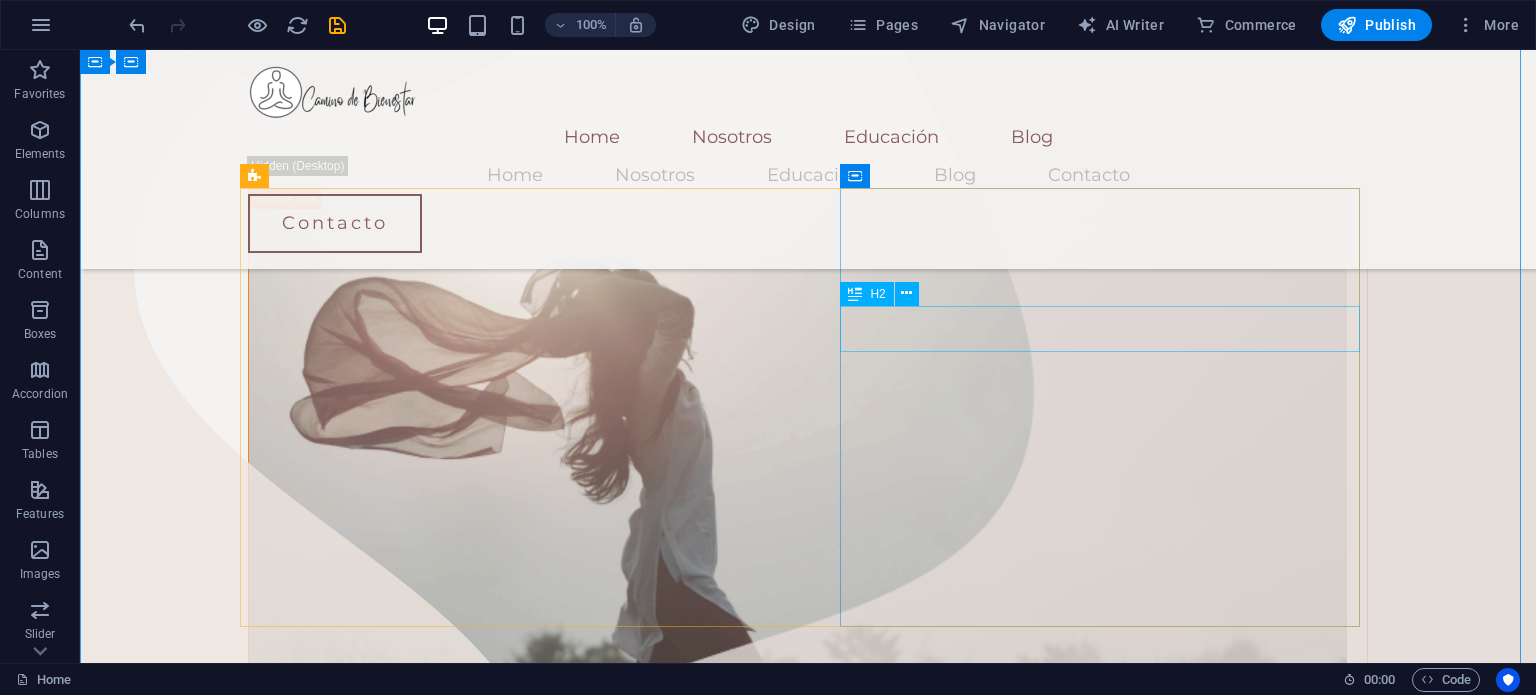 click on "Coach Headline" at bounding box center (808, 3373) 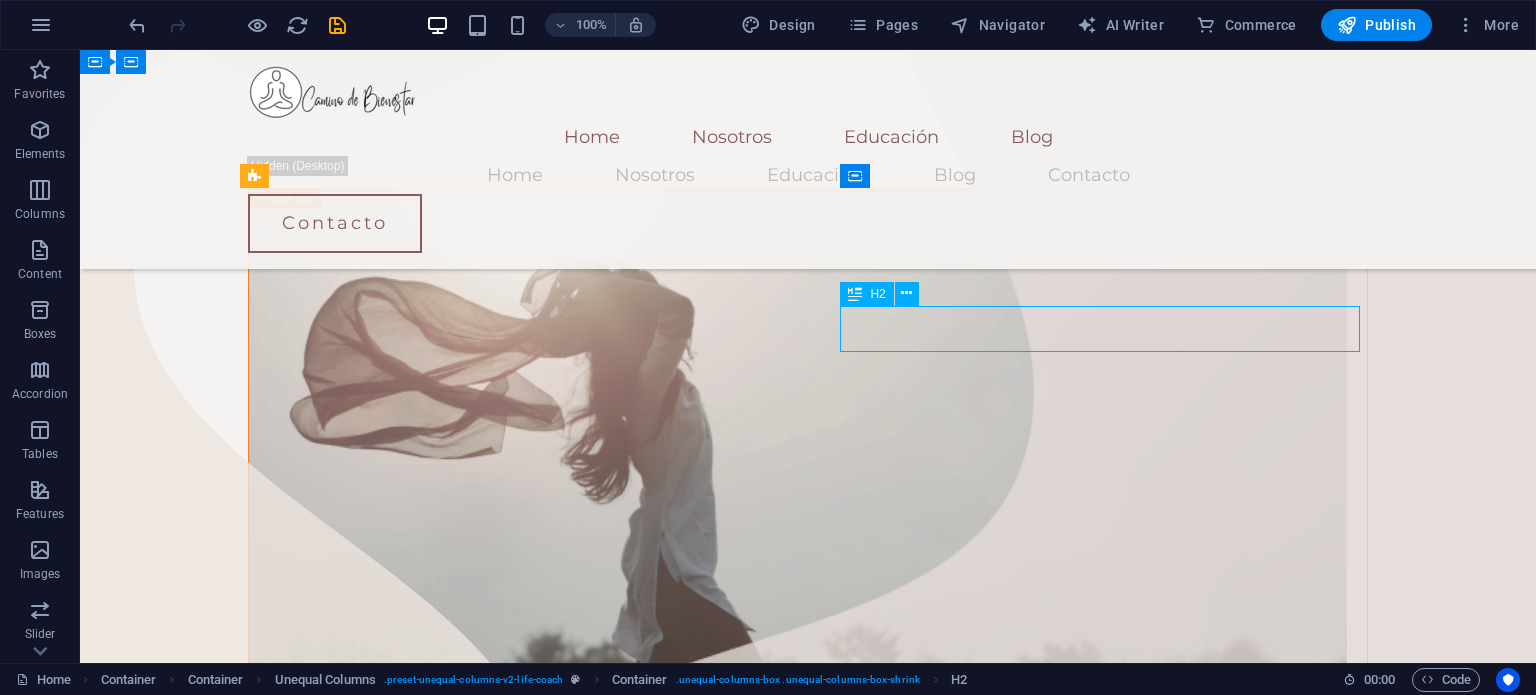 click on "Coach Headline" at bounding box center [808, 3373] 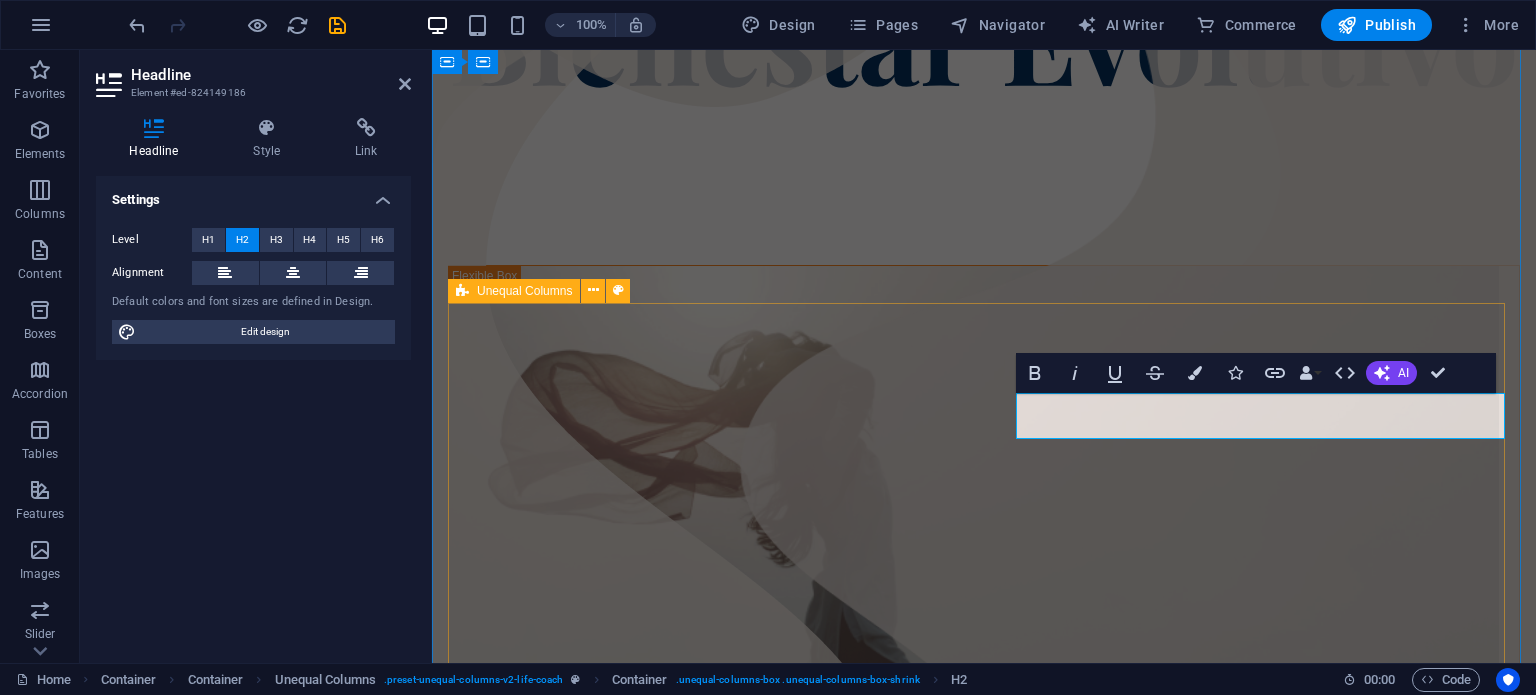 scroll, scrollTop: 523, scrollLeft: 0, axis: vertical 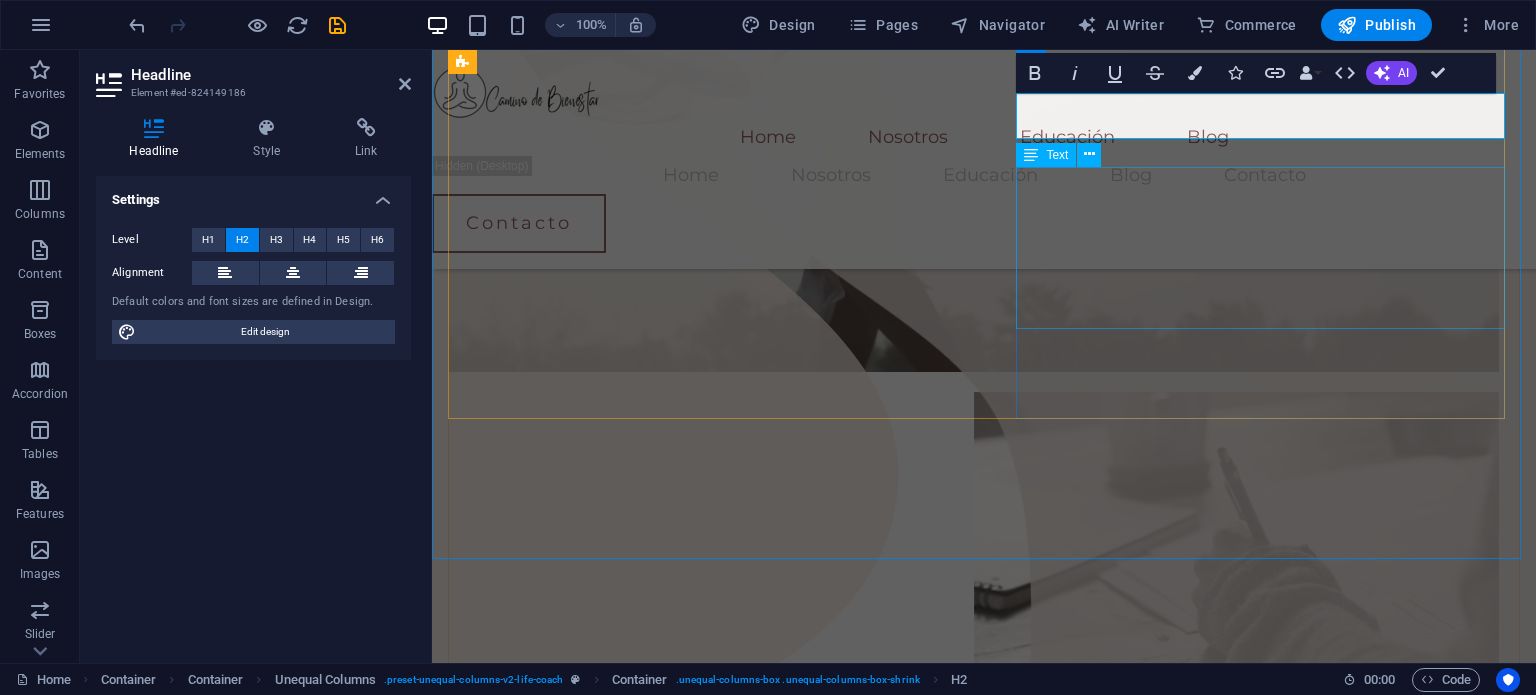 click on "There are many variations of passages of Lorem Ipsum available, but the majority have suffered alteration in some form, by injected humour, or randomised words which don't look even slightly believable." at bounding box center (984, 3001) 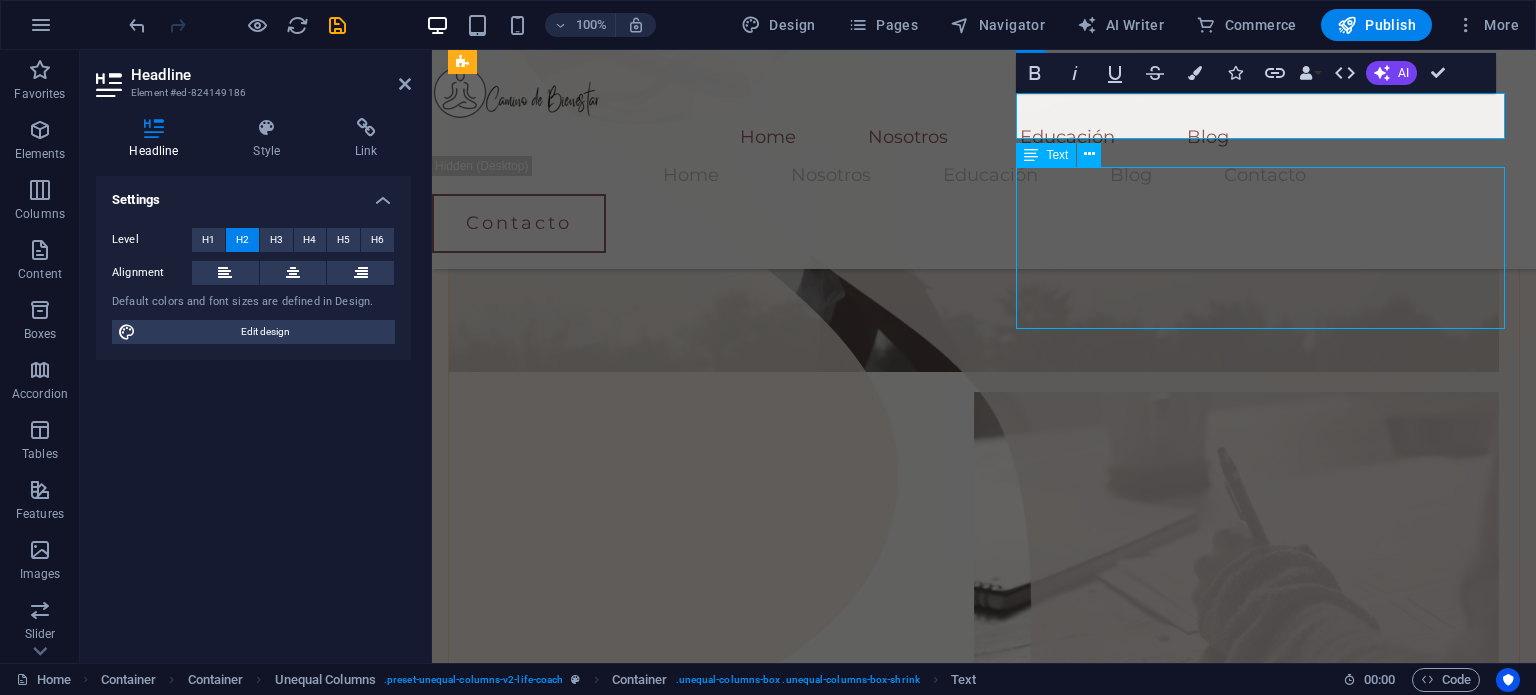 click on "There are many variations of passages of Lorem Ipsum available, but the majority have suffered alteration in some form, by injected humour, or randomised words which don't look even slightly believable." at bounding box center [984, 3001] 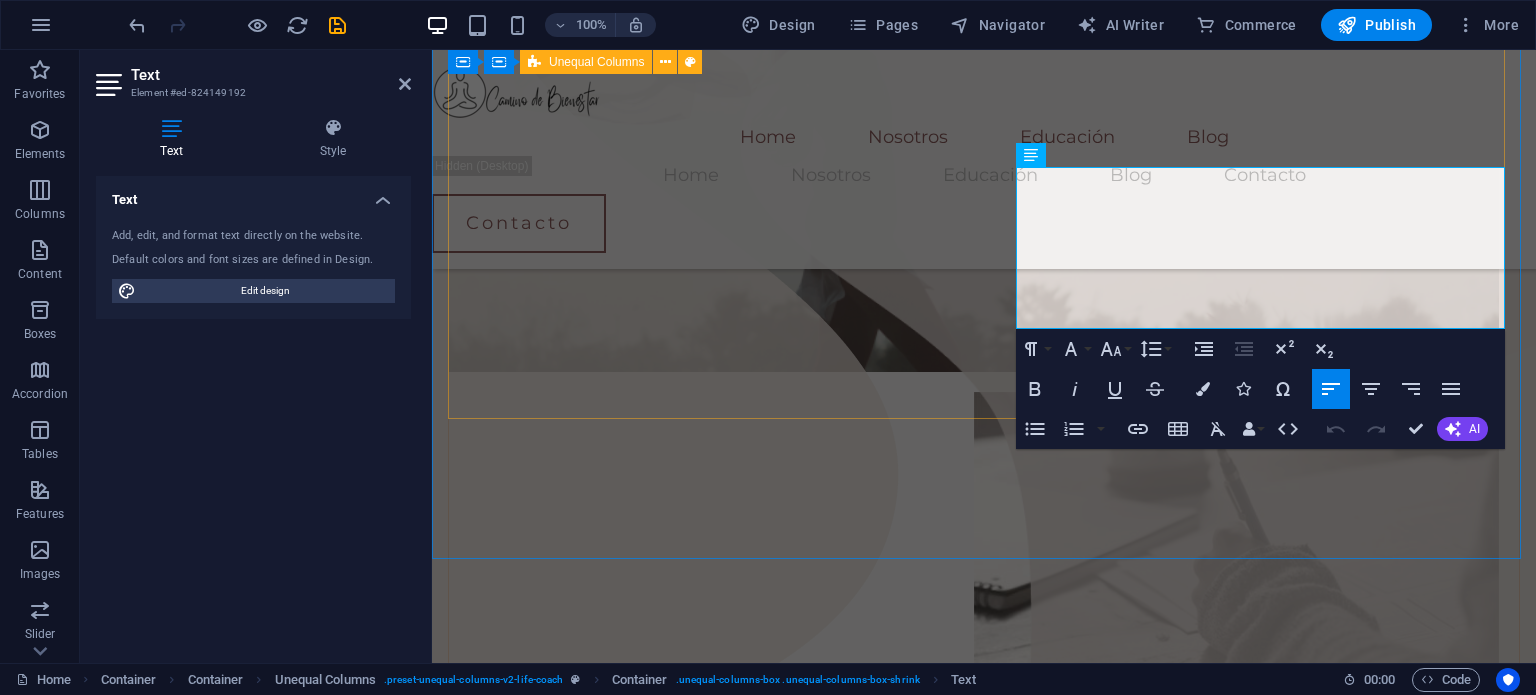 drag, startPoint x: 1114, startPoint y: 312, endPoint x: 984, endPoint y: 211, distance: 164.62381 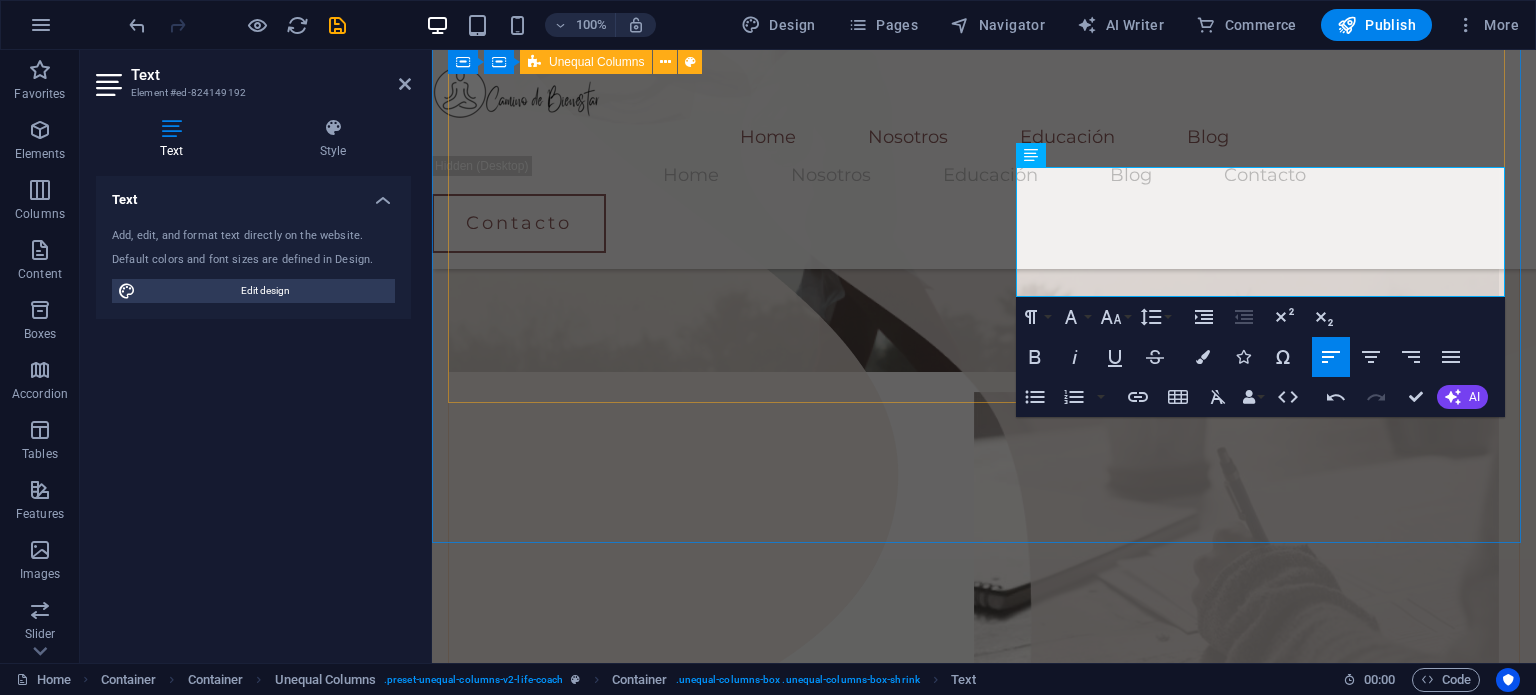 scroll, scrollTop: 839, scrollLeft: 0, axis: vertical 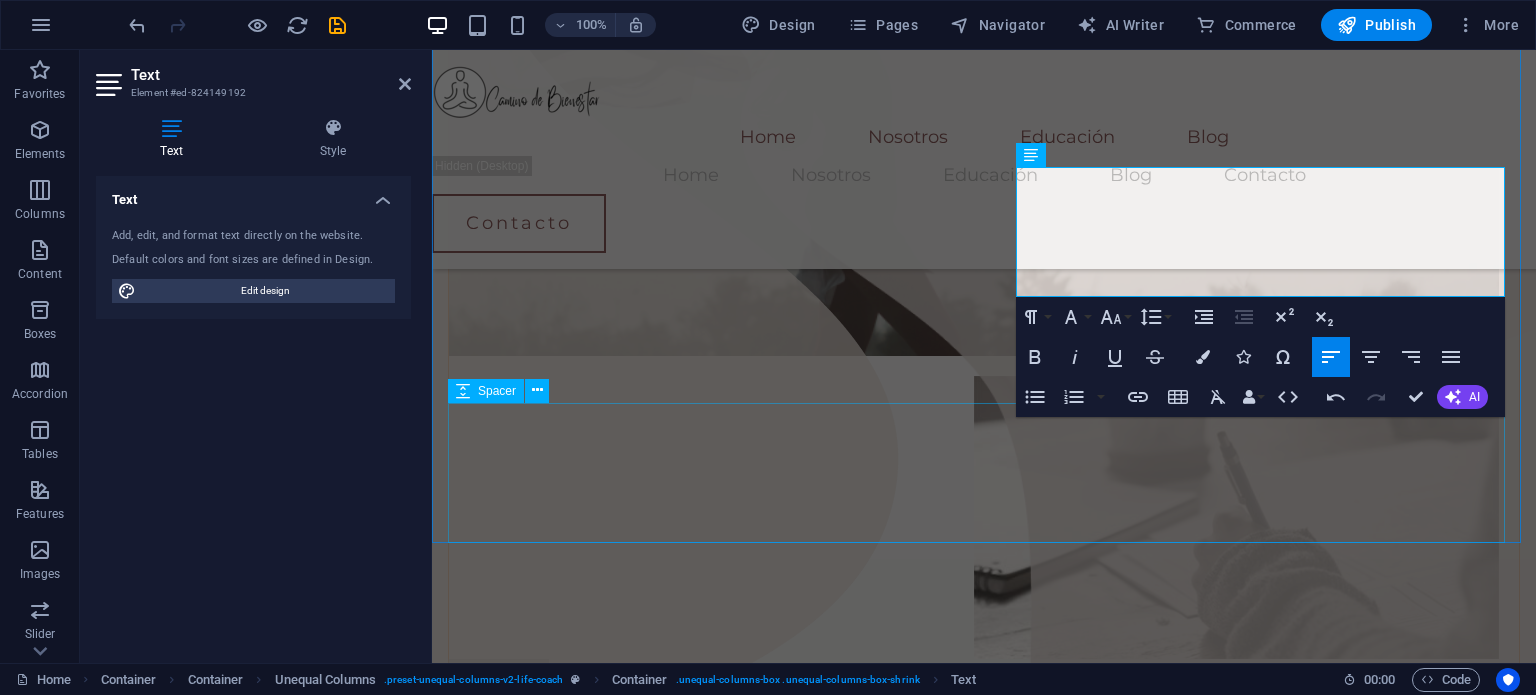 click at bounding box center [984, 3088] 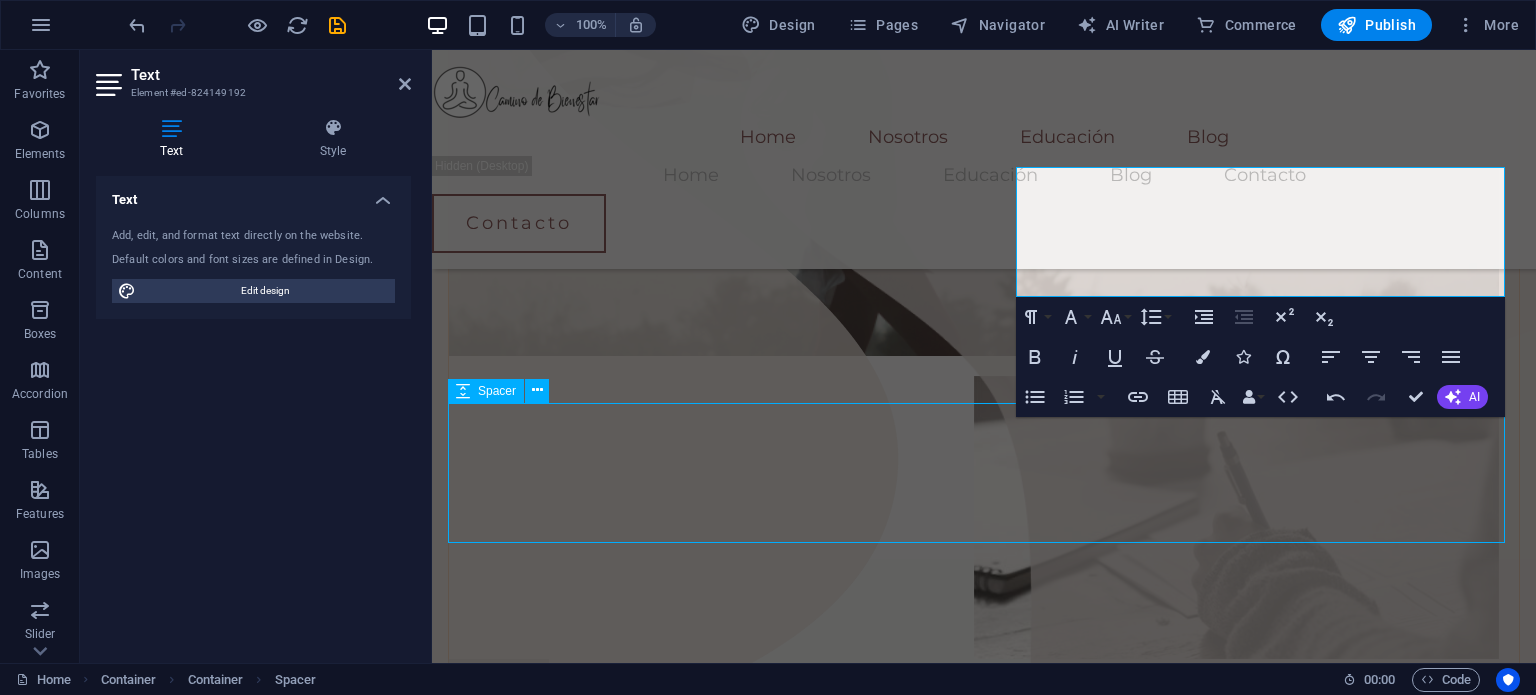 scroll, scrollTop: 816, scrollLeft: 0, axis: vertical 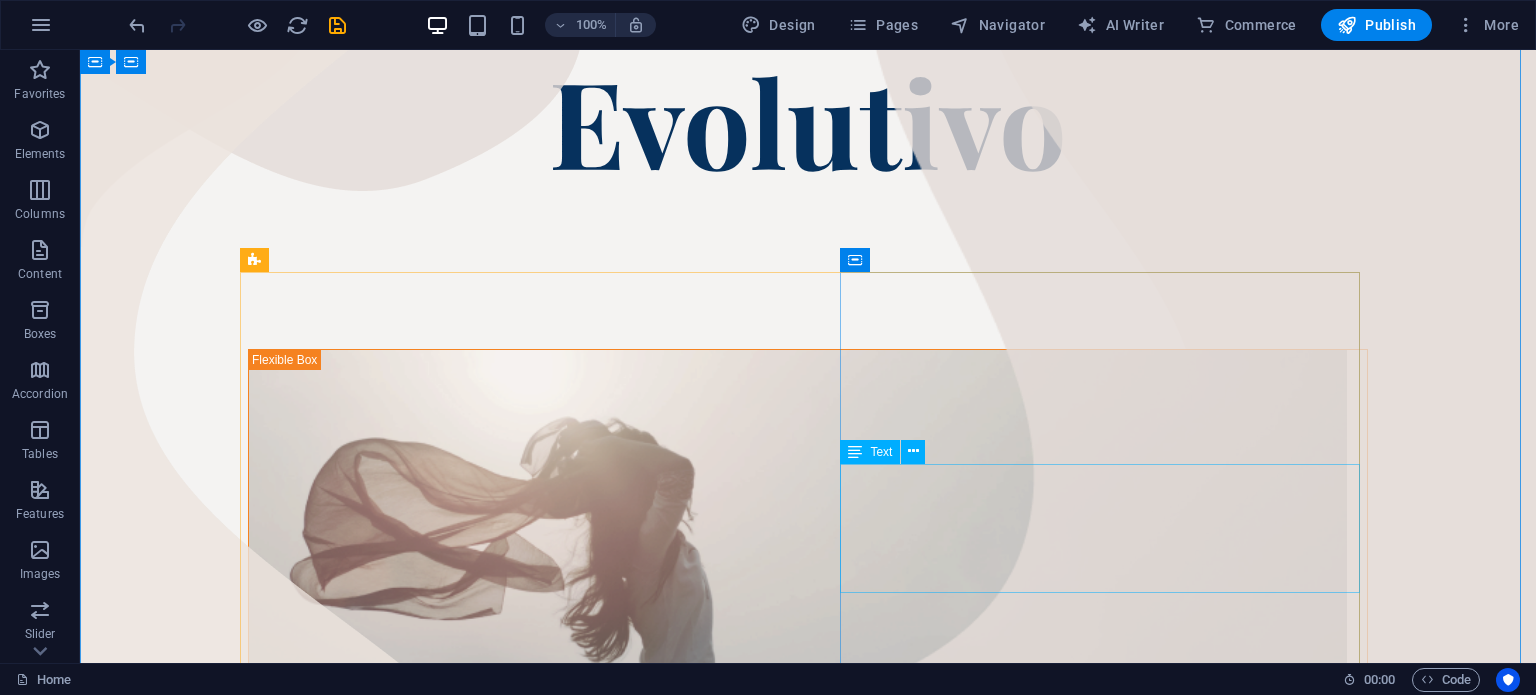 click on "There are many variations of passages of Lorem  Desarrollamos habilidades de liderazgo, comunicación y gestión de equipos para mejorar el rendimiento organizacional" at bounding box center (808, 3617) 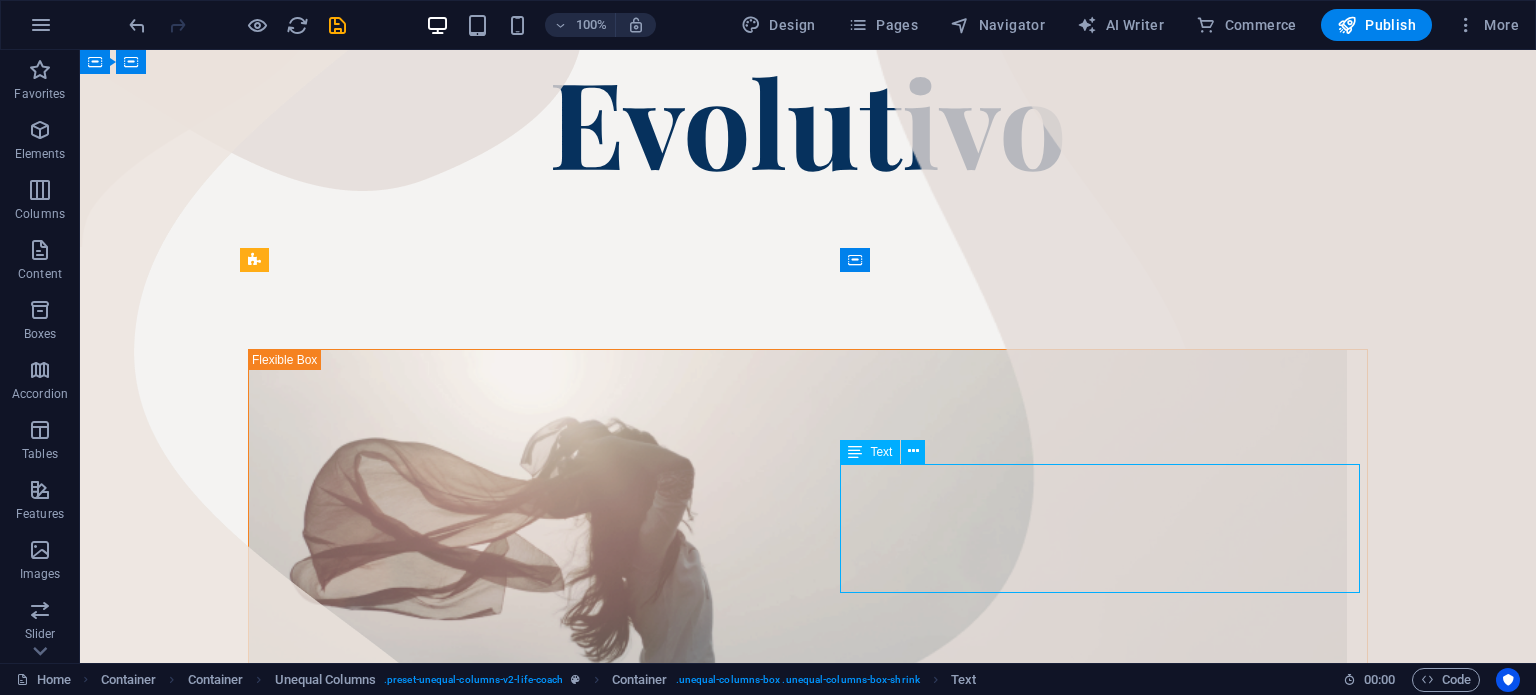click on "There are many variations of passages of Lorem  Desarrollamos habilidades de liderazgo, comunicación y gestión de equipos para mejorar el rendimiento organizacional" at bounding box center [808, 3617] 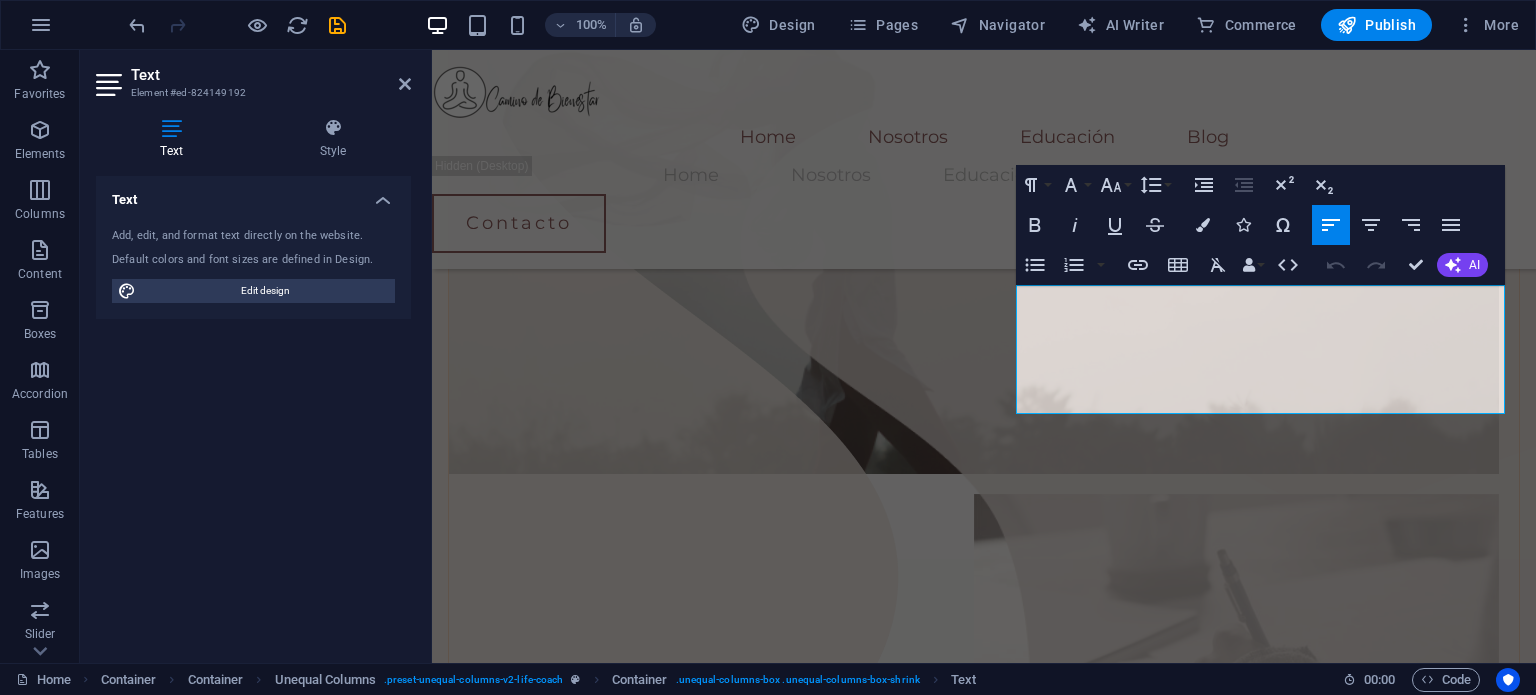 scroll, scrollTop: 710, scrollLeft: 0, axis: vertical 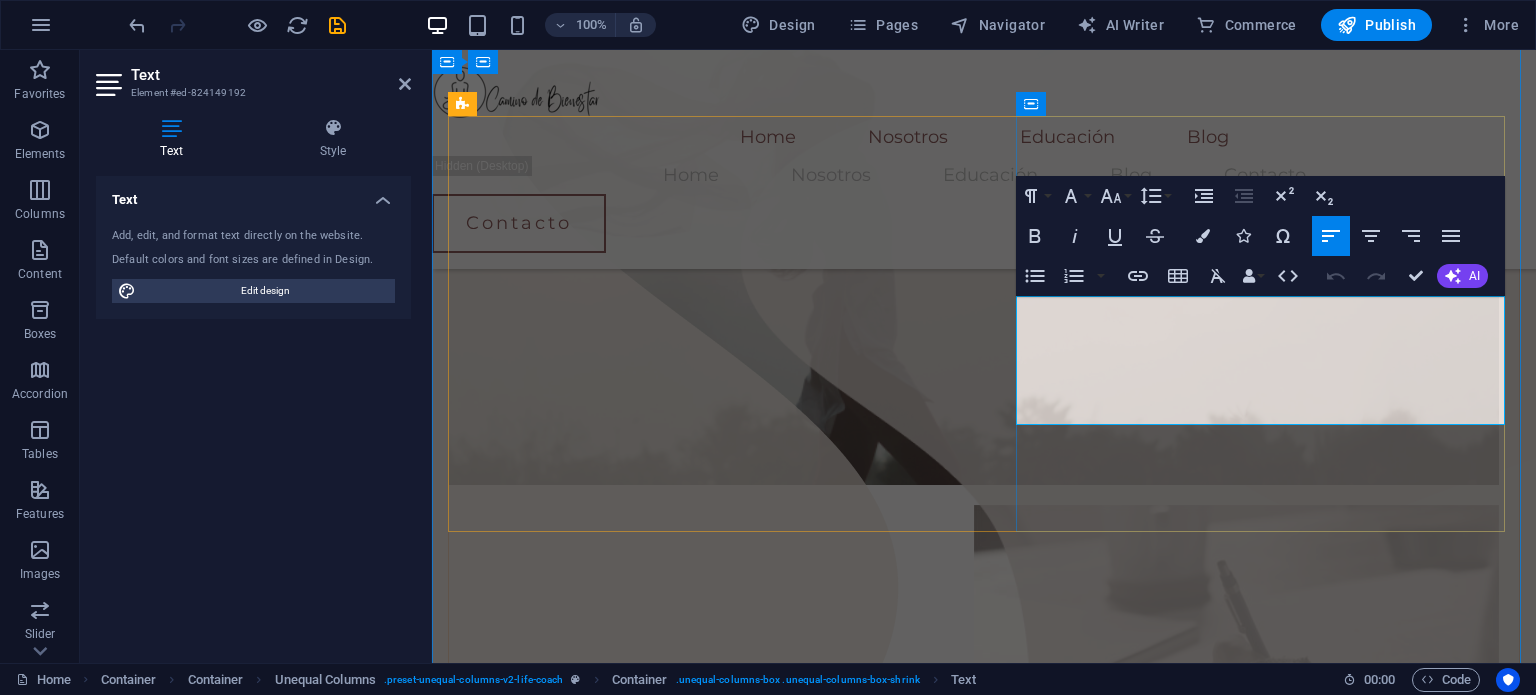 click on "There are many variations of passages of Lorem  Desarrollamos habilidades de liderazgo, comunicación y gestión de equipos para mejorar el rendimiento organizacional" at bounding box center [984, 3114] 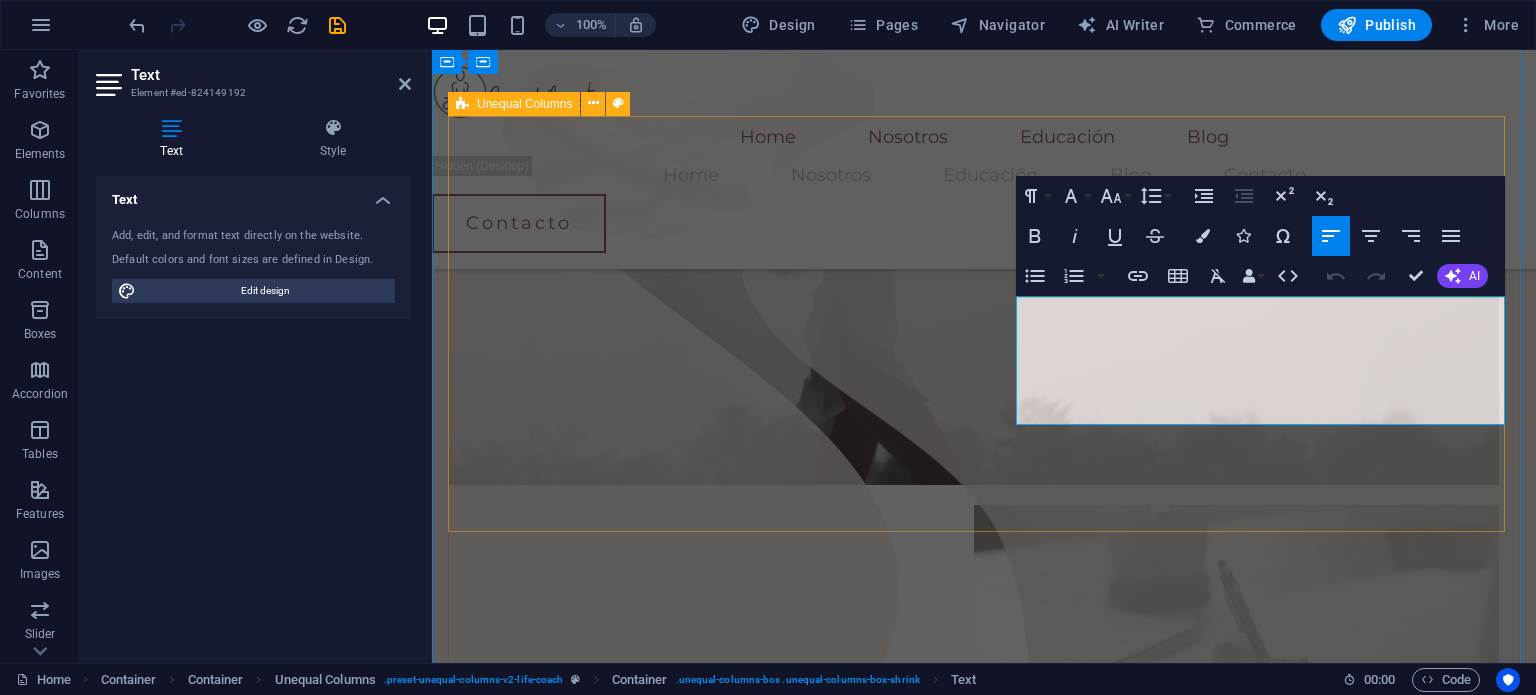 drag, startPoint x: 1276, startPoint y: 403, endPoint x: 992, endPoint y: 319, distance: 296.1621 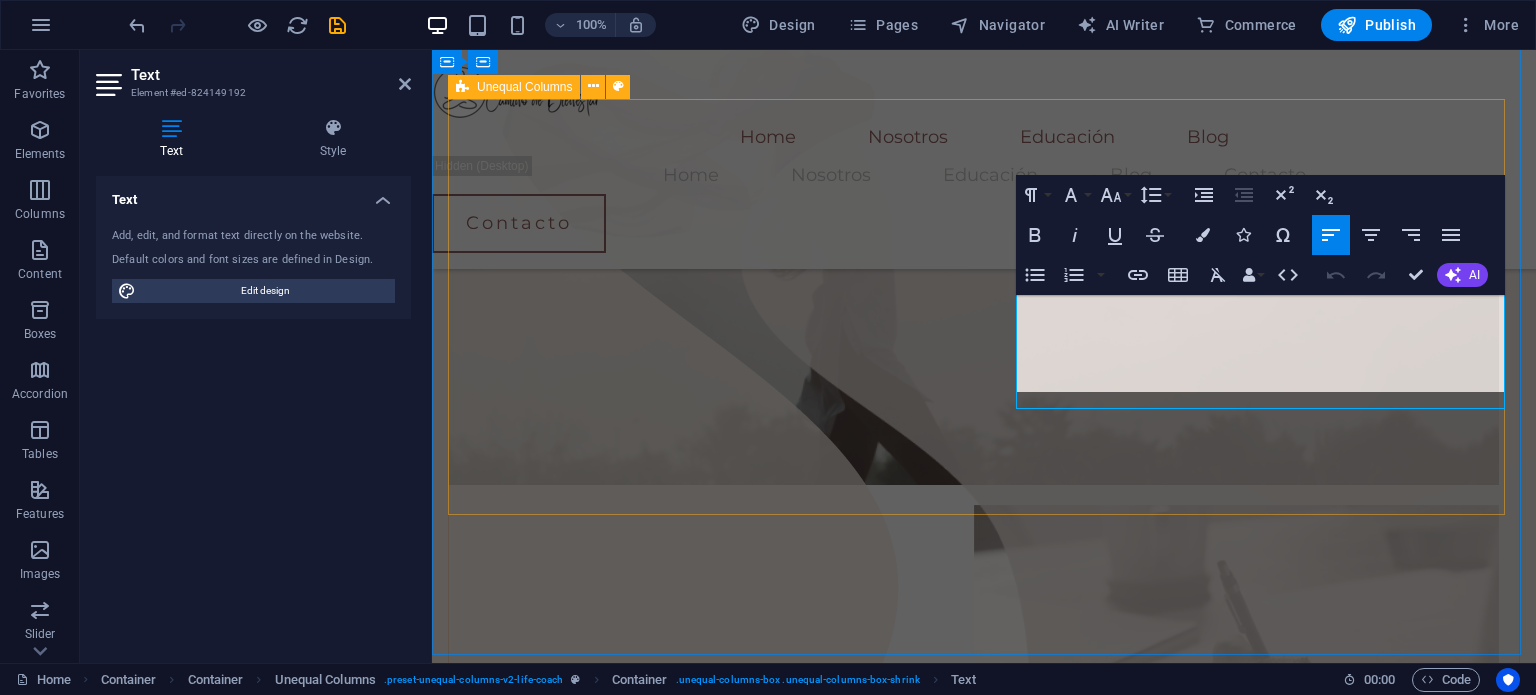 scroll, scrollTop: 727, scrollLeft: 0, axis: vertical 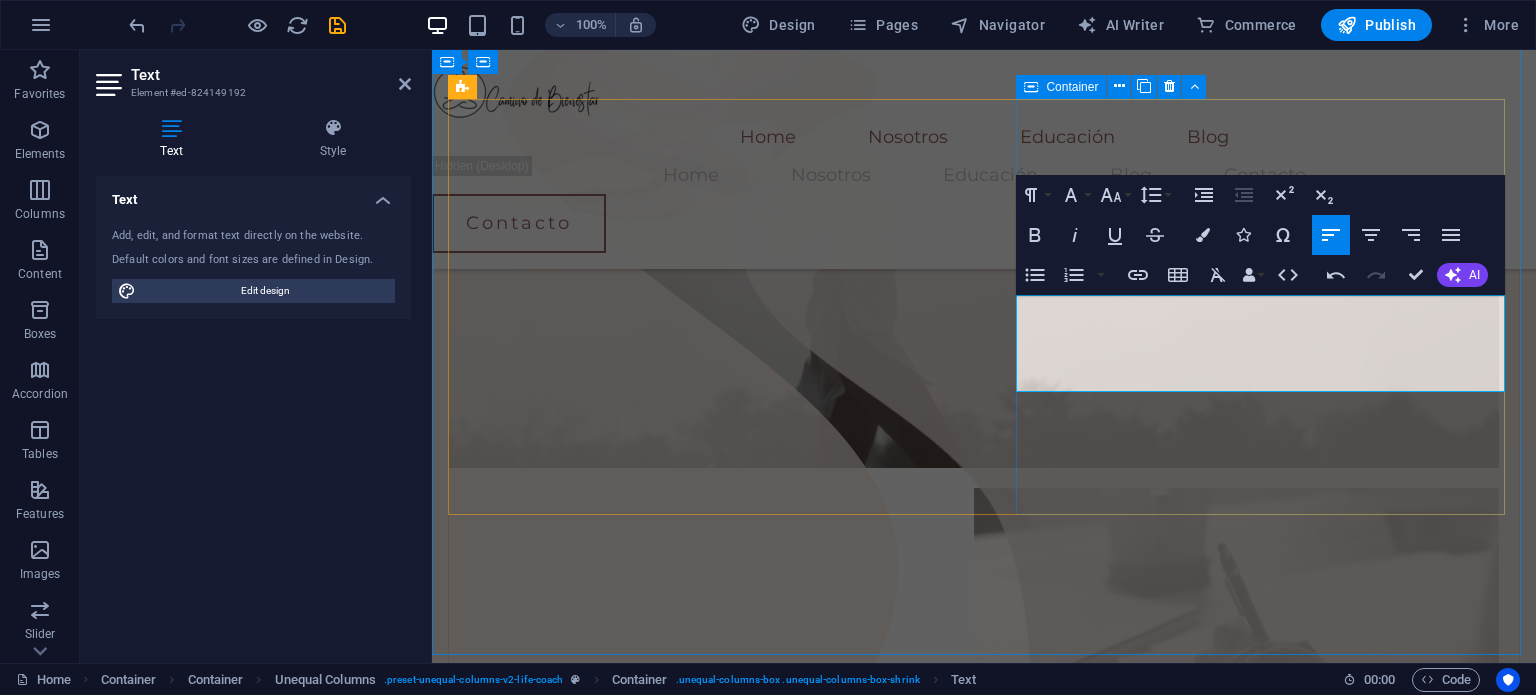 click on "Coaching Empresarial Desarrollamos habilidades de liderazgo, comunicación y gestión de equipos para mejorar el rendimiento organizacional" at bounding box center (984, 3060) 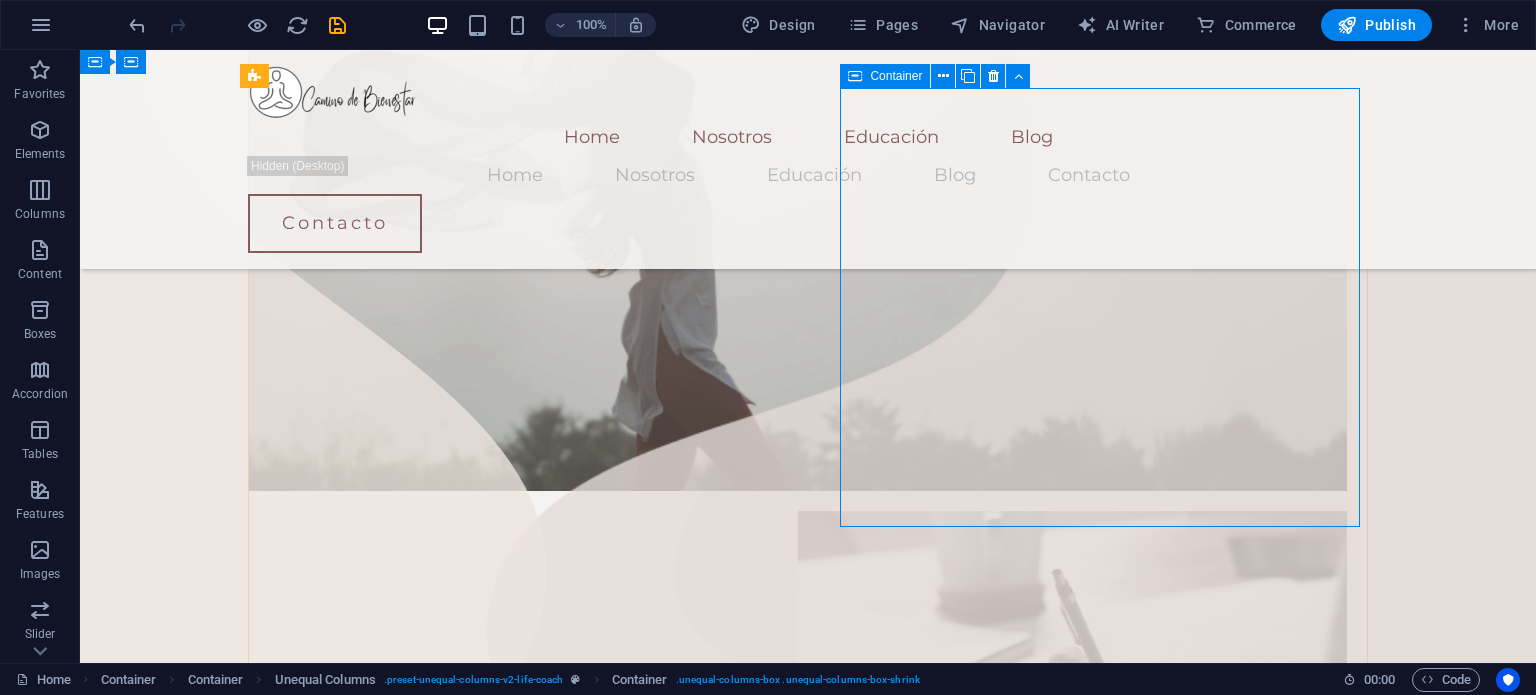 scroll, scrollTop: 600, scrollLeft: 0, axis: vertical 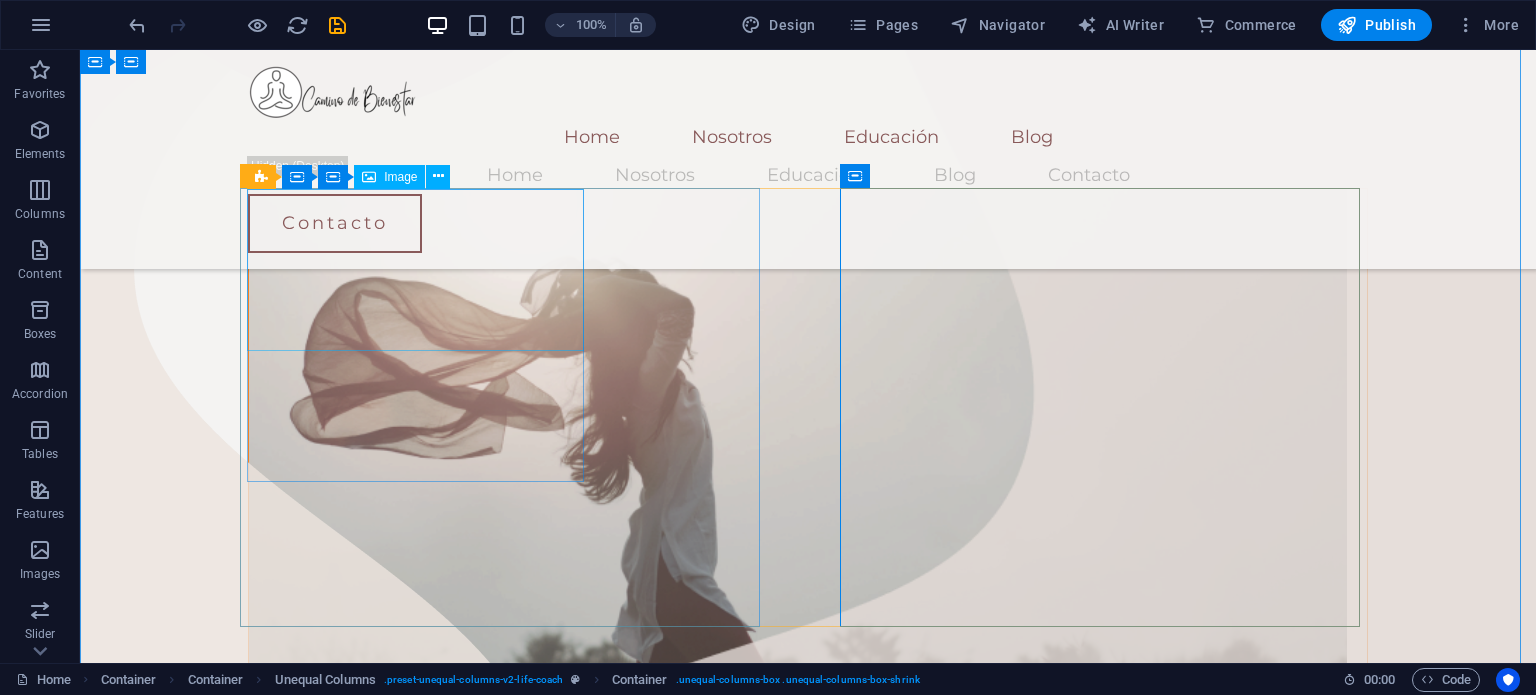 click at bounding box center (798, 453) 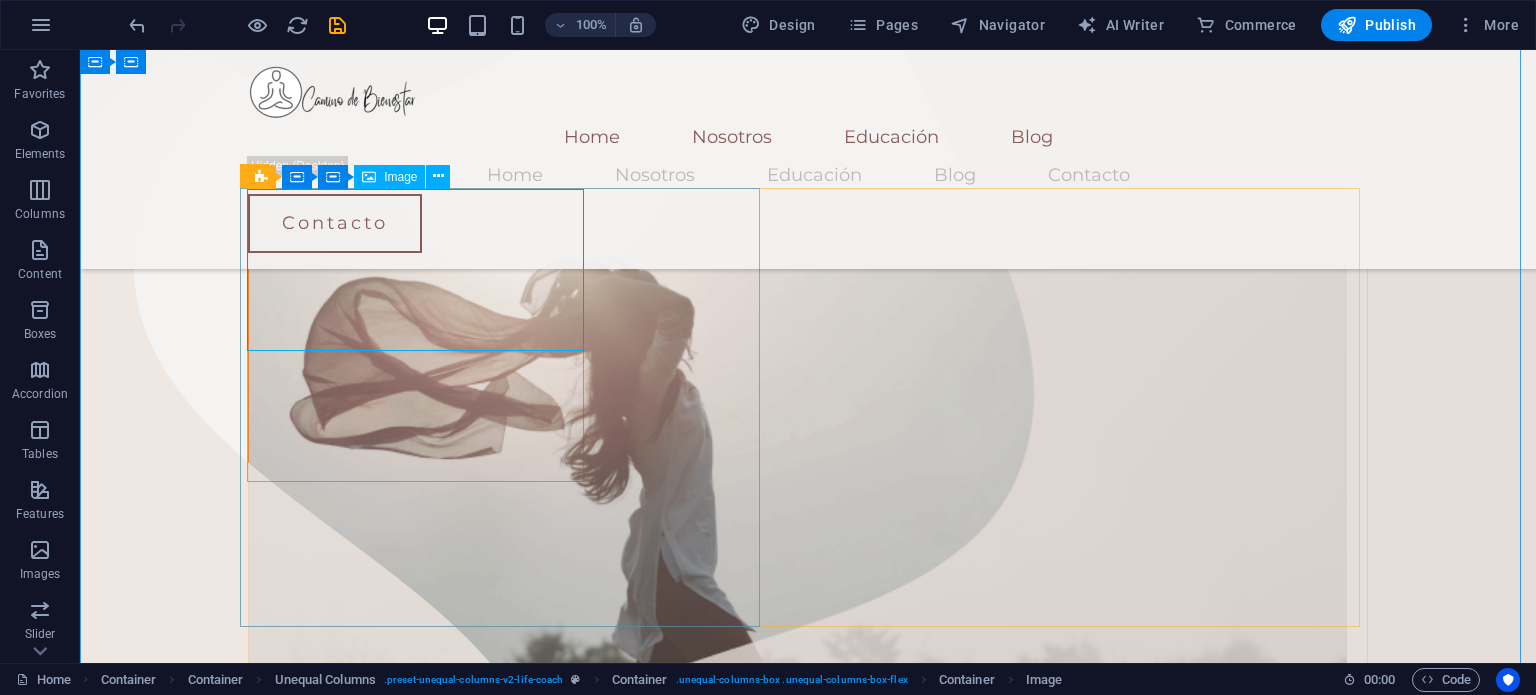 click at bounding box center (798, 453) 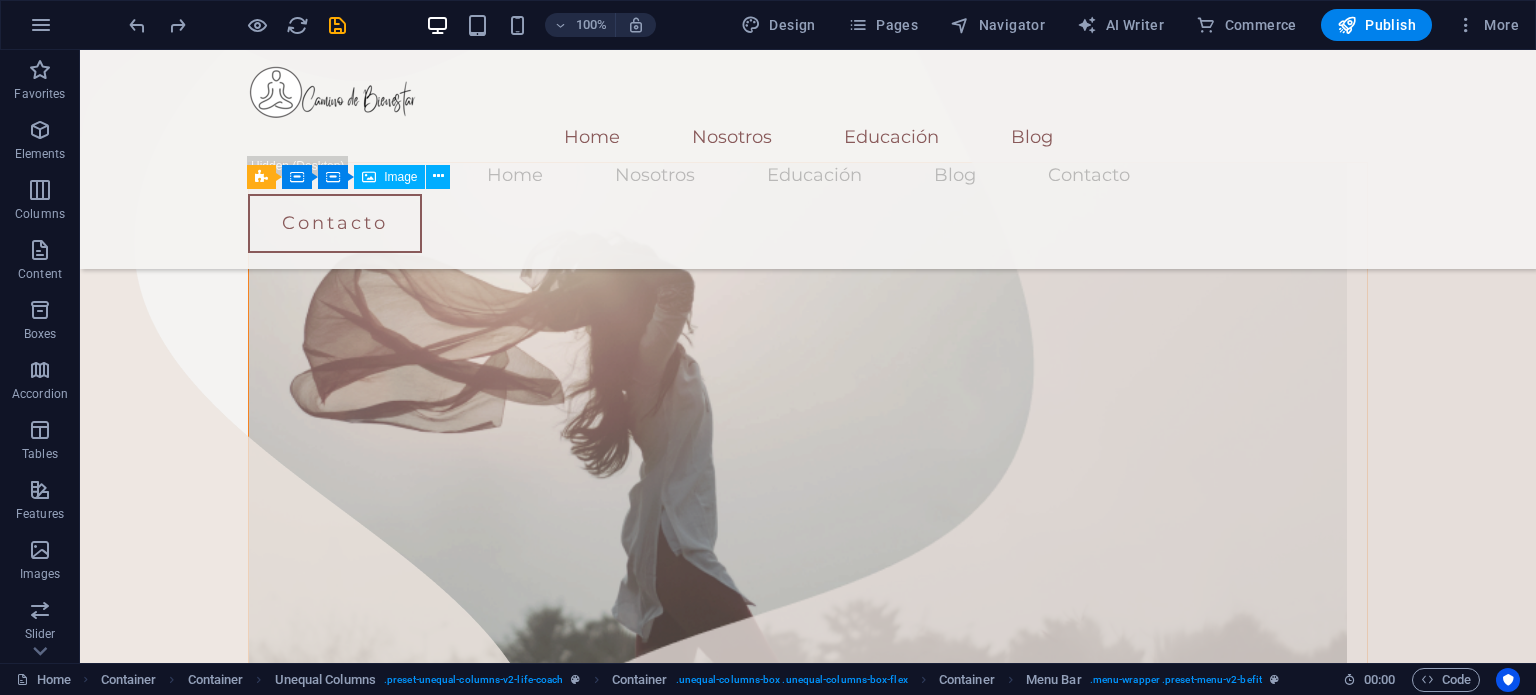 scroll, scrollTop: 500, scrollLeft: 0, axis: vertical 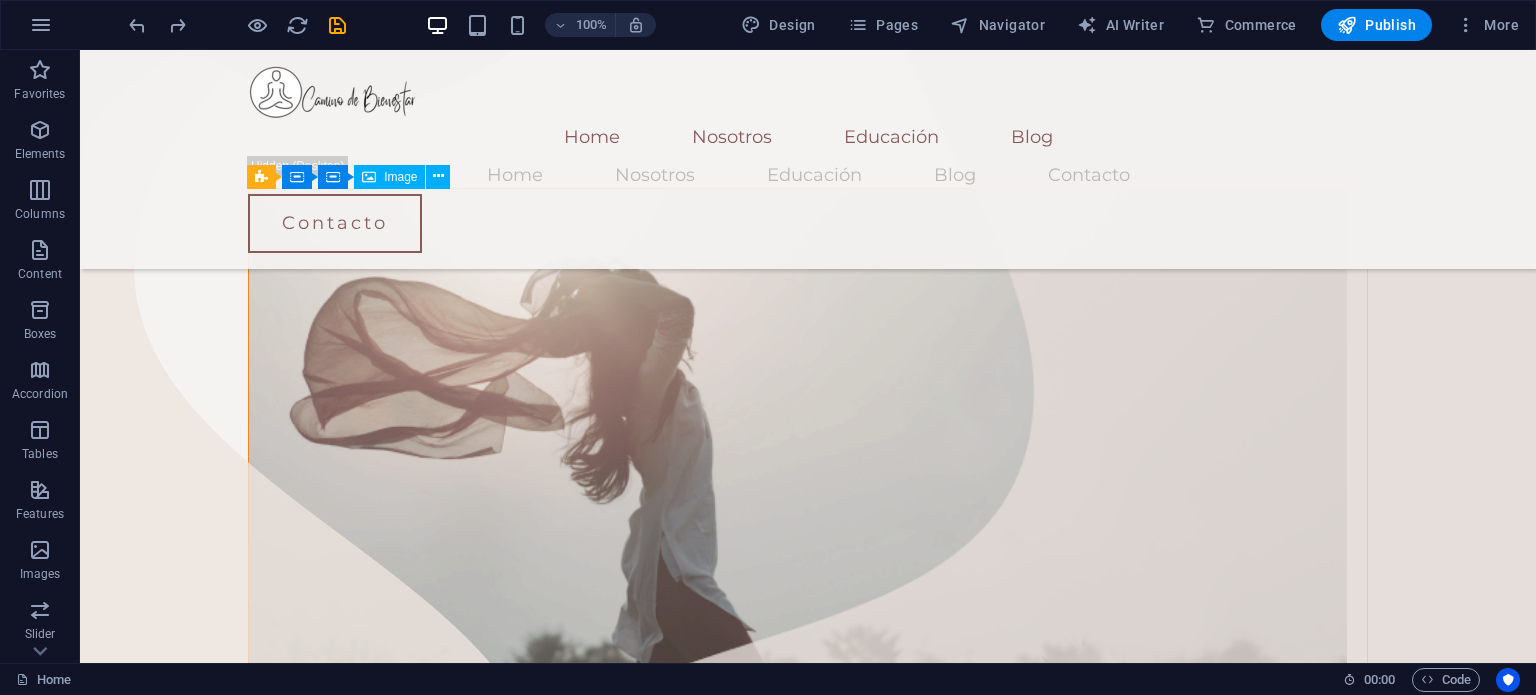 click at bounding box center [798, 453] 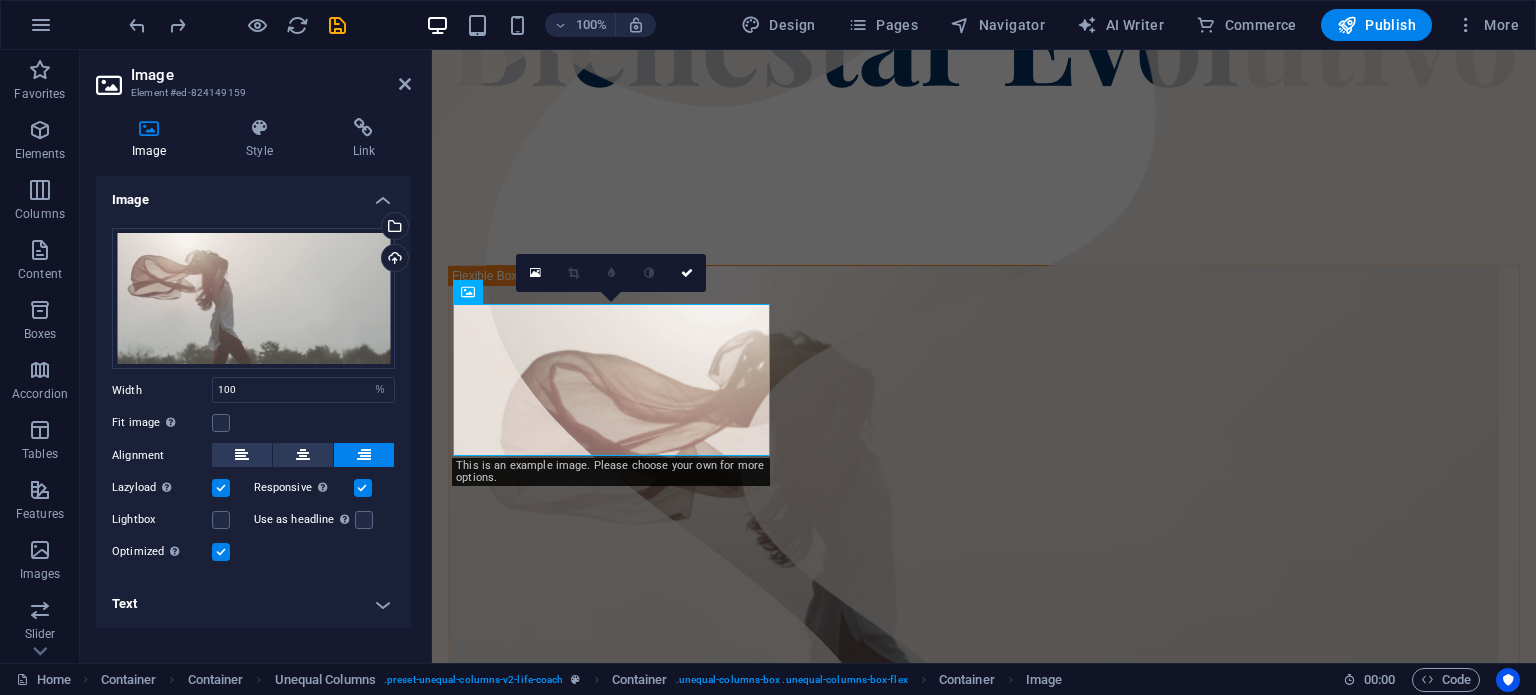 scroll, scrollTop: 523, scrollLeft: 0, axis: vertical 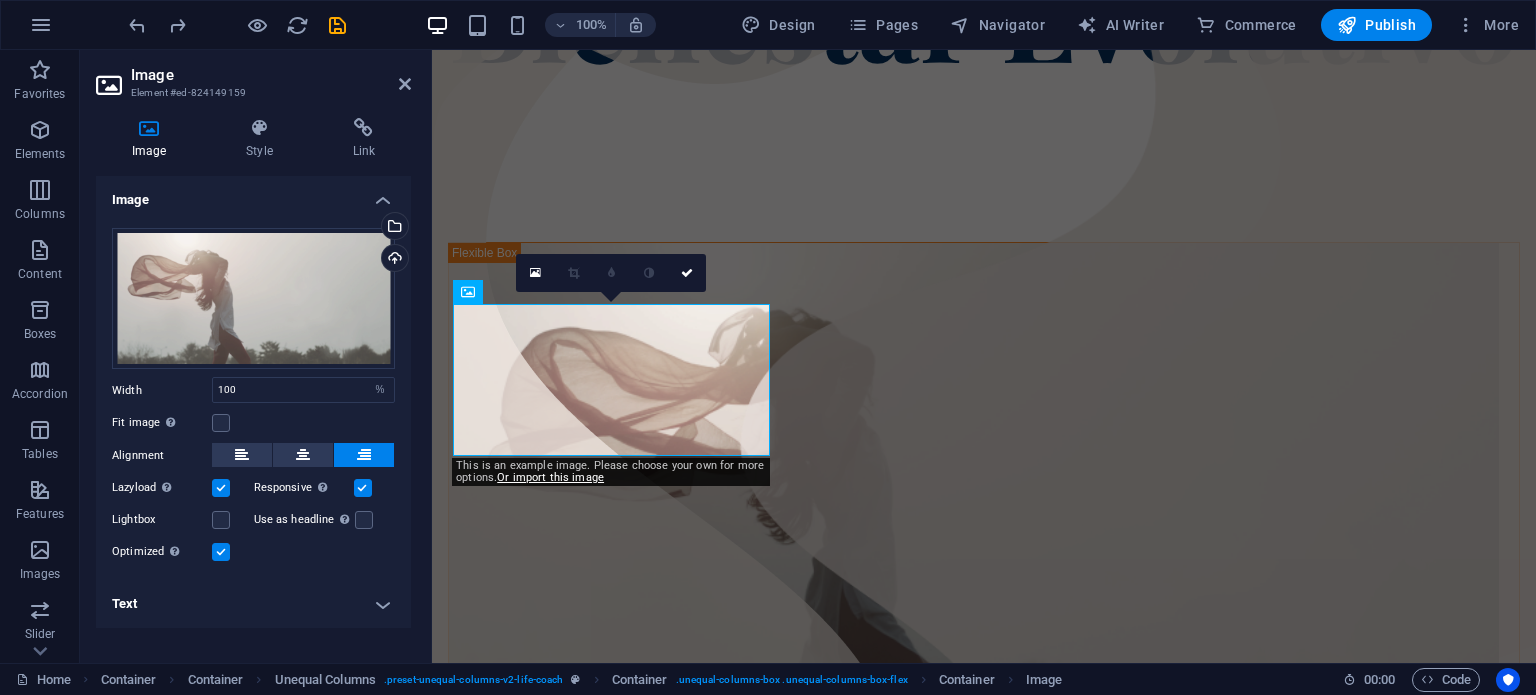 click on "Image" at bounding box center [153, 139] 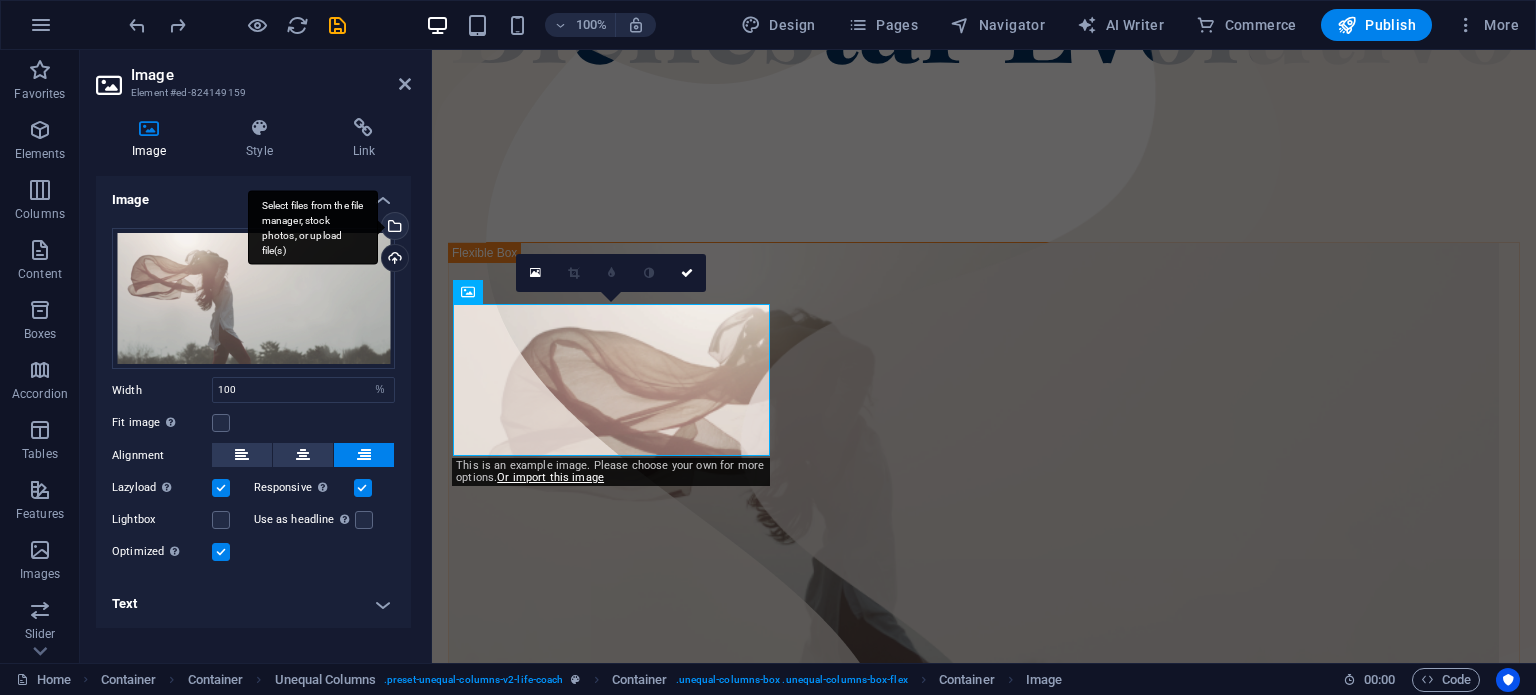 click on "Select files from the file manager, stock photos, or upload file(s)" at bounding box center [313, 227] 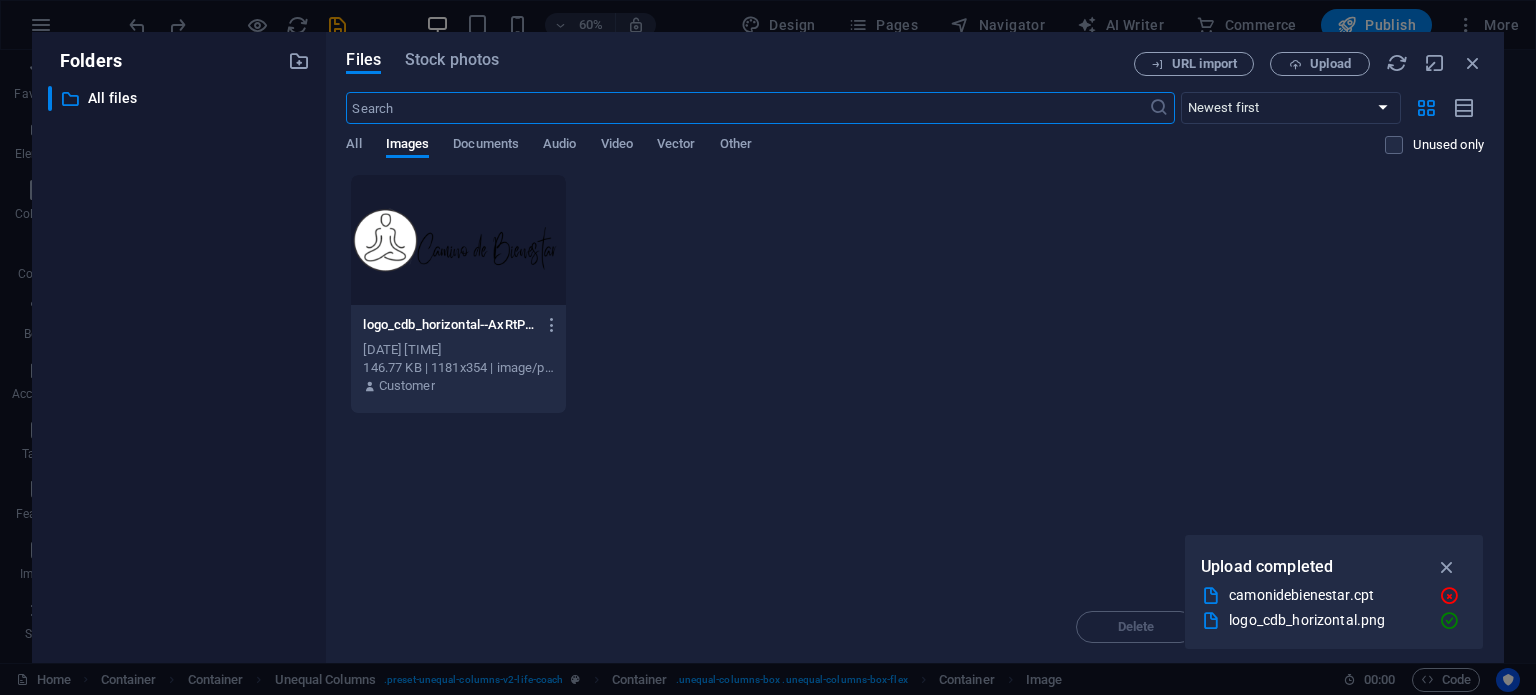 scroll, scrollTop: 517, scrollLeft: 0, axis: vertical 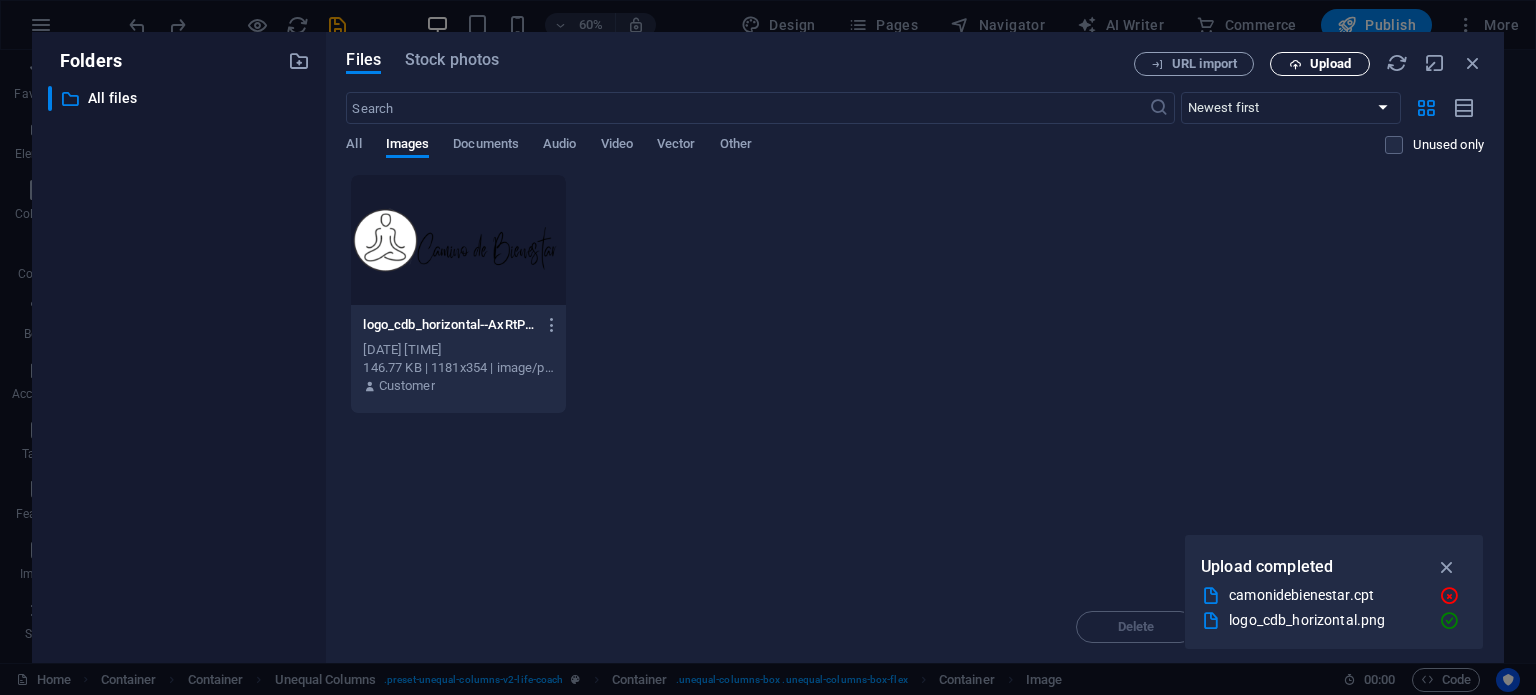 click on "Upload" at bounding box center [1330, 64] 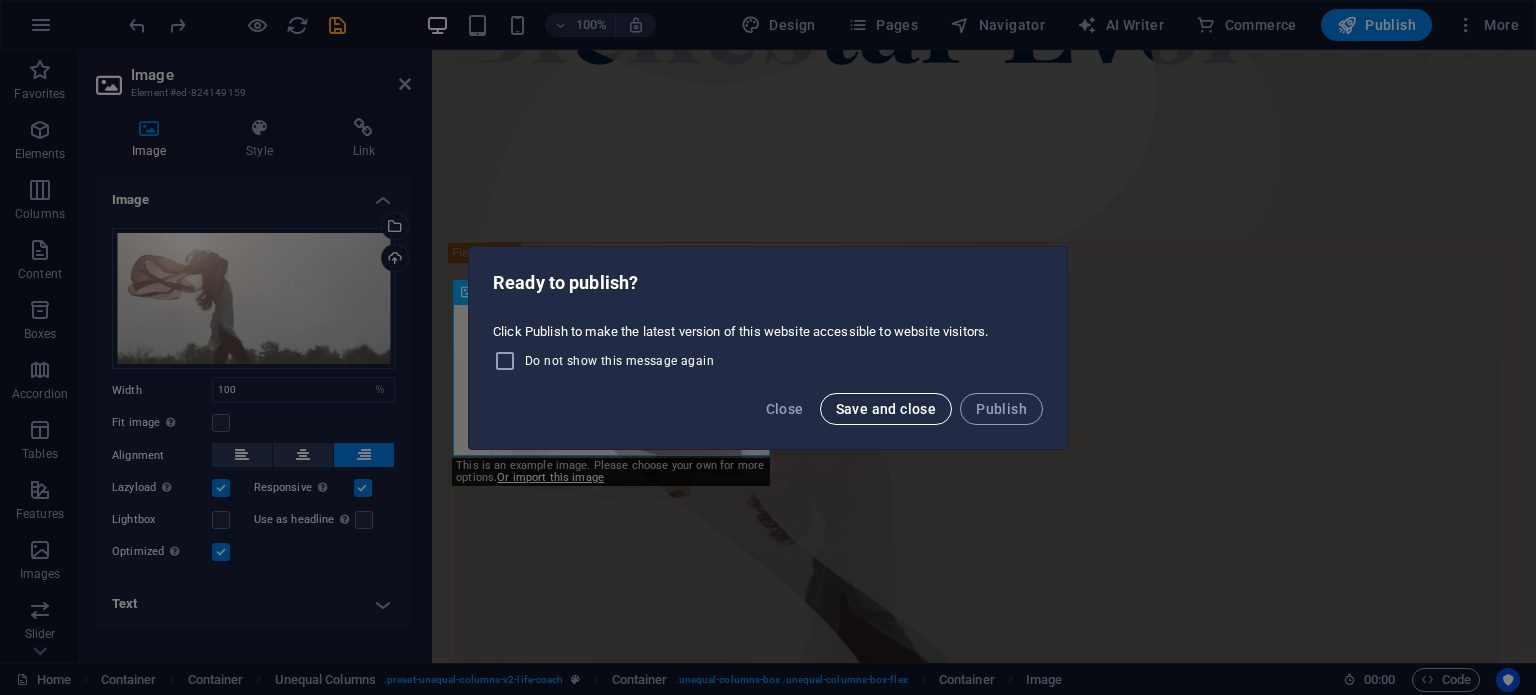 click on "Save and close" at bounding box center (886, 409) 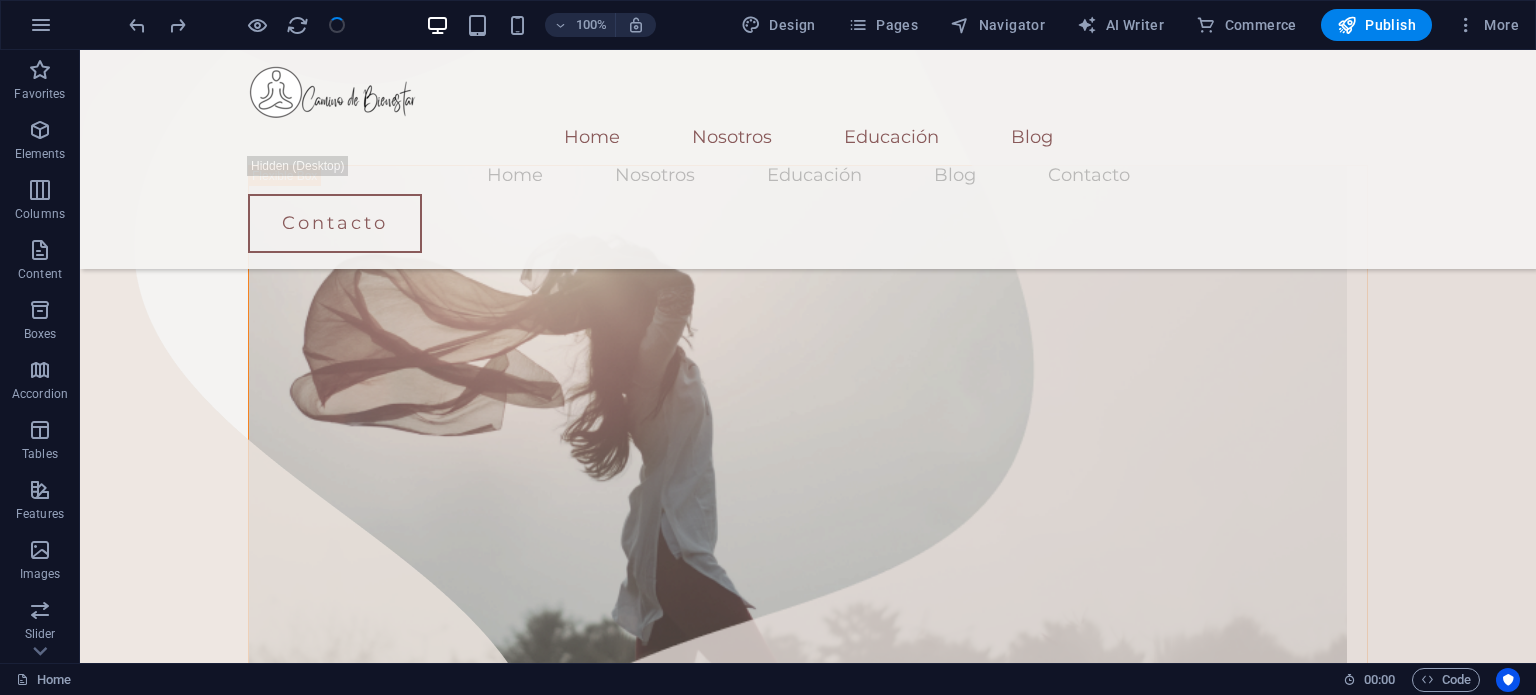 scroll, scrollTop: 500, scrollLeft: 0, axis: vertical 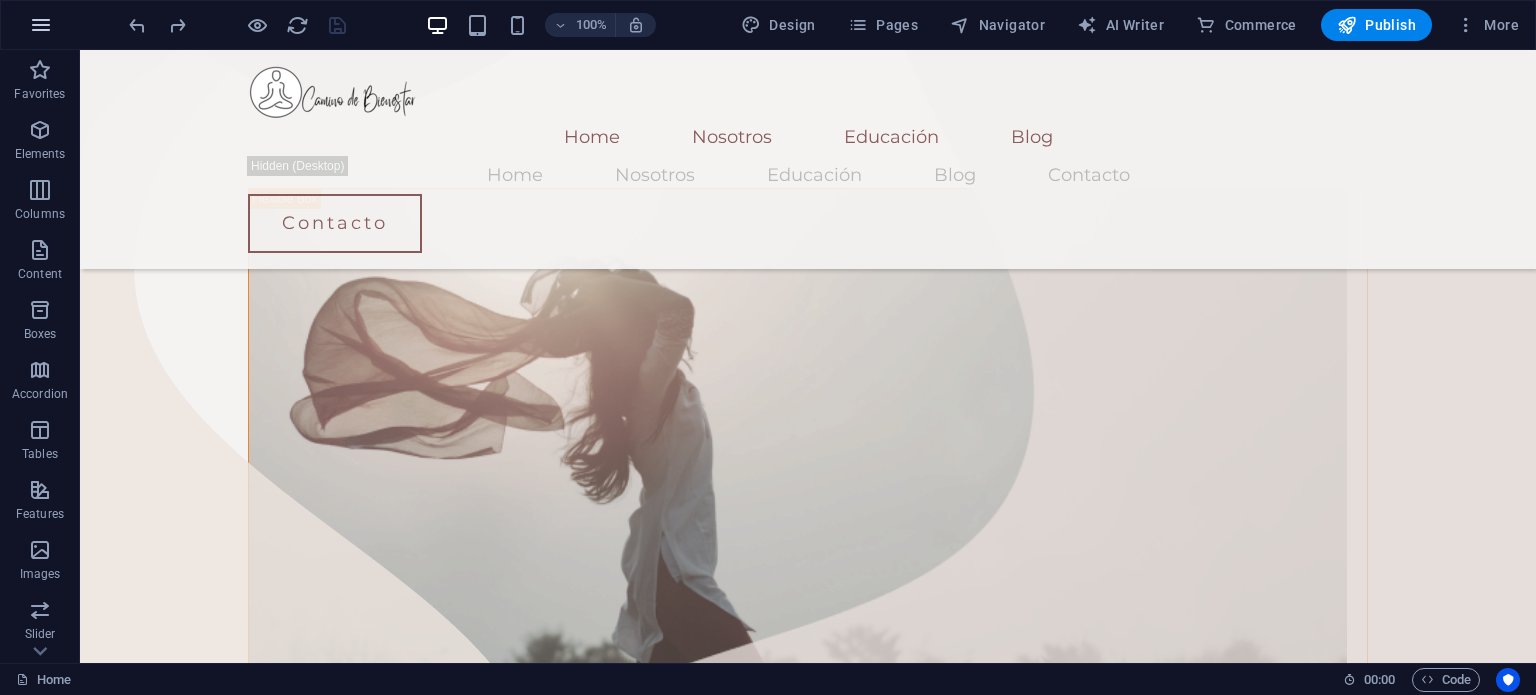 click at bounding box center (41, 25) 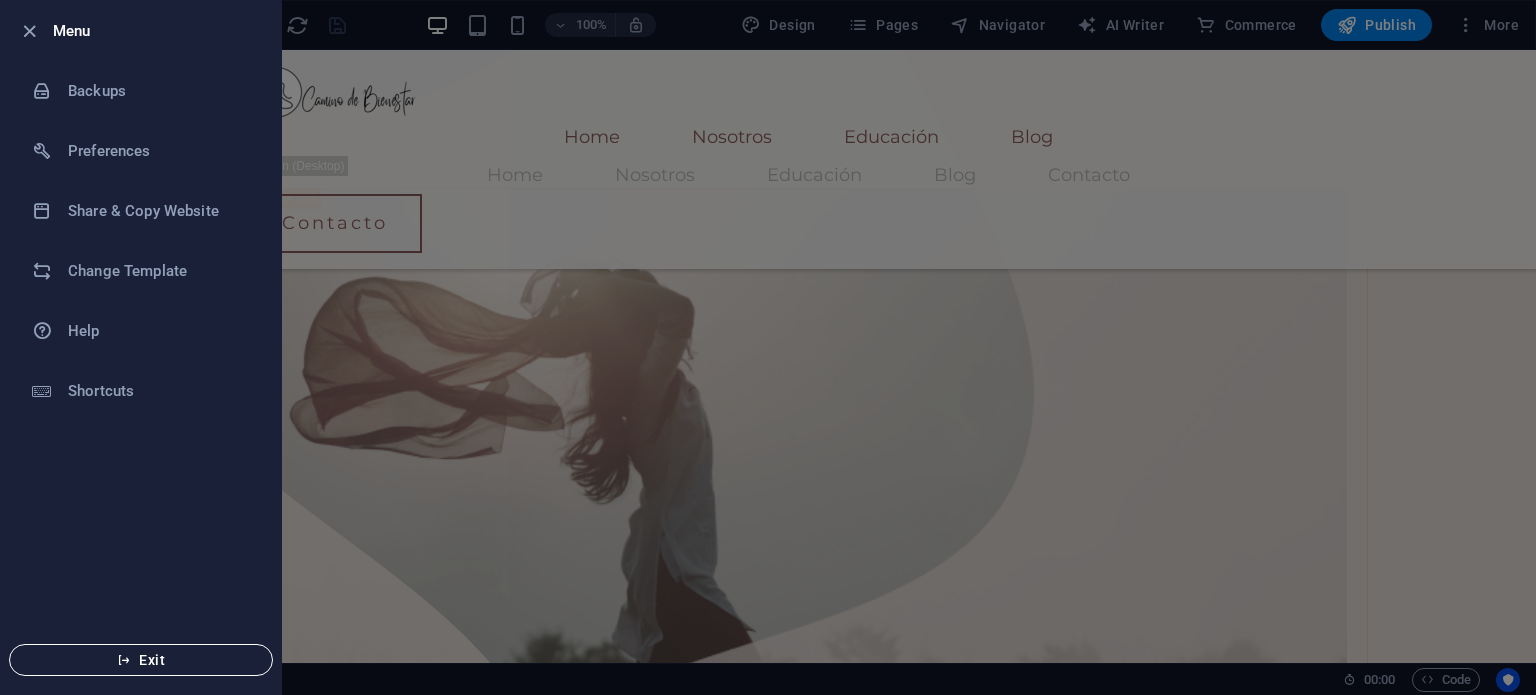 click on "Exit" at bounding box center (141, 660) 